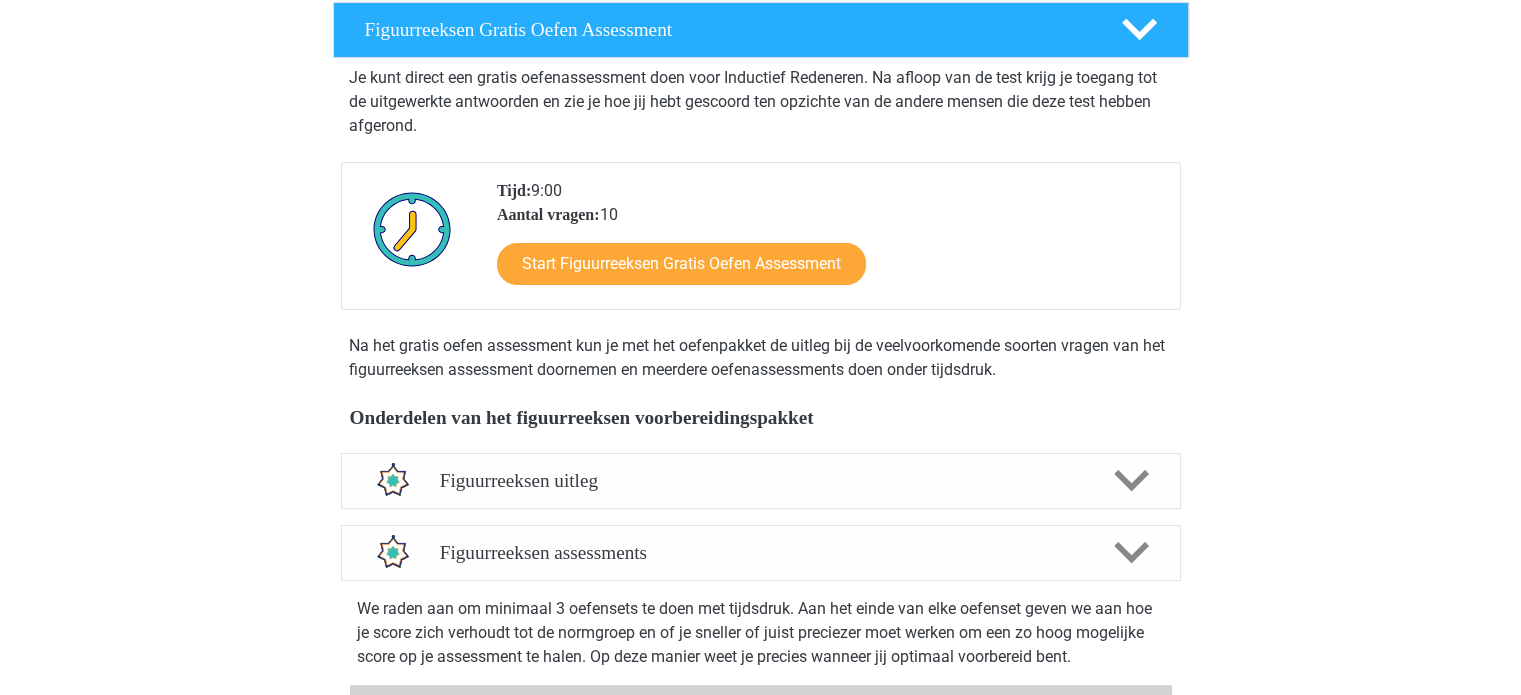 scroll, scrollTop: 648, scrollLeft: 0, axis: vertical 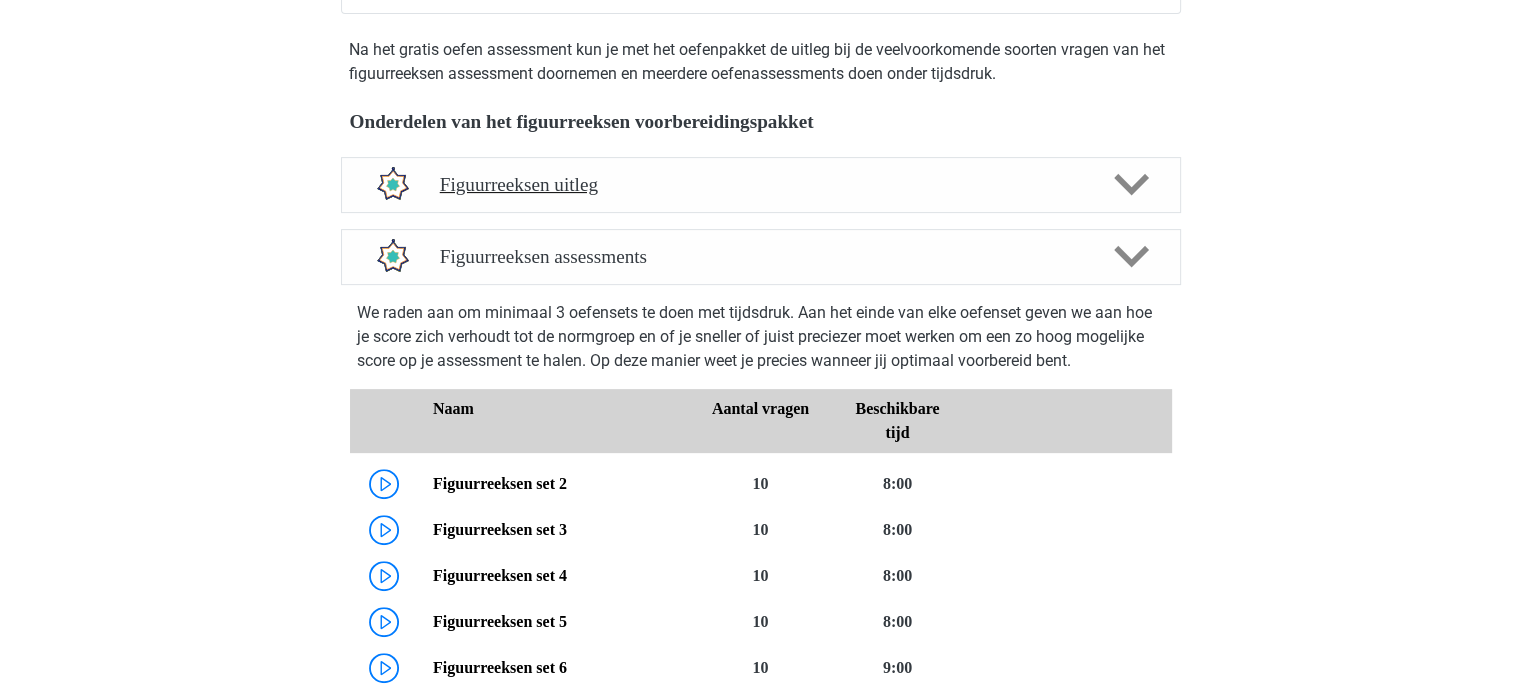 click on "Figuurreeksen uitleg" at bounding box center (761, 184) 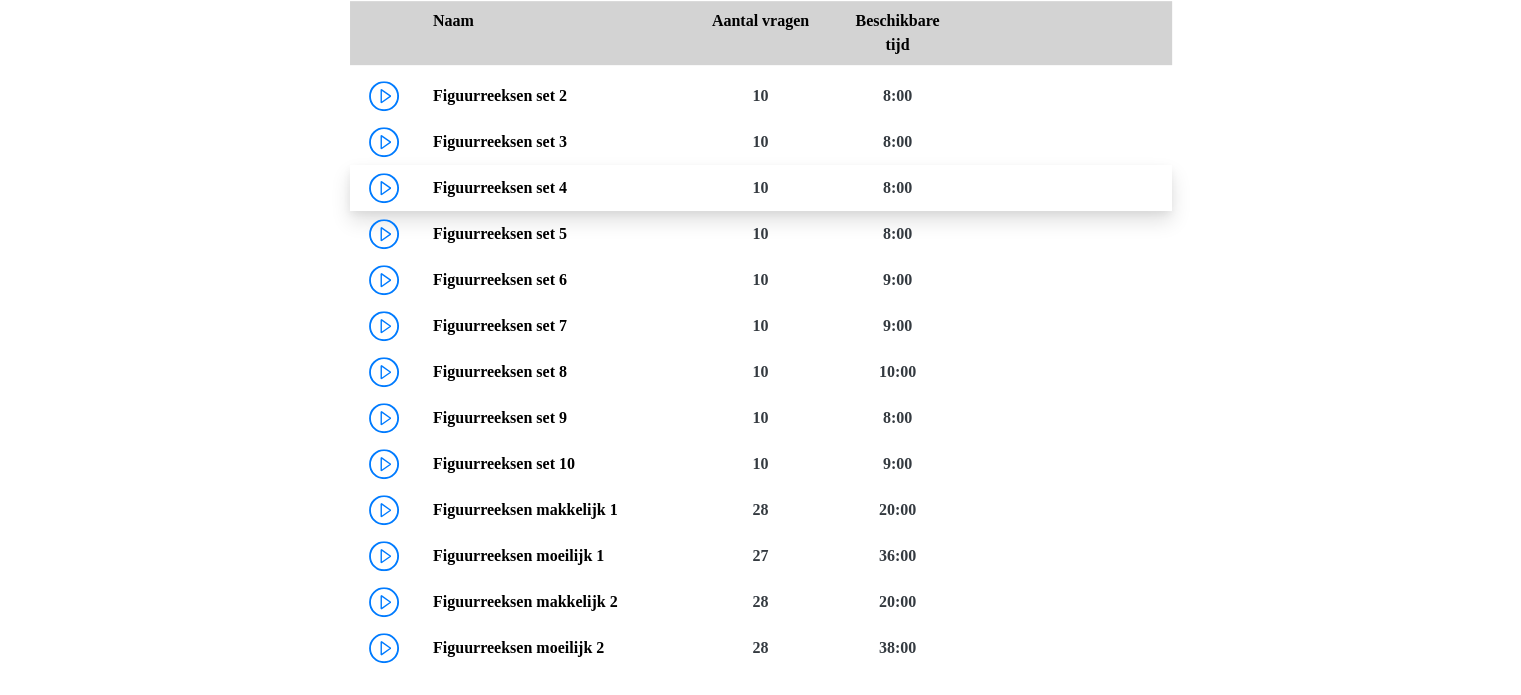 scroll, scrollTop: 1208, scrollLeft: 0, axis: vertical 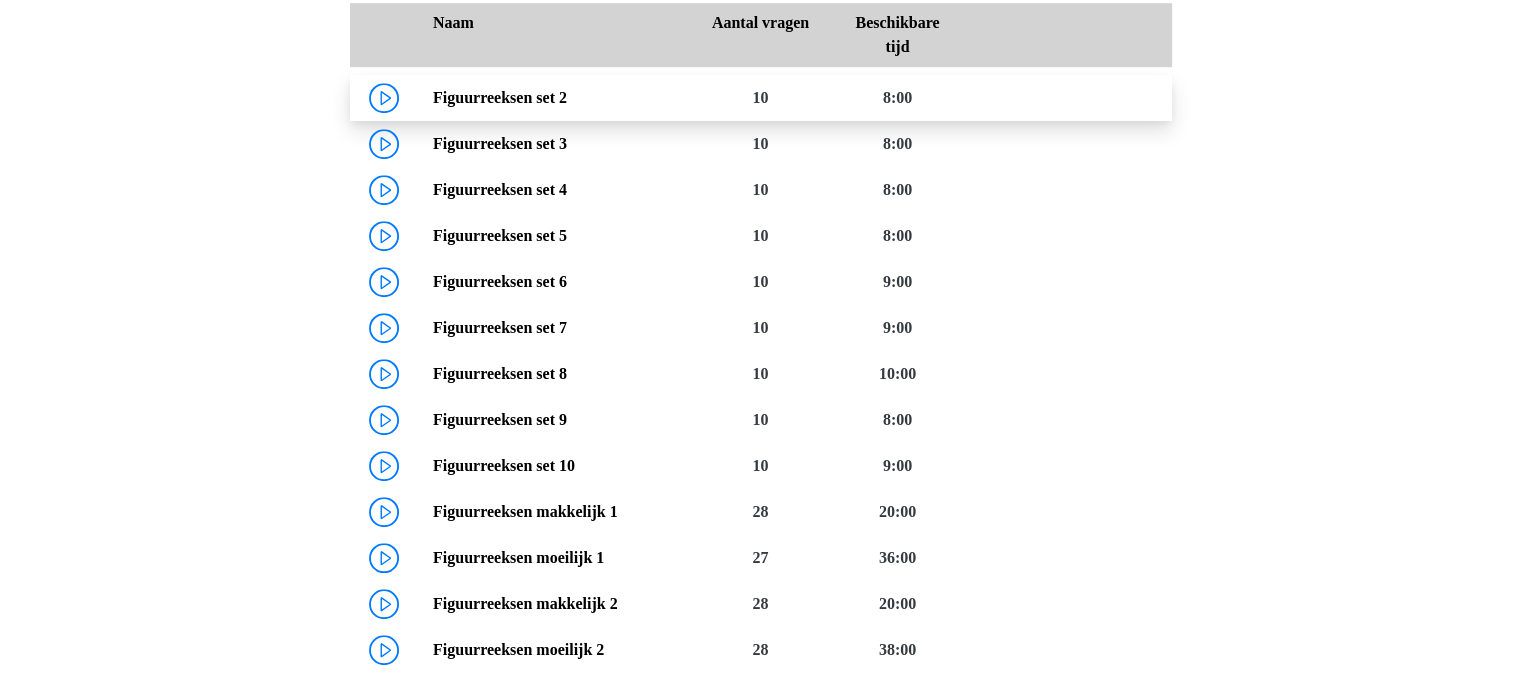 click on "Figuurreeksen
set 2" at bounding box center (500, 97) 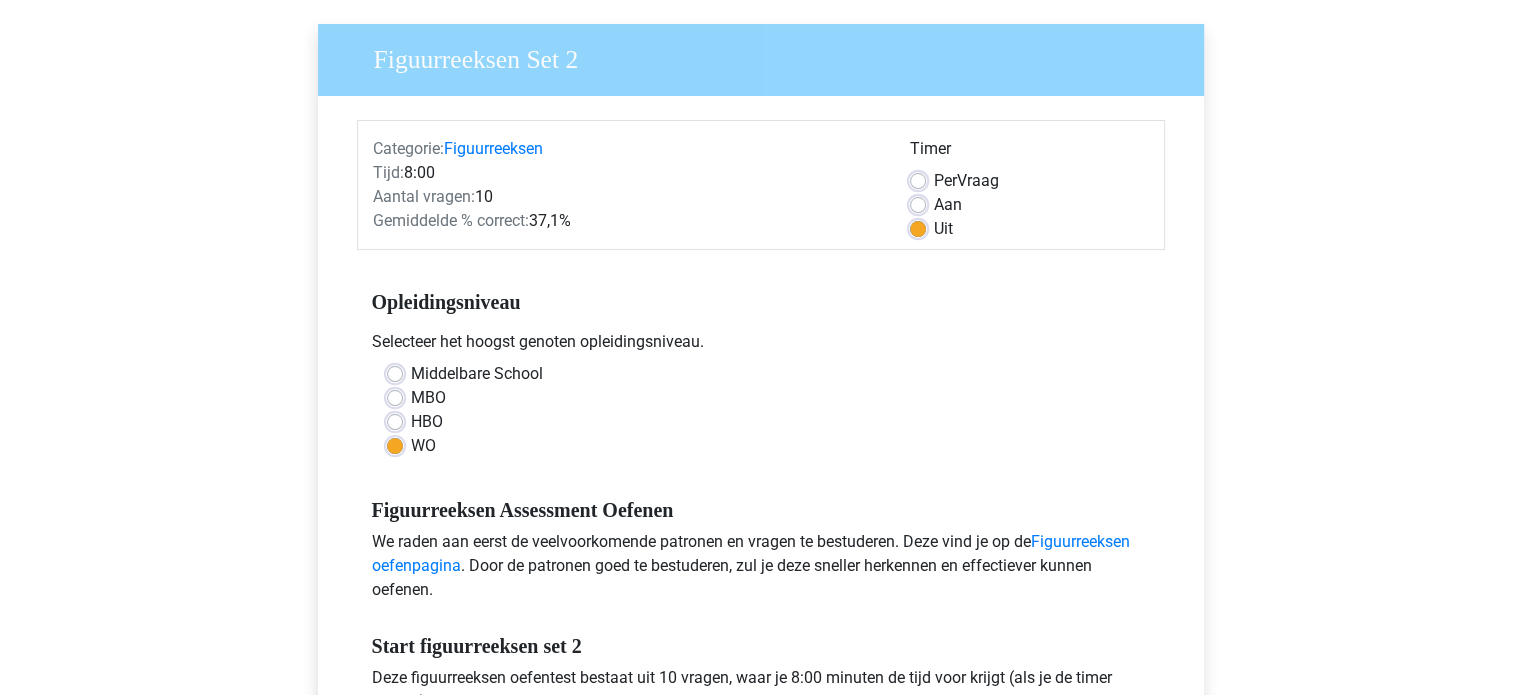scroll, scrollTop: 140, scrollLeft: 0, axis: vertical 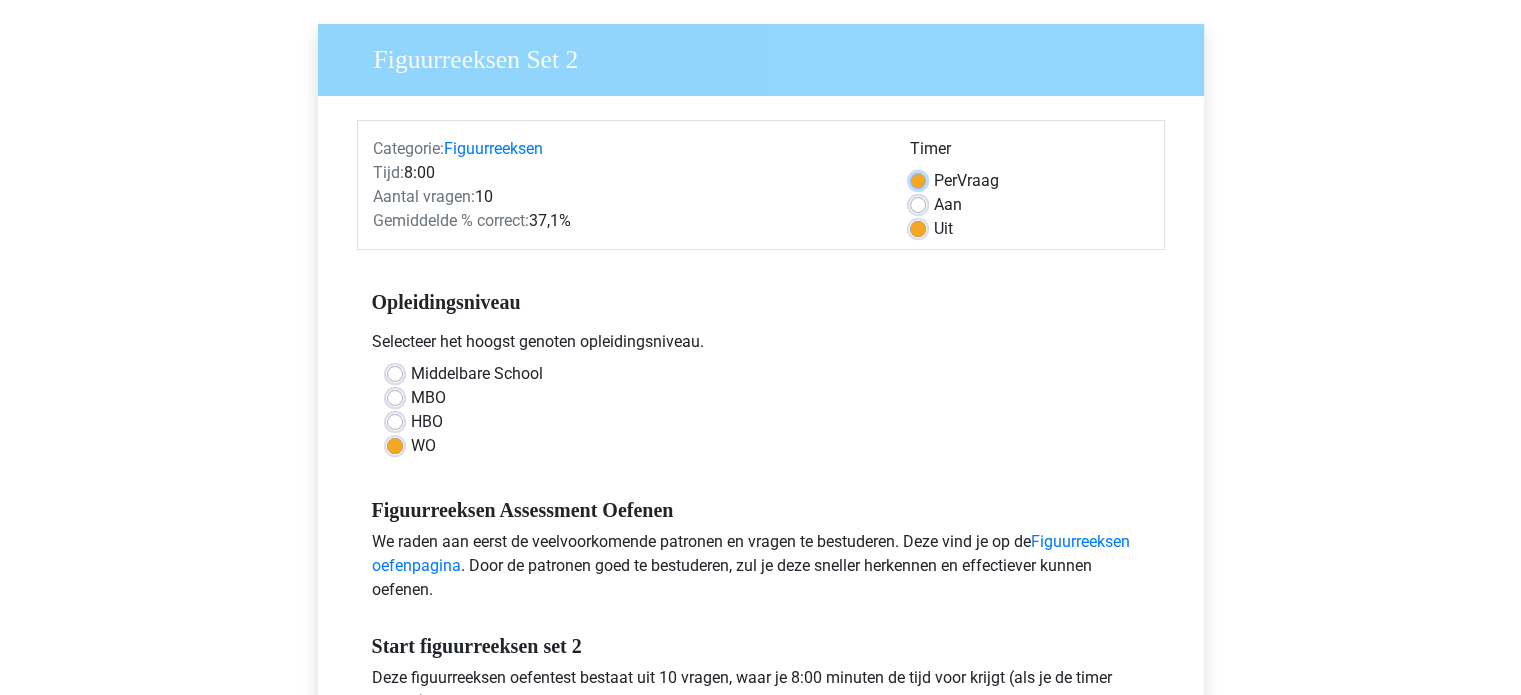 radio on "true" 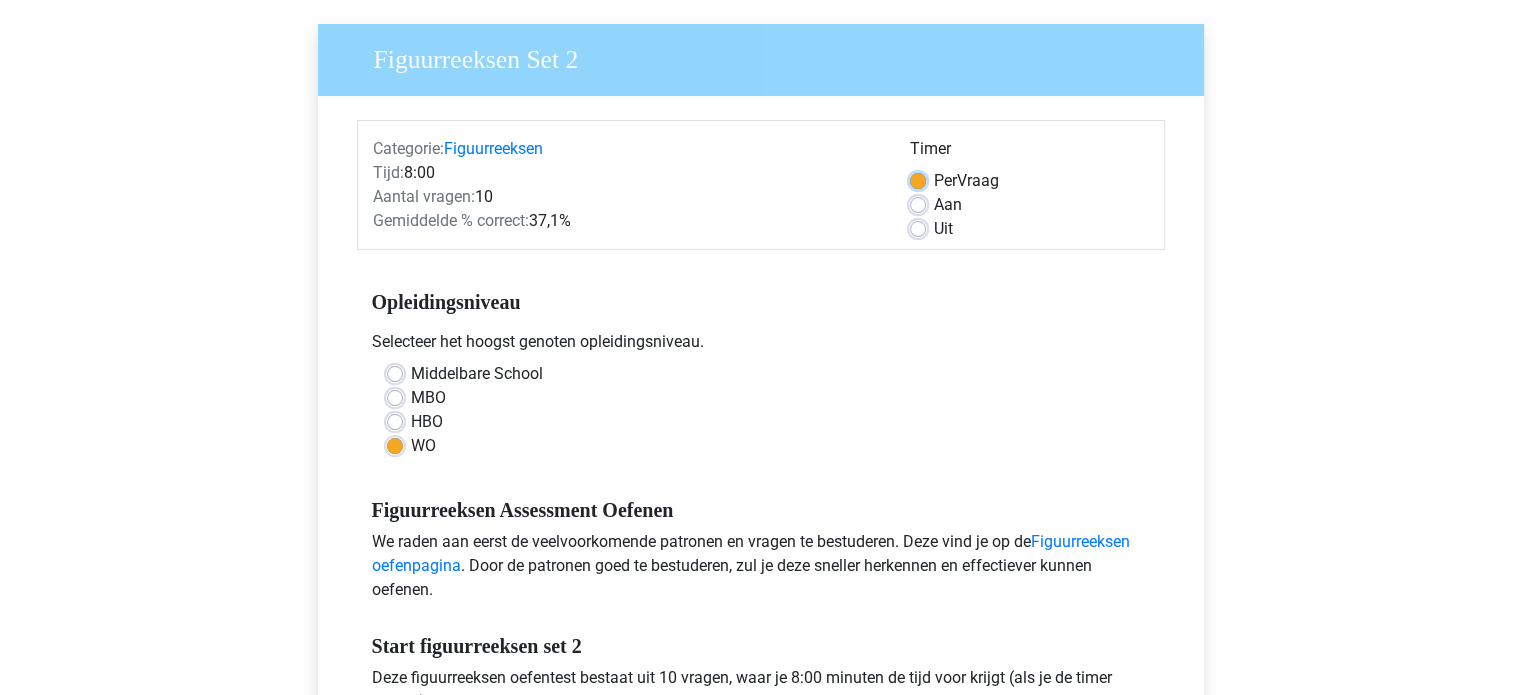 scroll, scrollTop: 538, scrollLeft: 0, axis: vertical 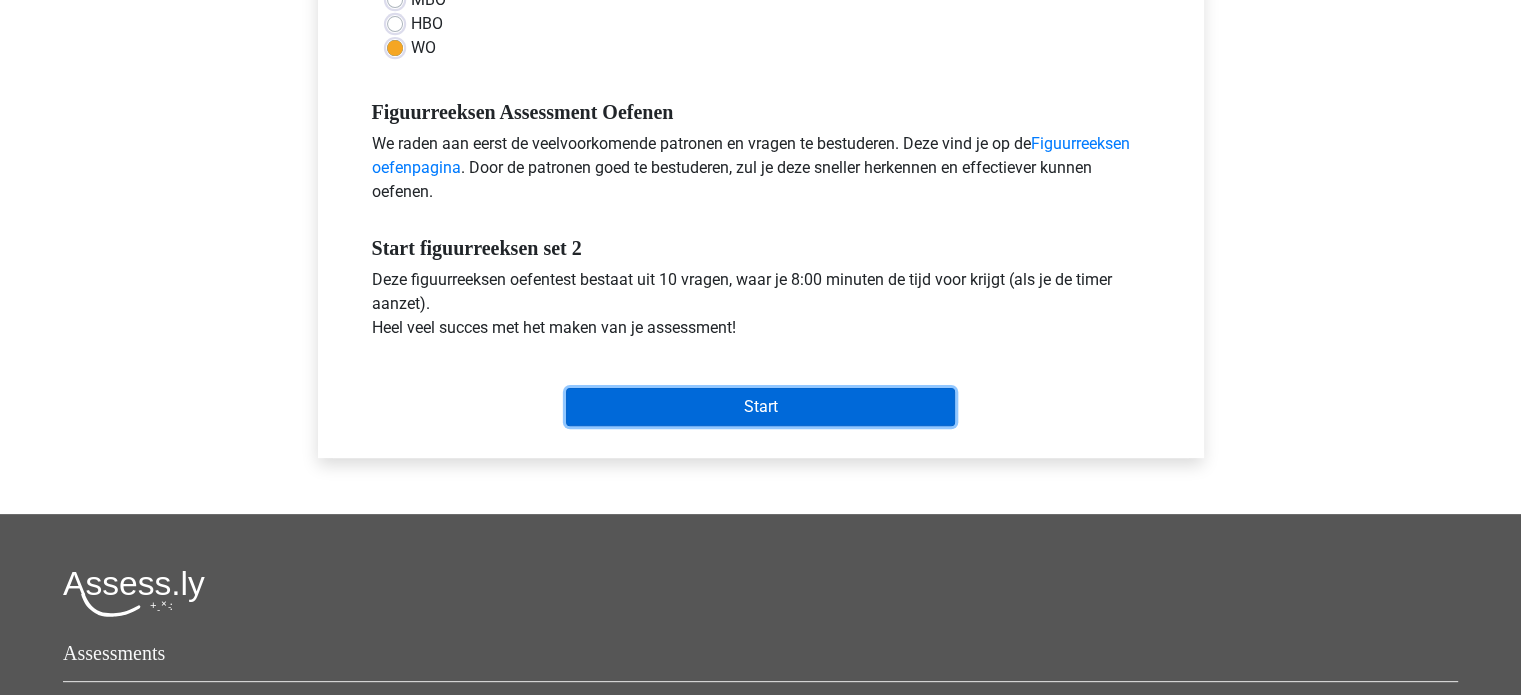 click on "Start" at bounding box center [760, 407] 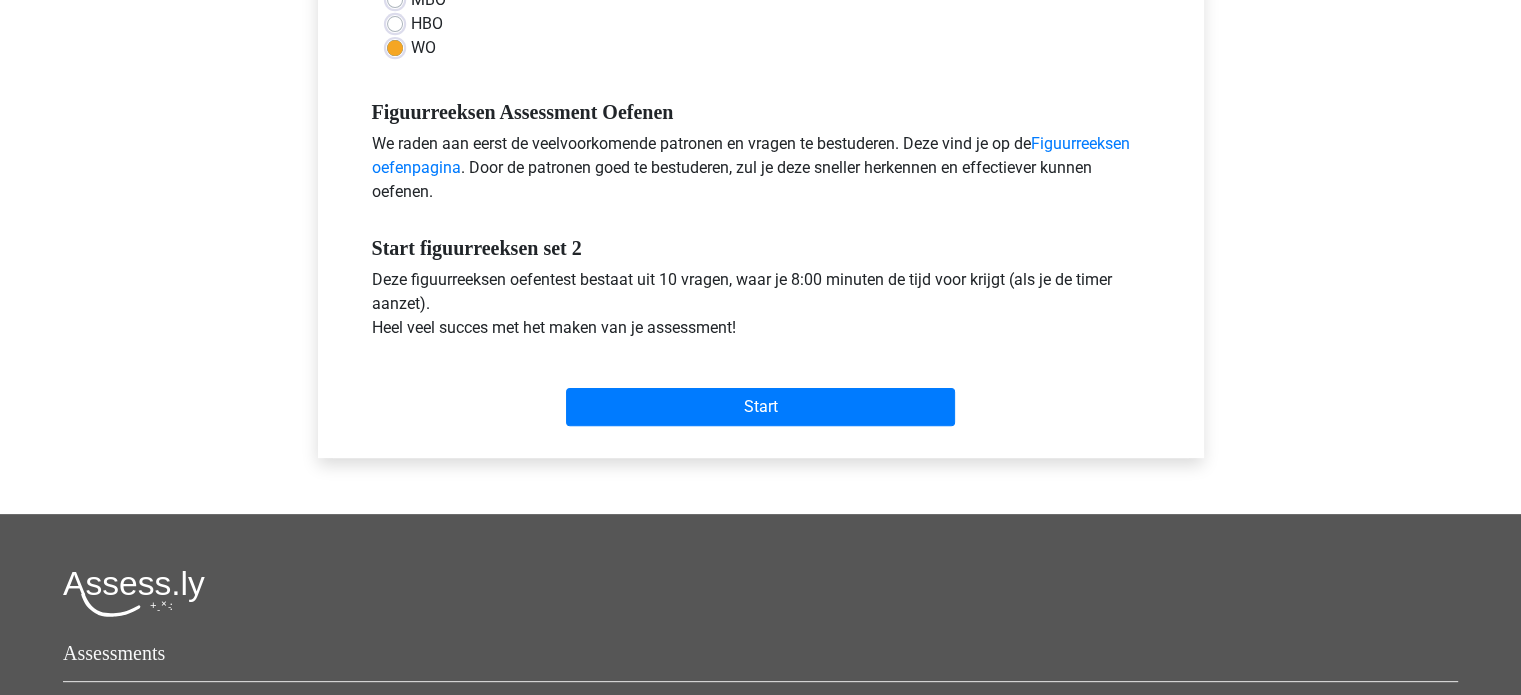 scroll, scrollTop: 0, scrollLeft: 0, axis: both 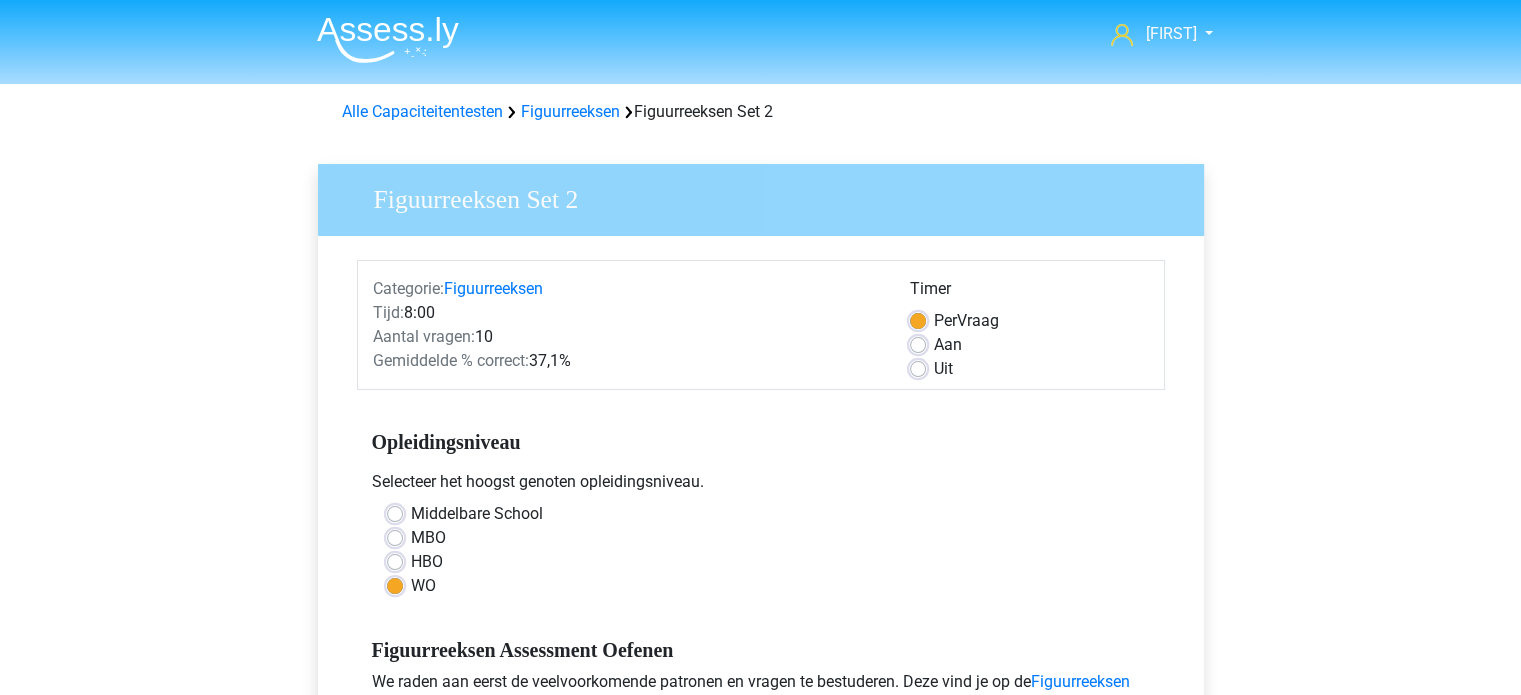click on "Aan" at bounding box center [948, 345] 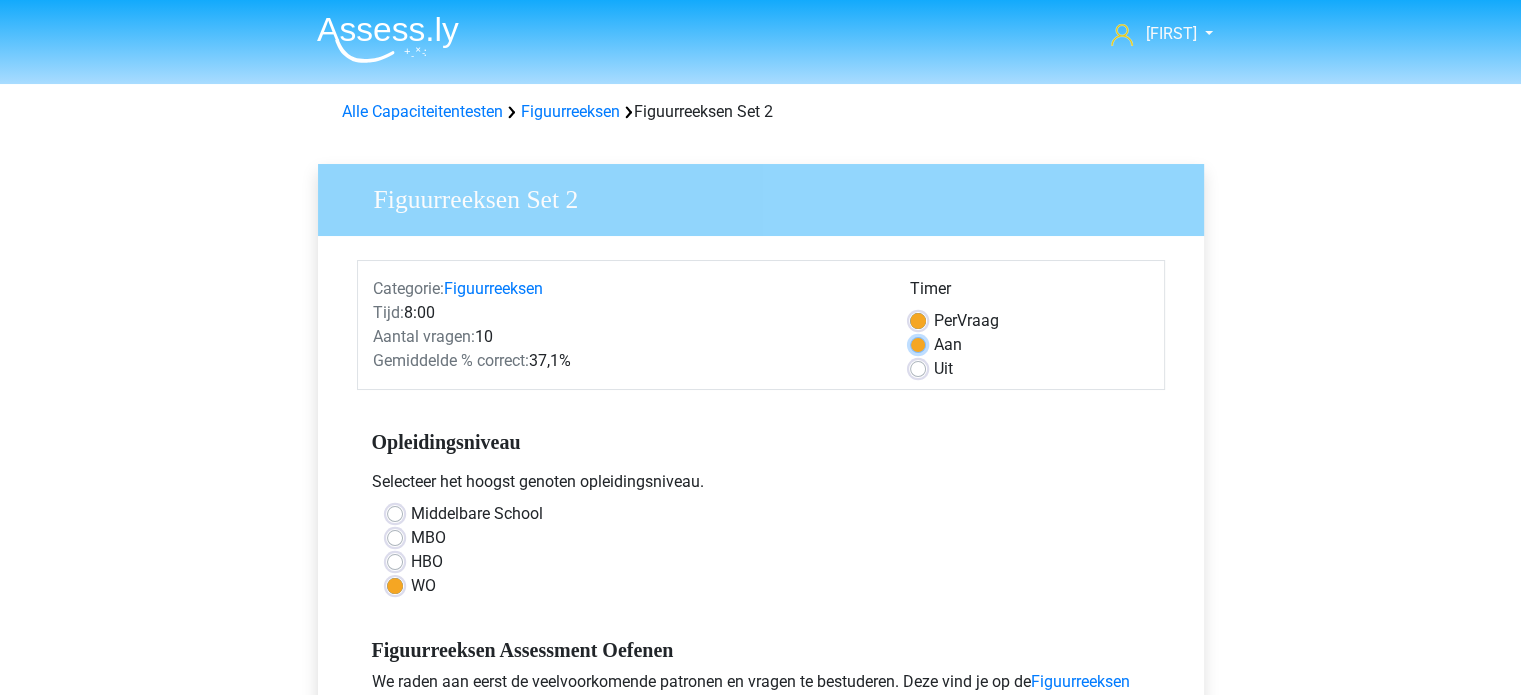 click on "Aan" at bounding box center (918, 343) 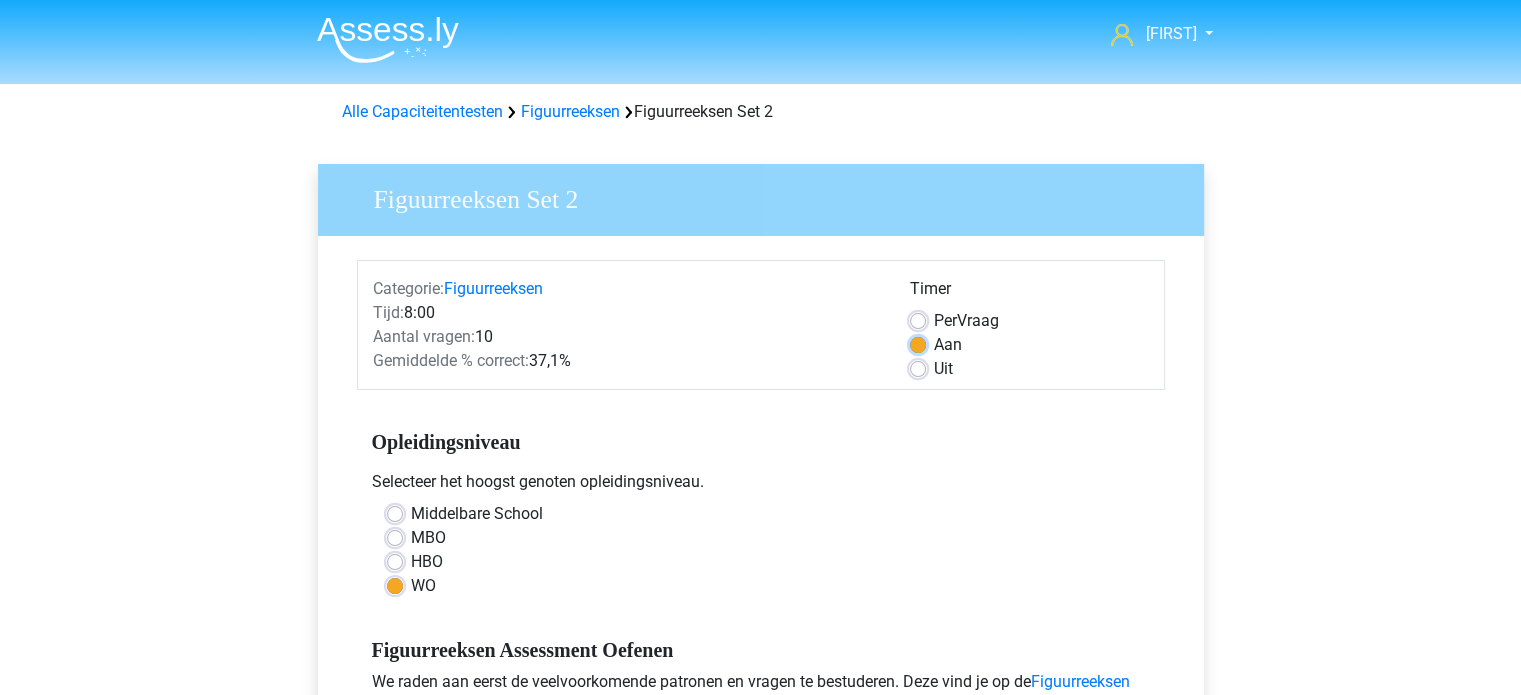 scroll, scrollTop: 719, scrollLeft: 0, axis: vertical 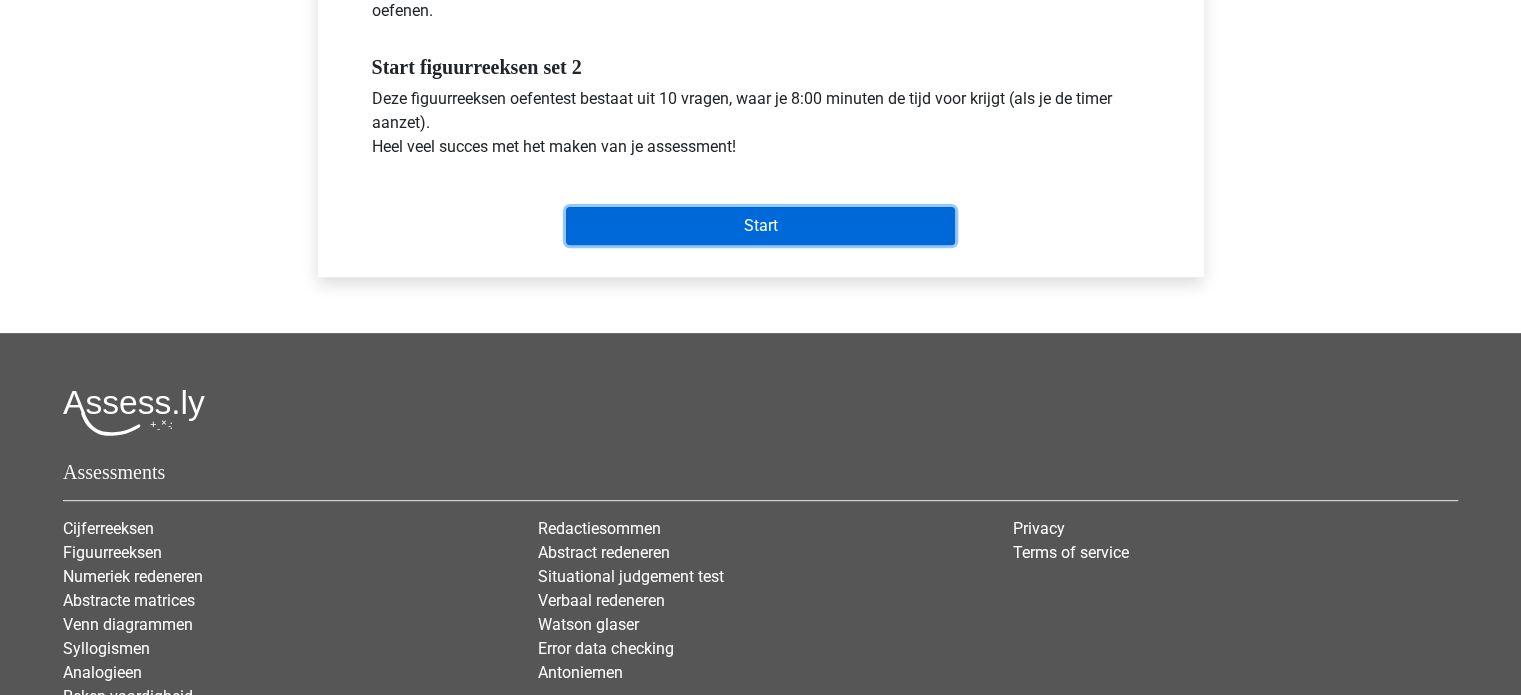 click on "Start" at bounding box center [760, 226] 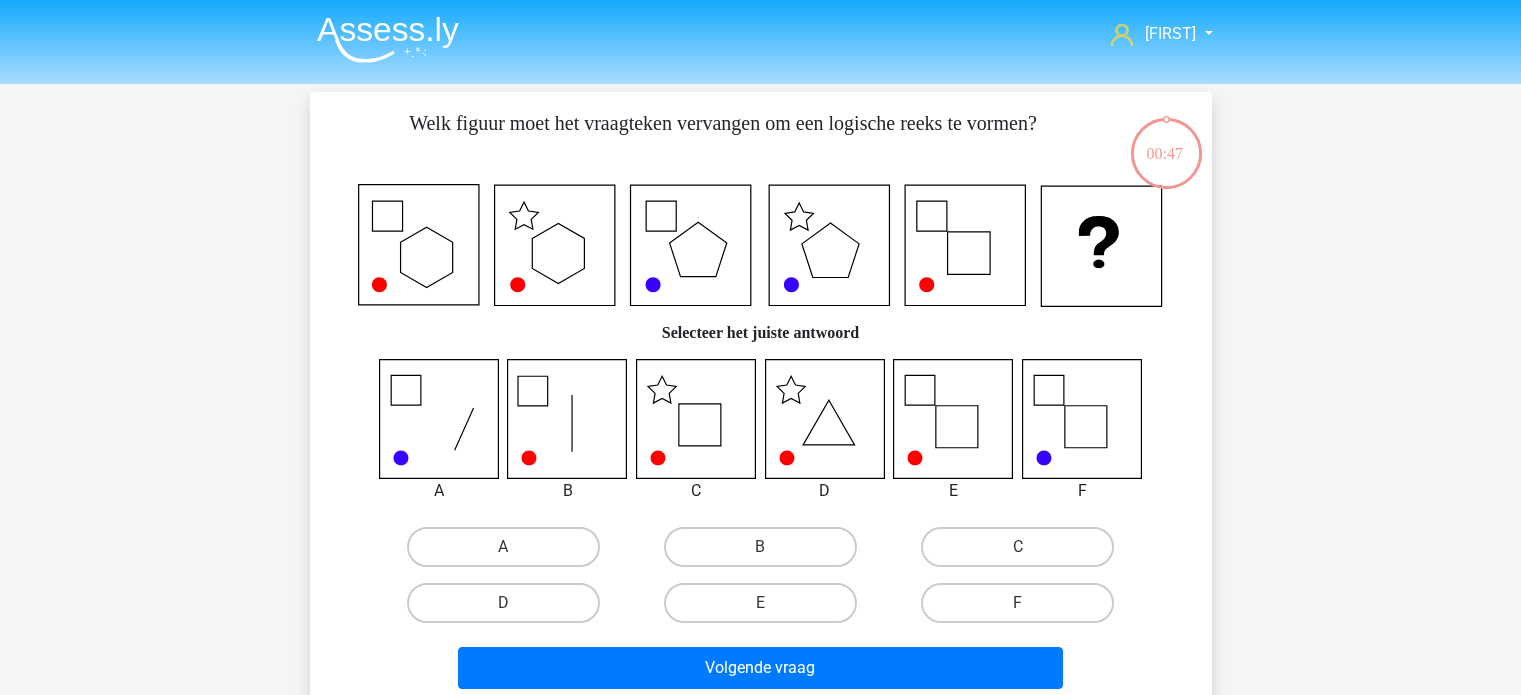 scroll, scrollTop: 0, scrollLeft: 0, axis: both 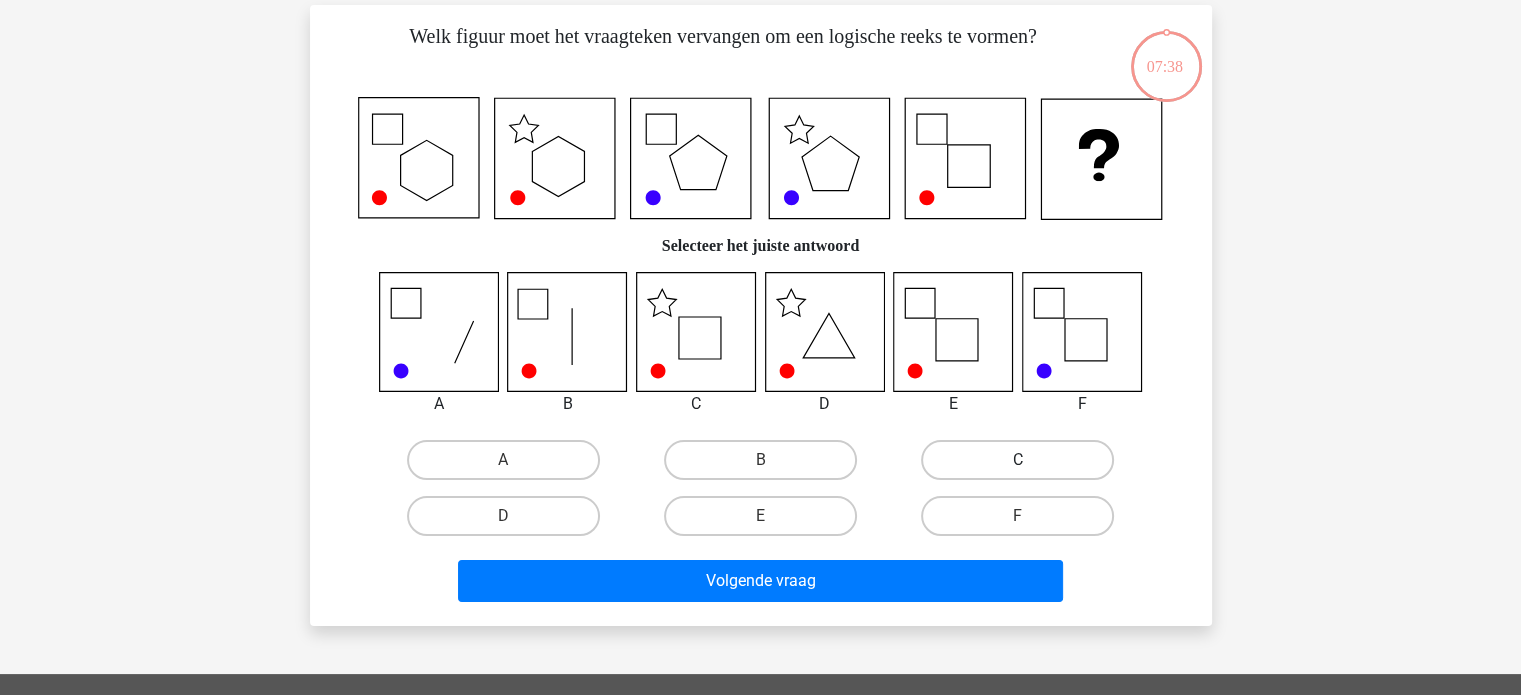 click on "C" at bounding box center (1017, 460) 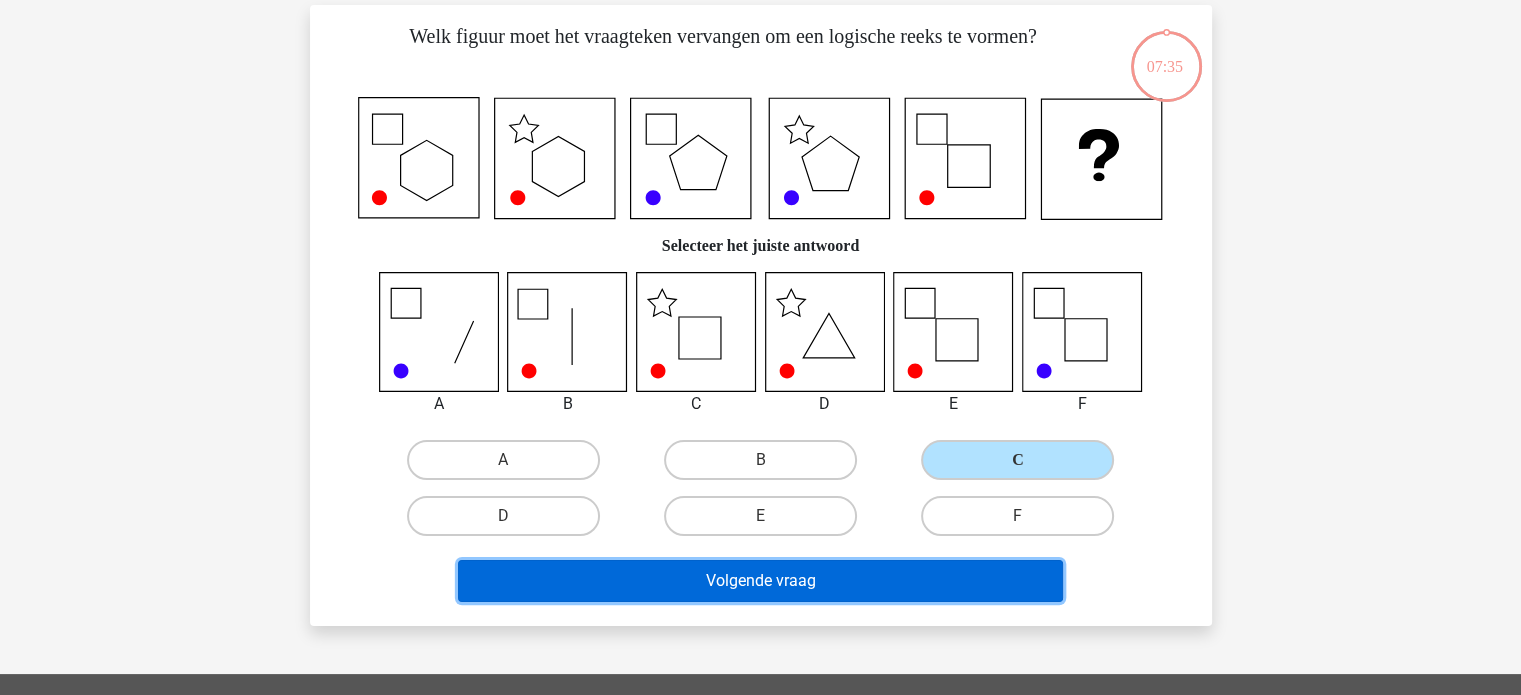 click on "Volgende vraag" at bounding box center (760, 581) 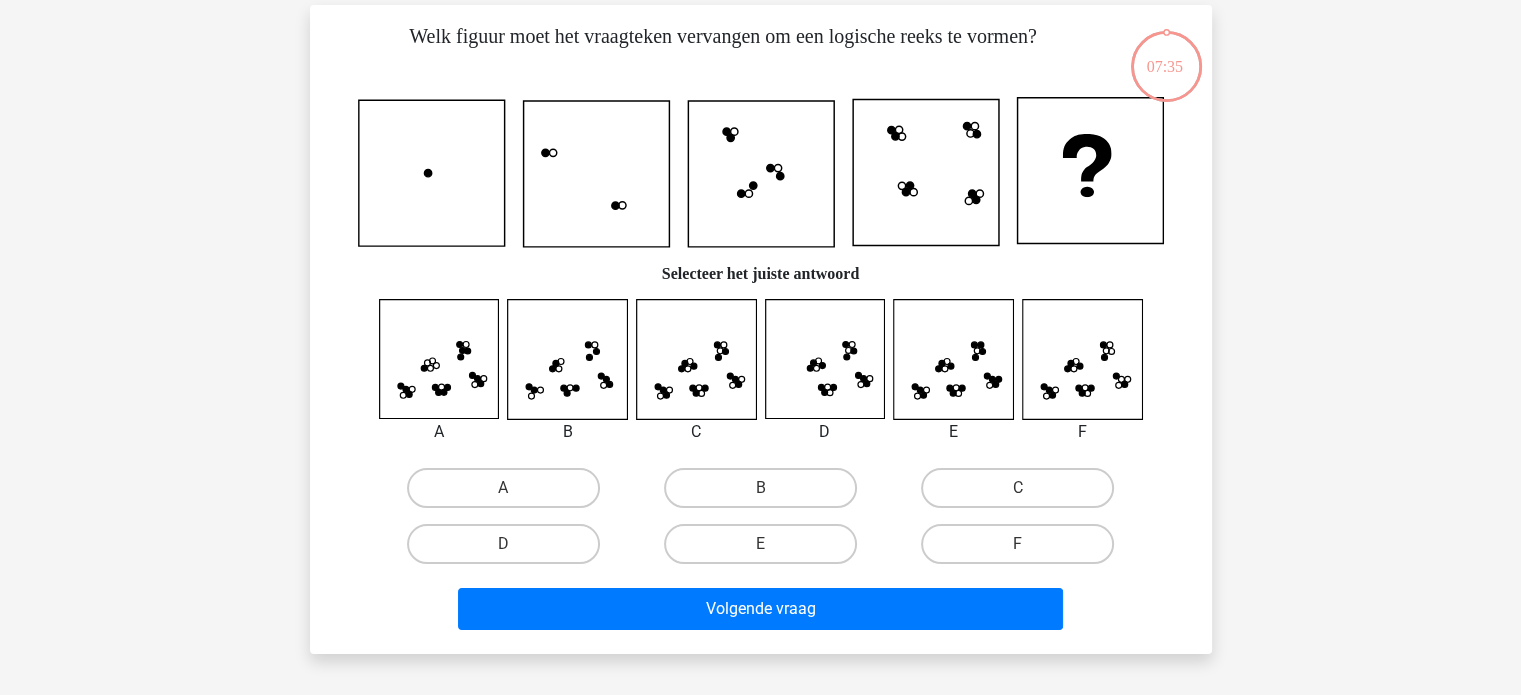 scroll, scrollTop: 92, scrollLeft: 0, axis: vertical 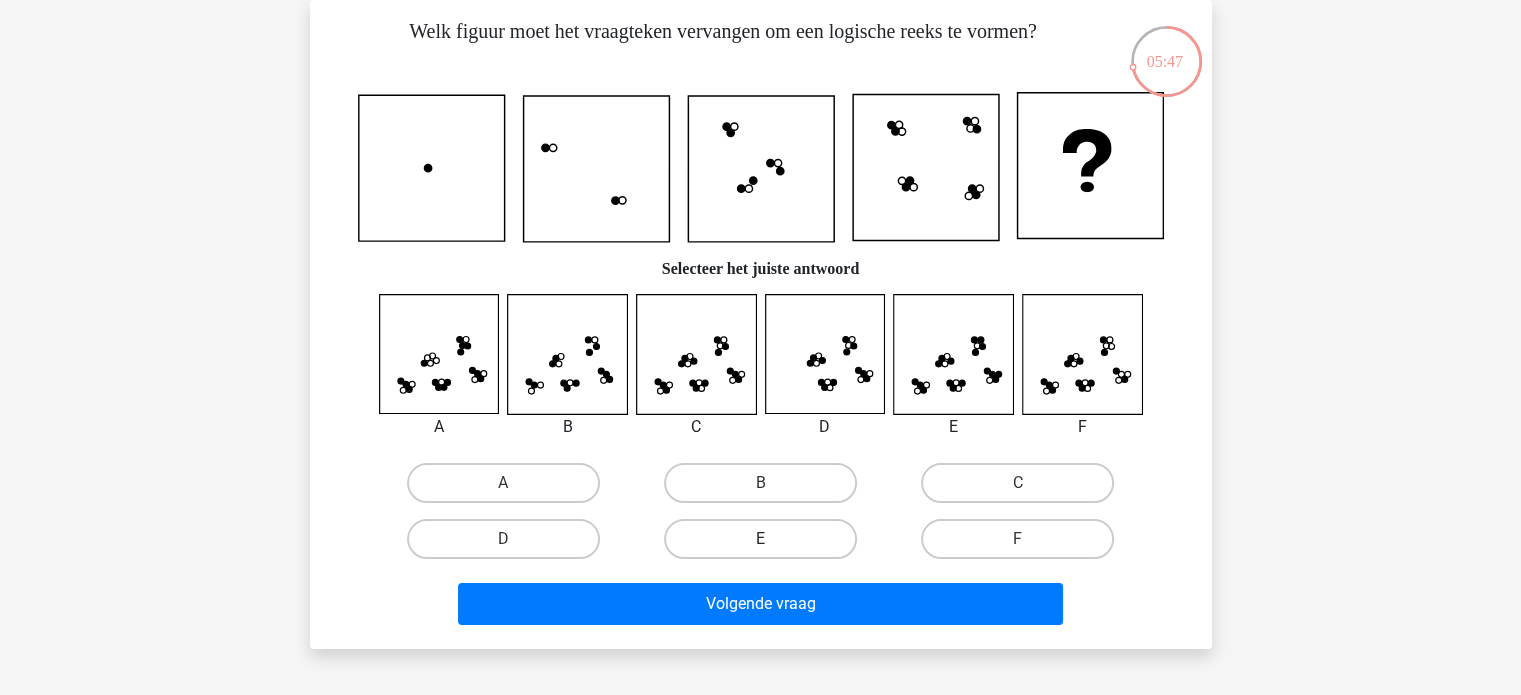 click on "E" at bounding box center (760, 539) 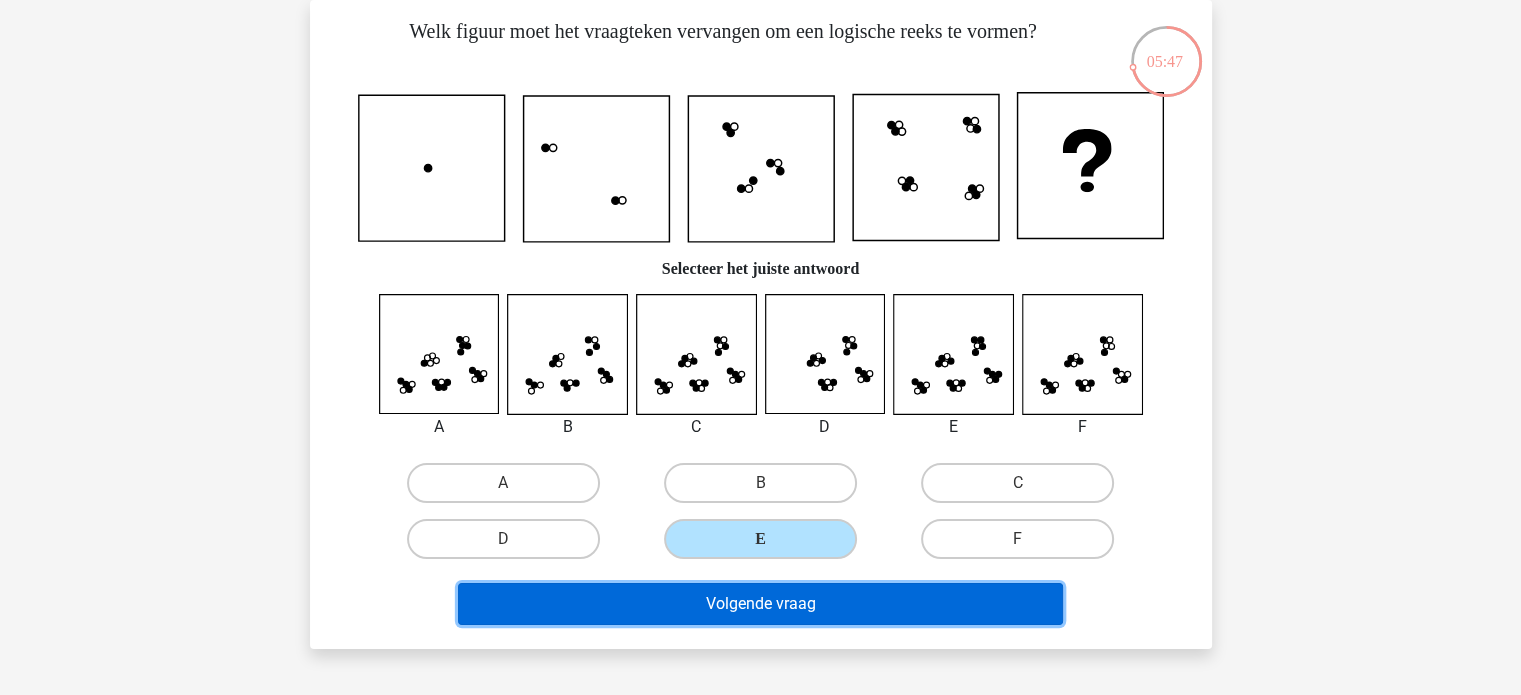 click on "Volgende vraag" at bounding box center [760, 604] 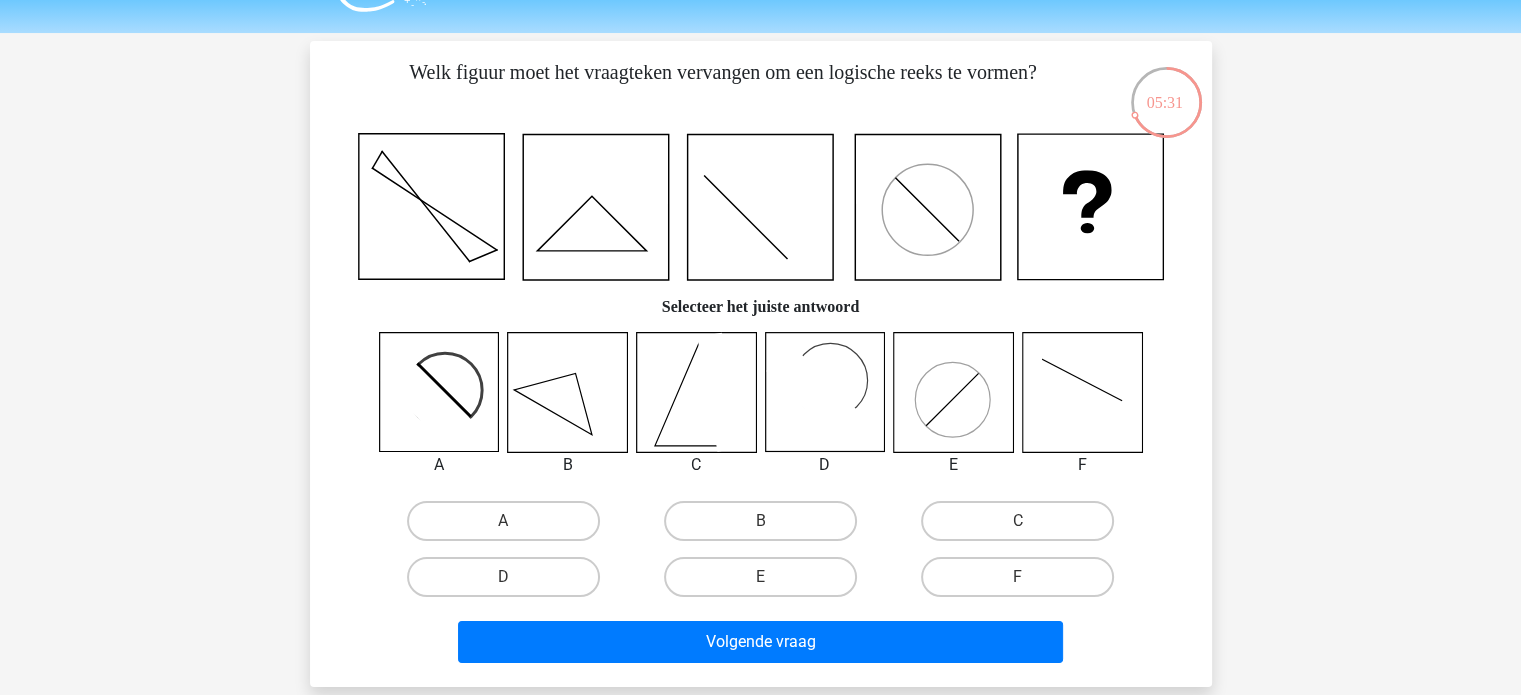 scroll, scrollTop: 52, scrollLeft: 0, axis: vertical 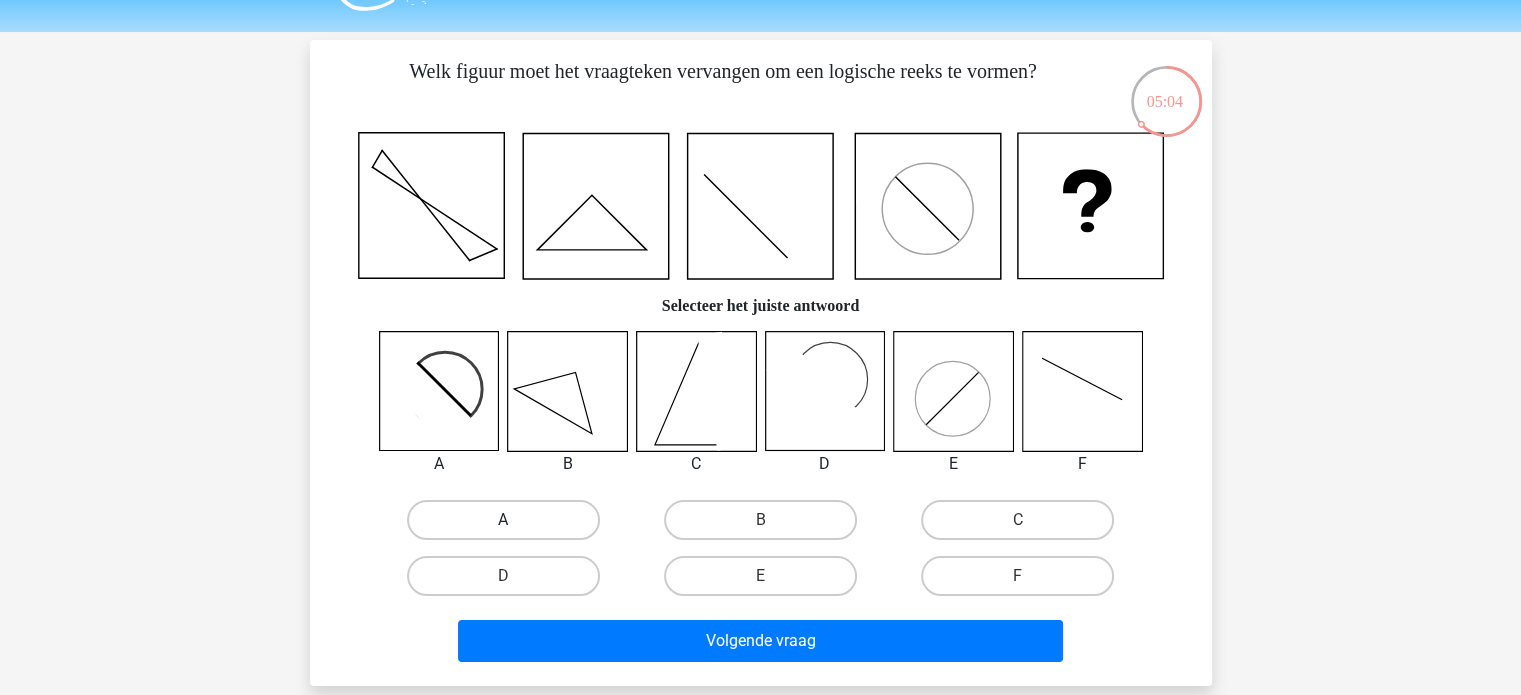 click on "A" at bounding box center (503, 520) 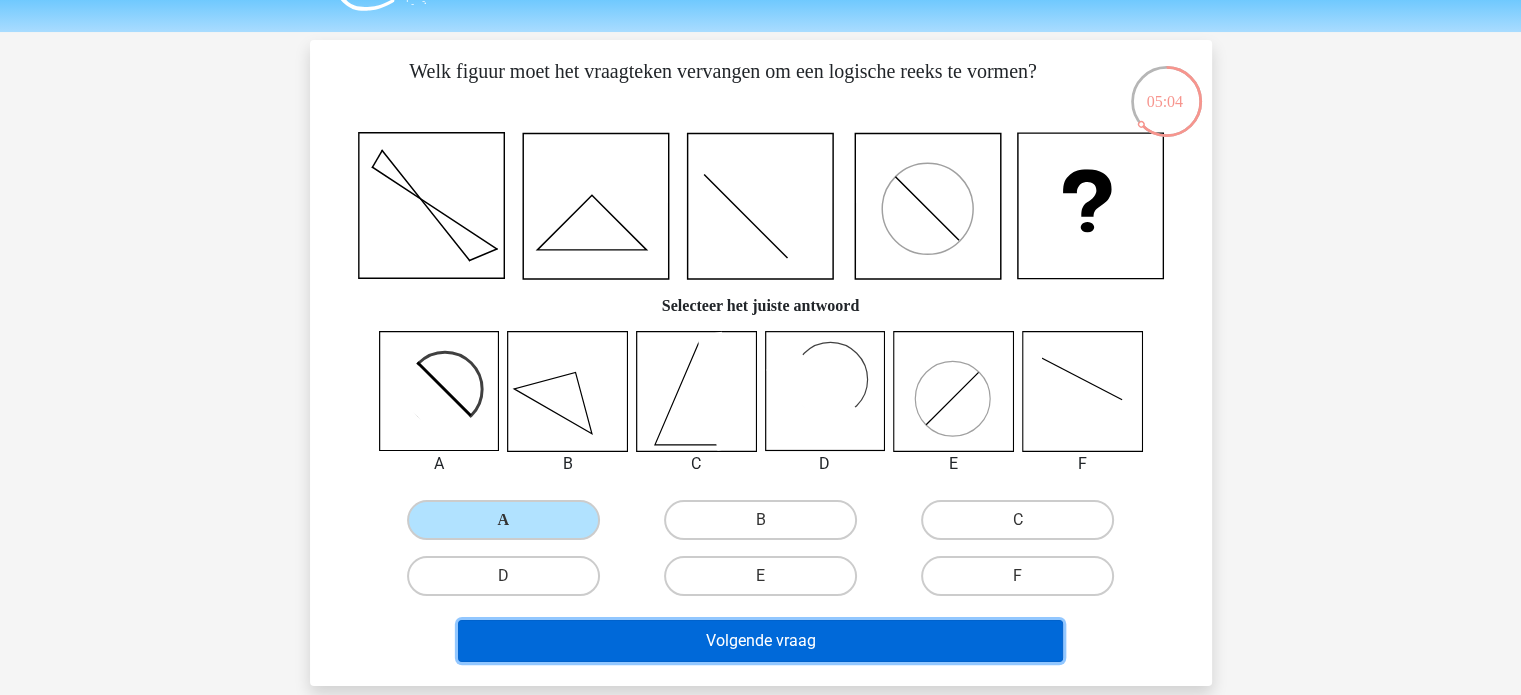 click on "Volgende vraag" at bounding box center (760, 641) 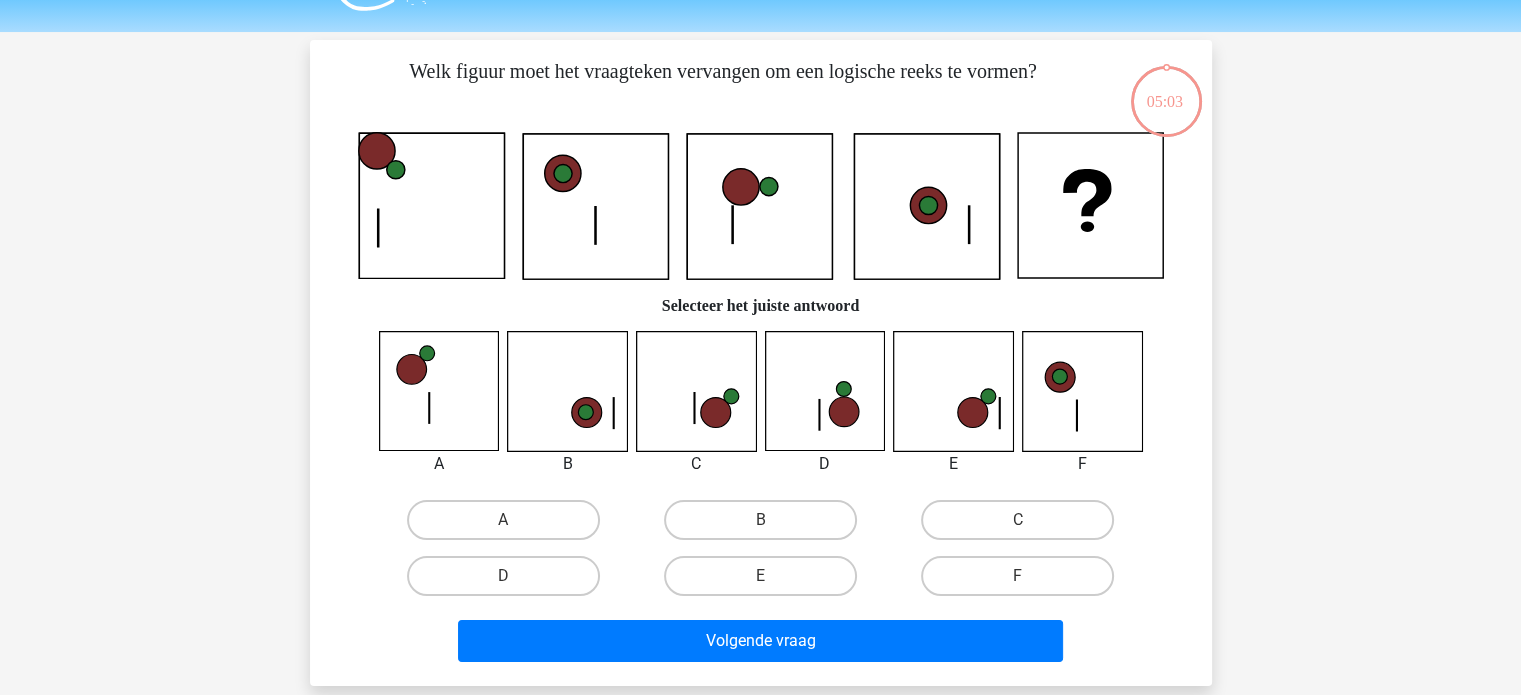 scroll, scrollTop: 92, scrollLeft: 0, axis: vertical 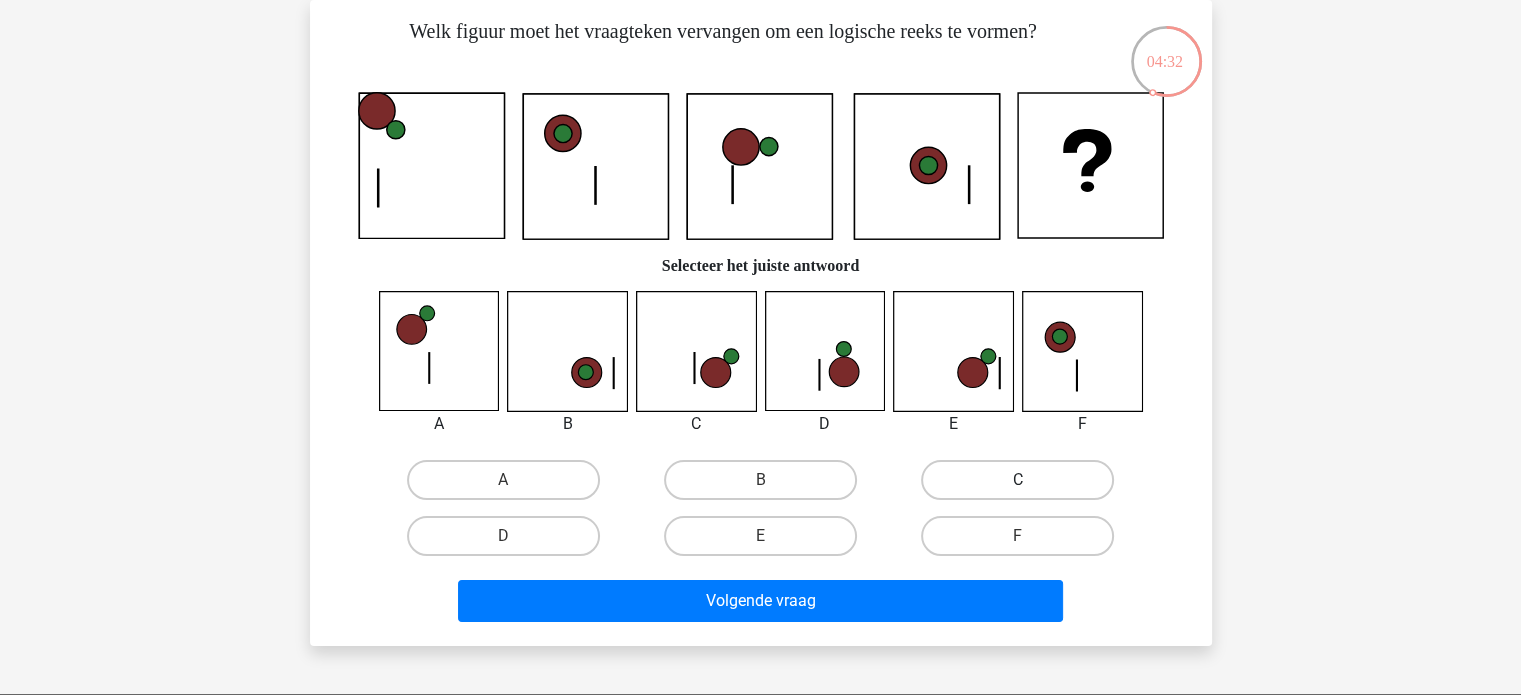 click on "C" at bounding box center (1017, 480) 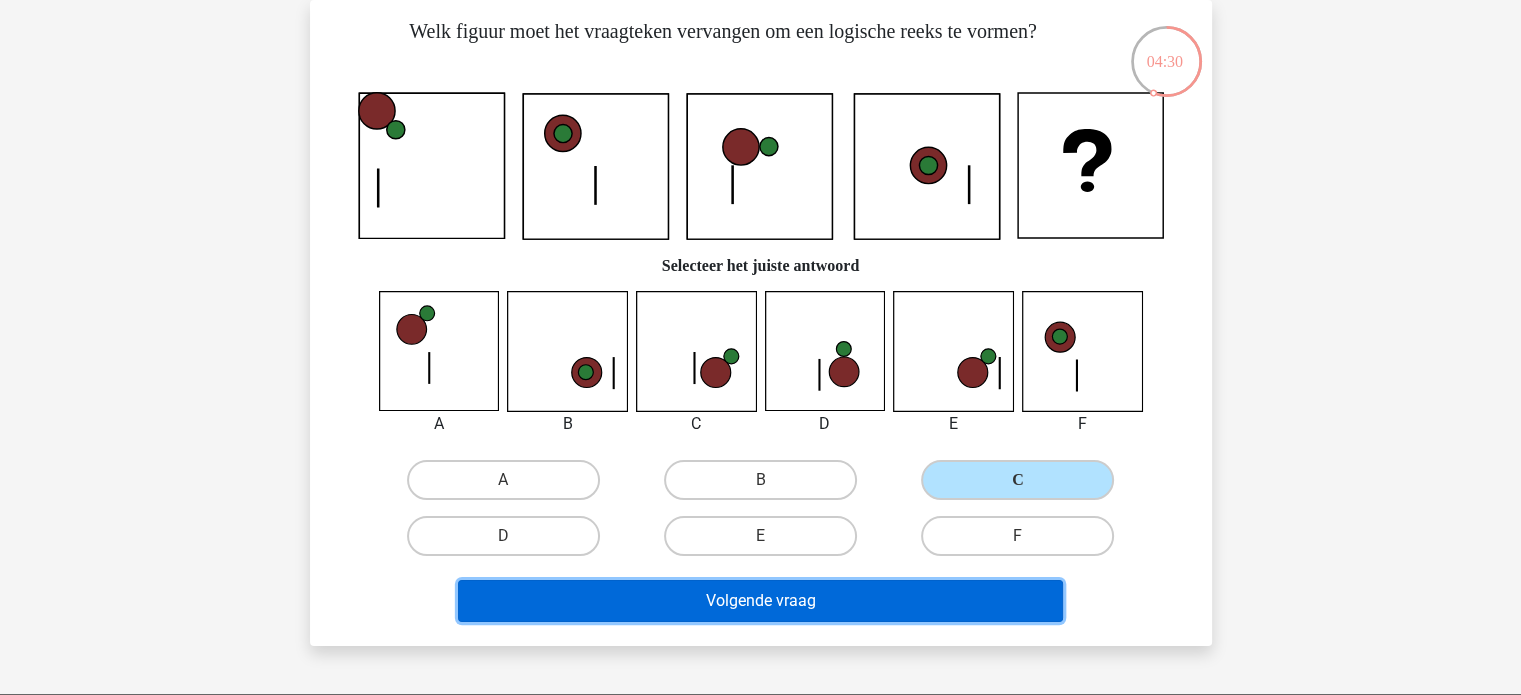 click on "Volgende vraag" at bounding box center (760, 601) 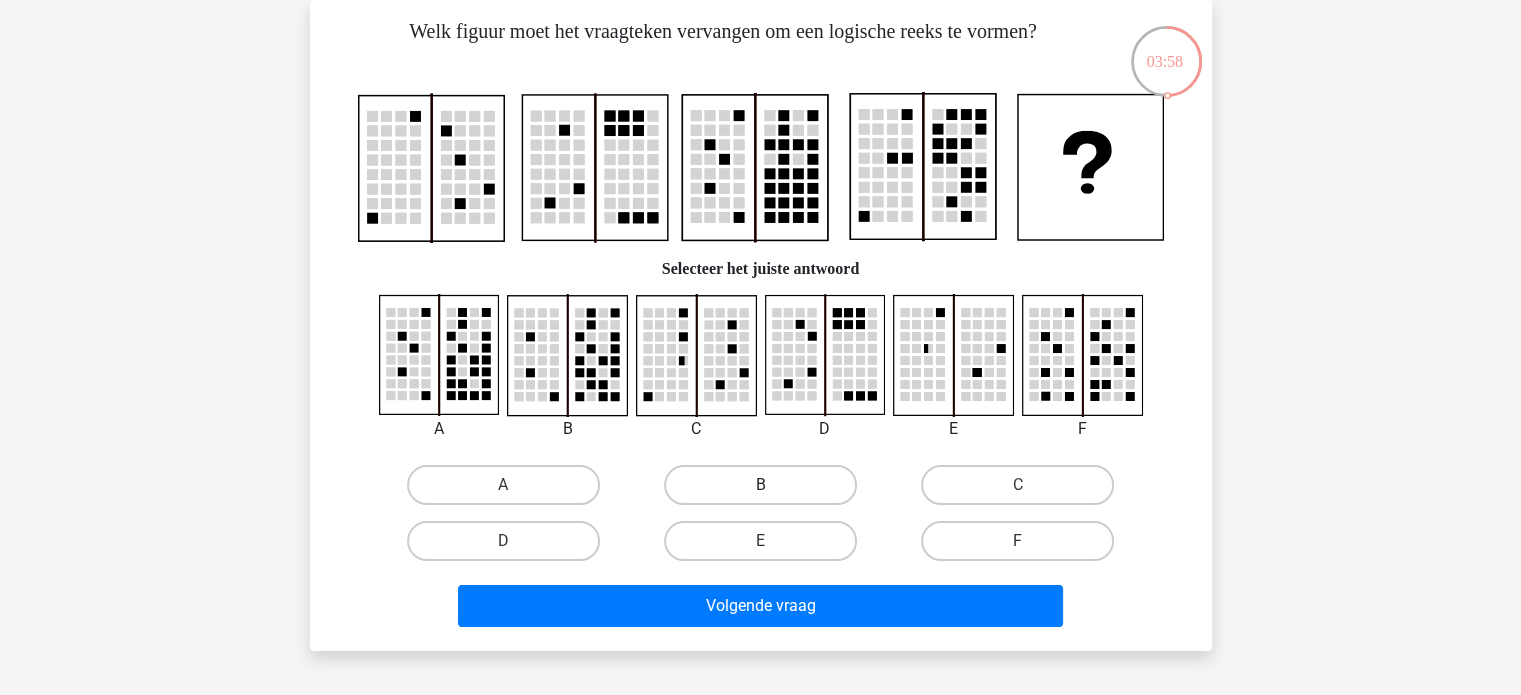 click on "B" at bounding box center (760, 485) 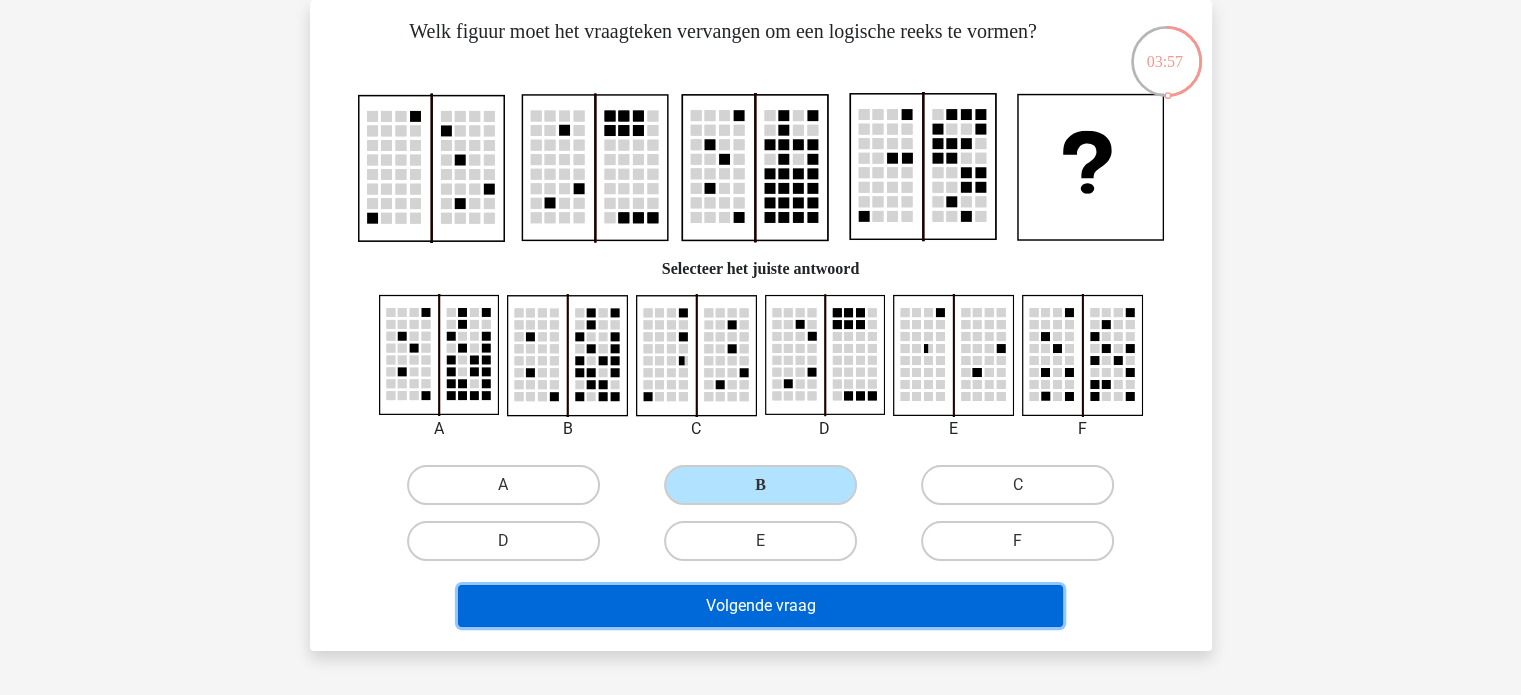click on "Volgende vraag" at bounding box center [760, 606] 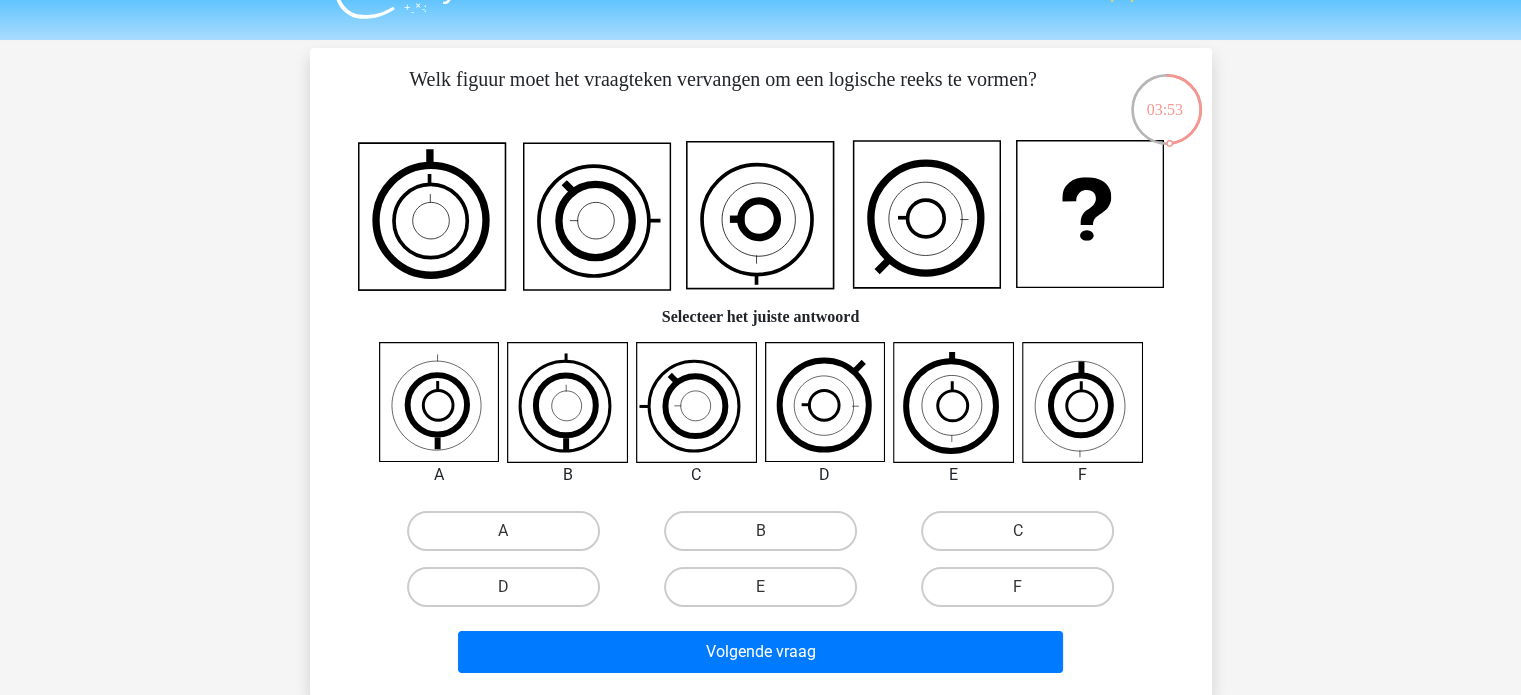 scroll, scrollTop: 44, scrollLeft: 0, axis: vertical 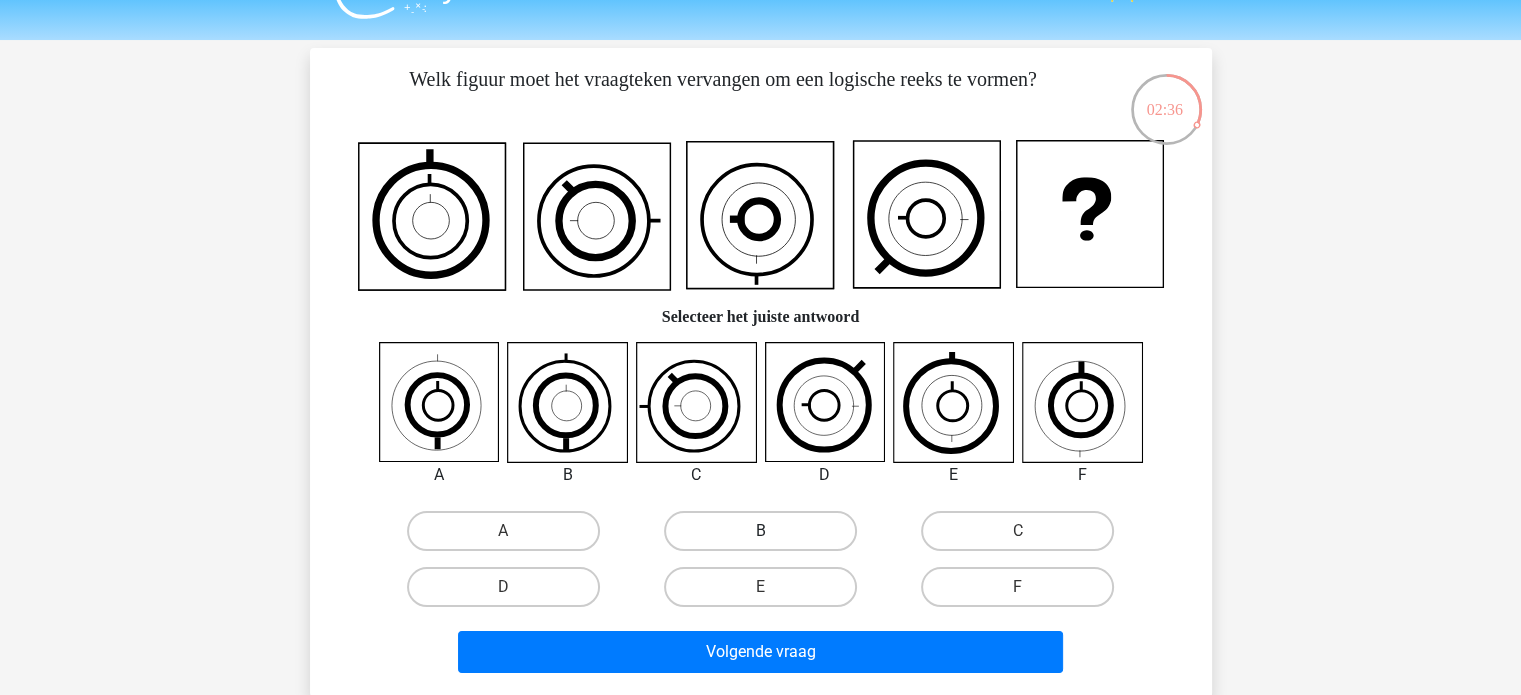 click on "B" at bounding box center [760, 531] 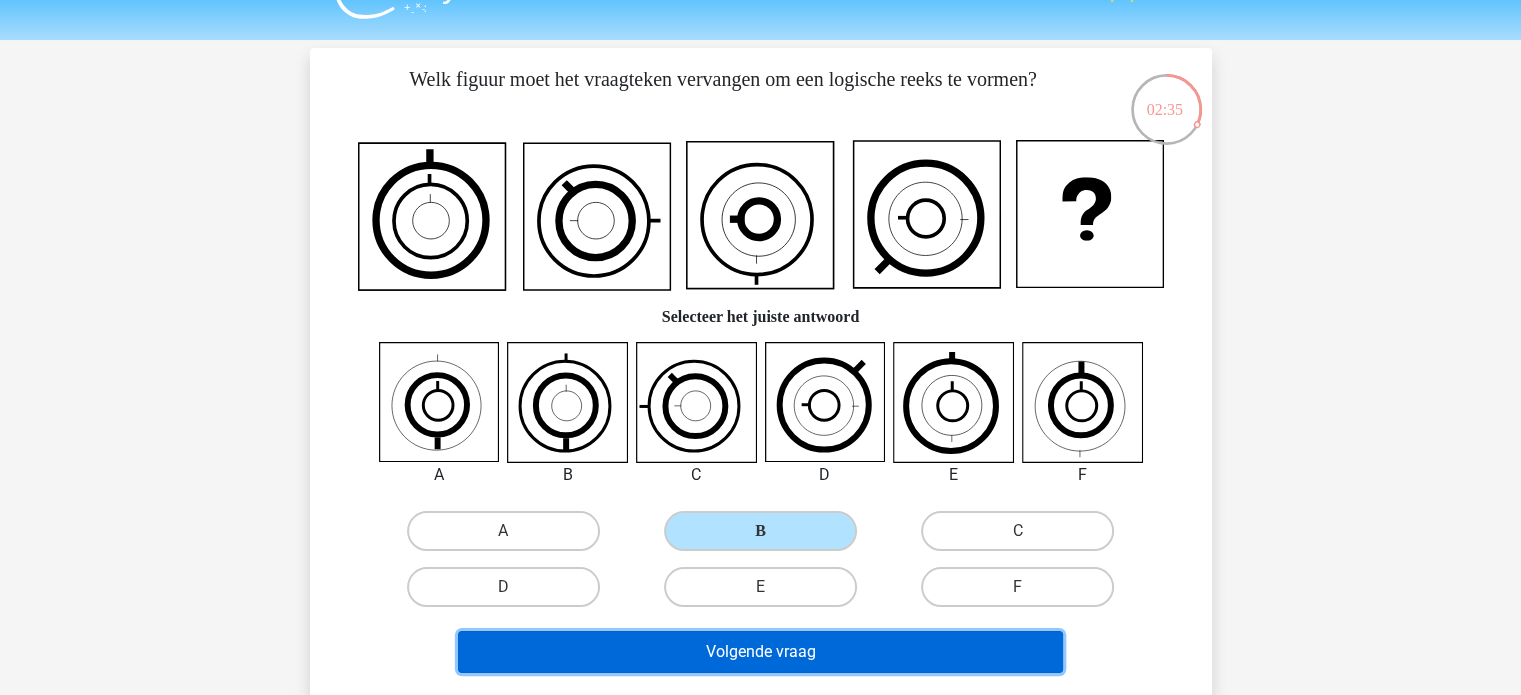 click on "Volgende vraag" at bounding box center (760, 652) 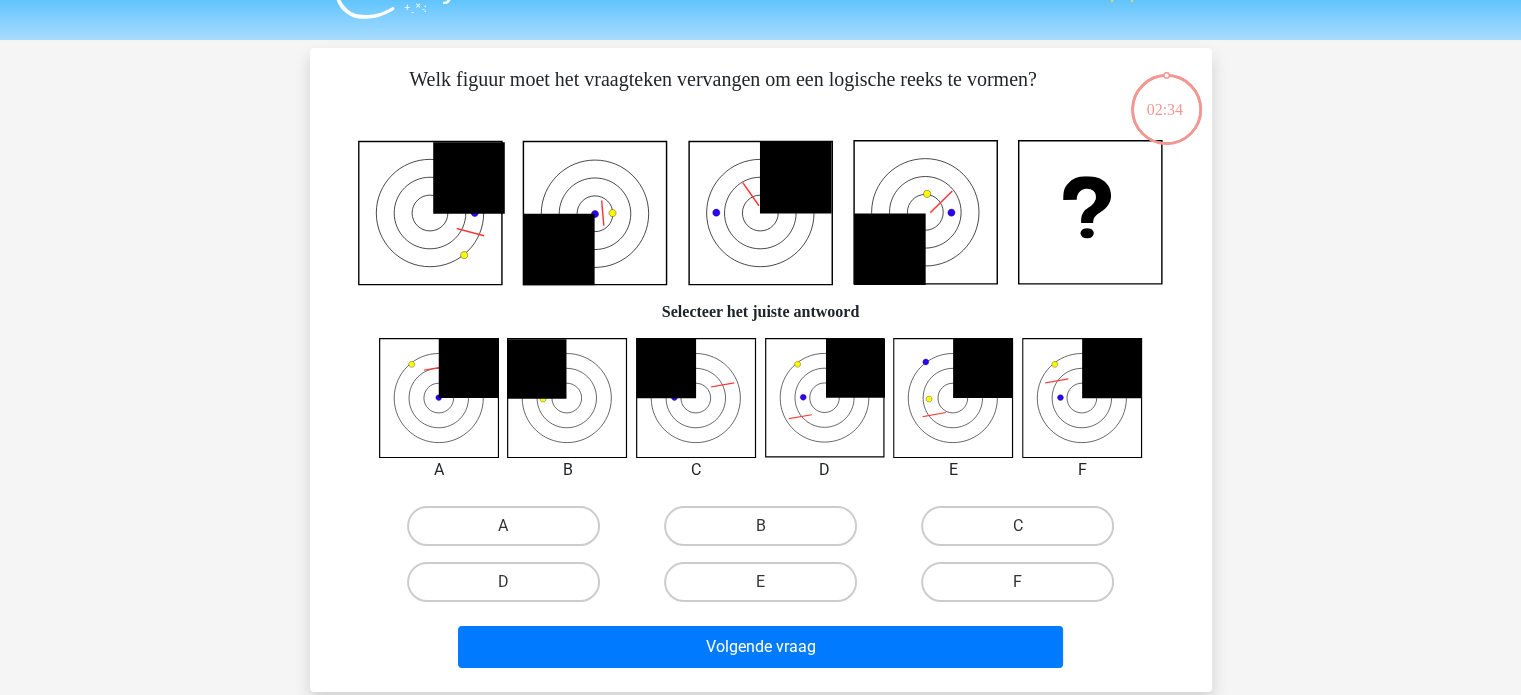 scroll, scrollTop: 92, scrollLeft: 0, axis: vertical 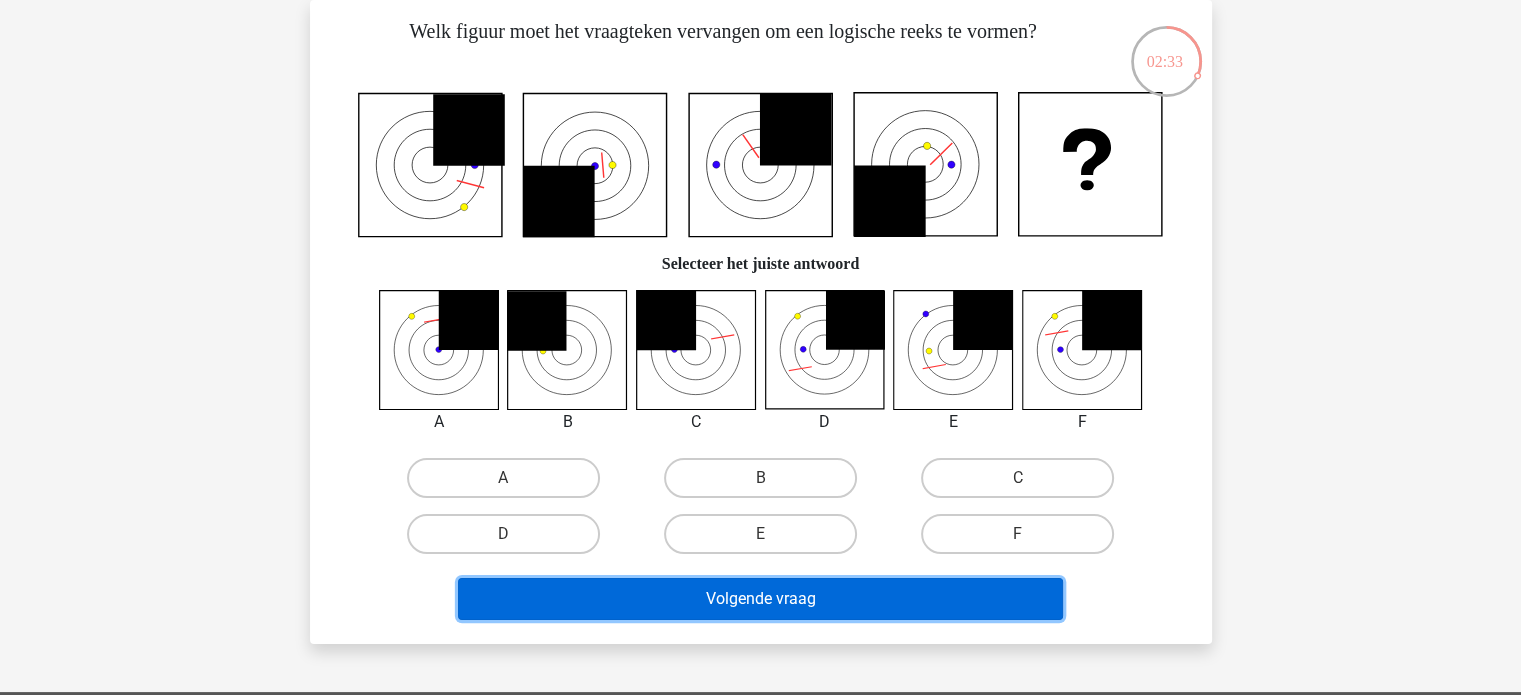 click on "Volgende vraag" at bounding box center [760, 599] 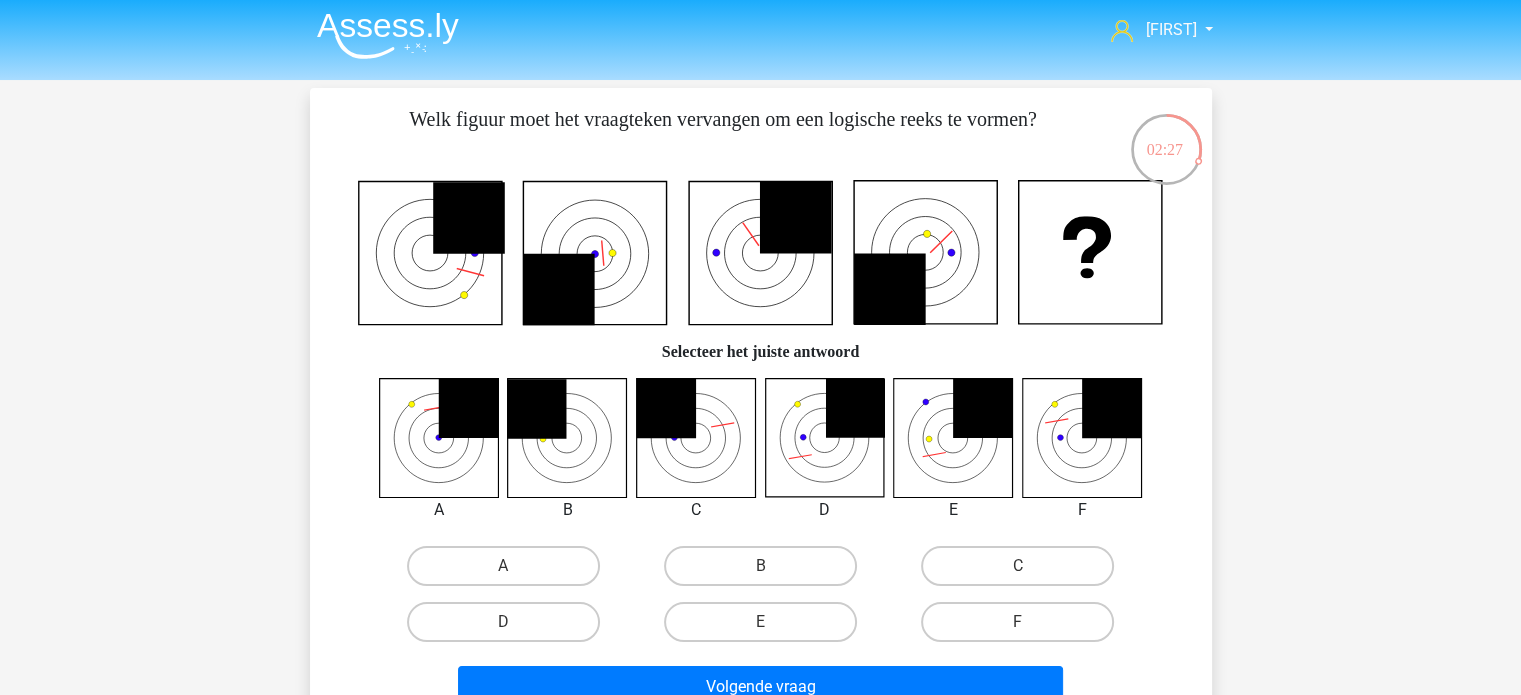 scroll, scrollTop: 16, scrollLeft: 0, axis: vertical 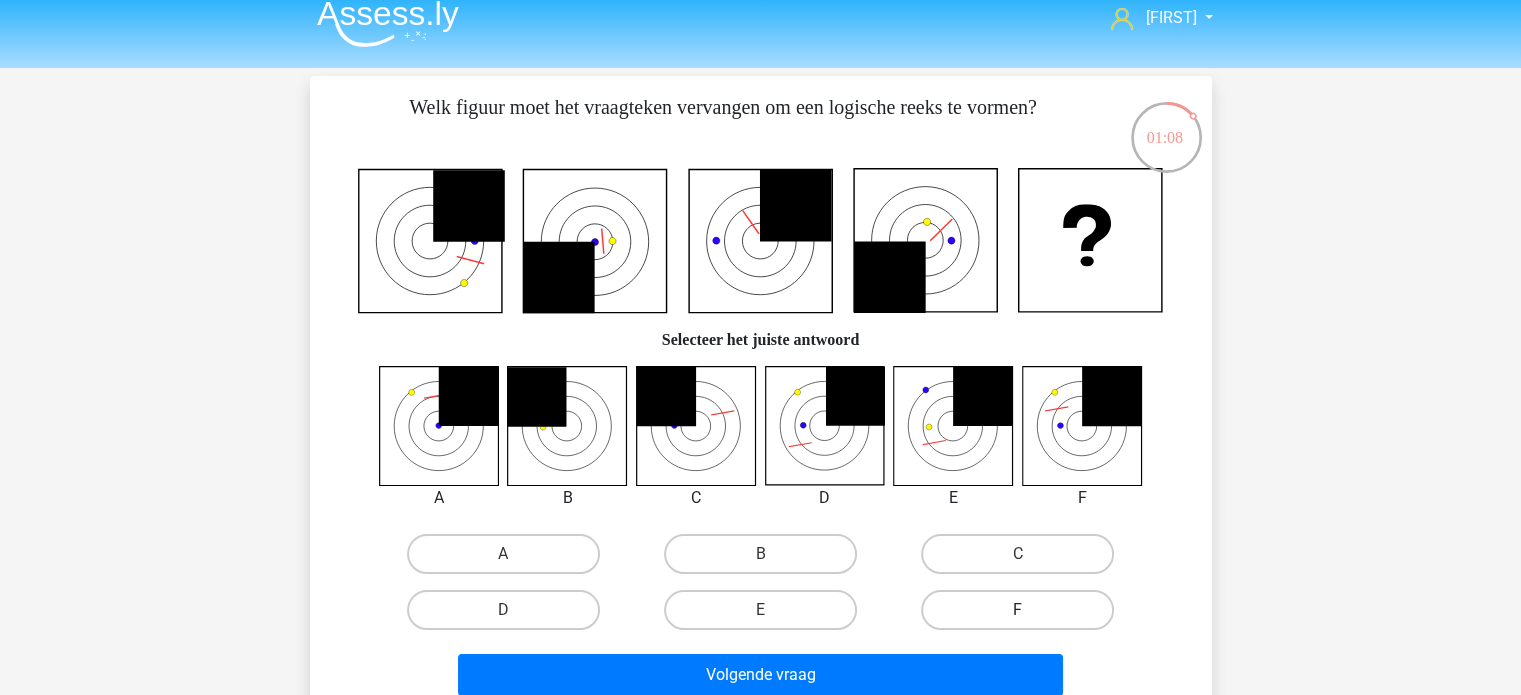 click on "F" at bounding box center (1017, 610) 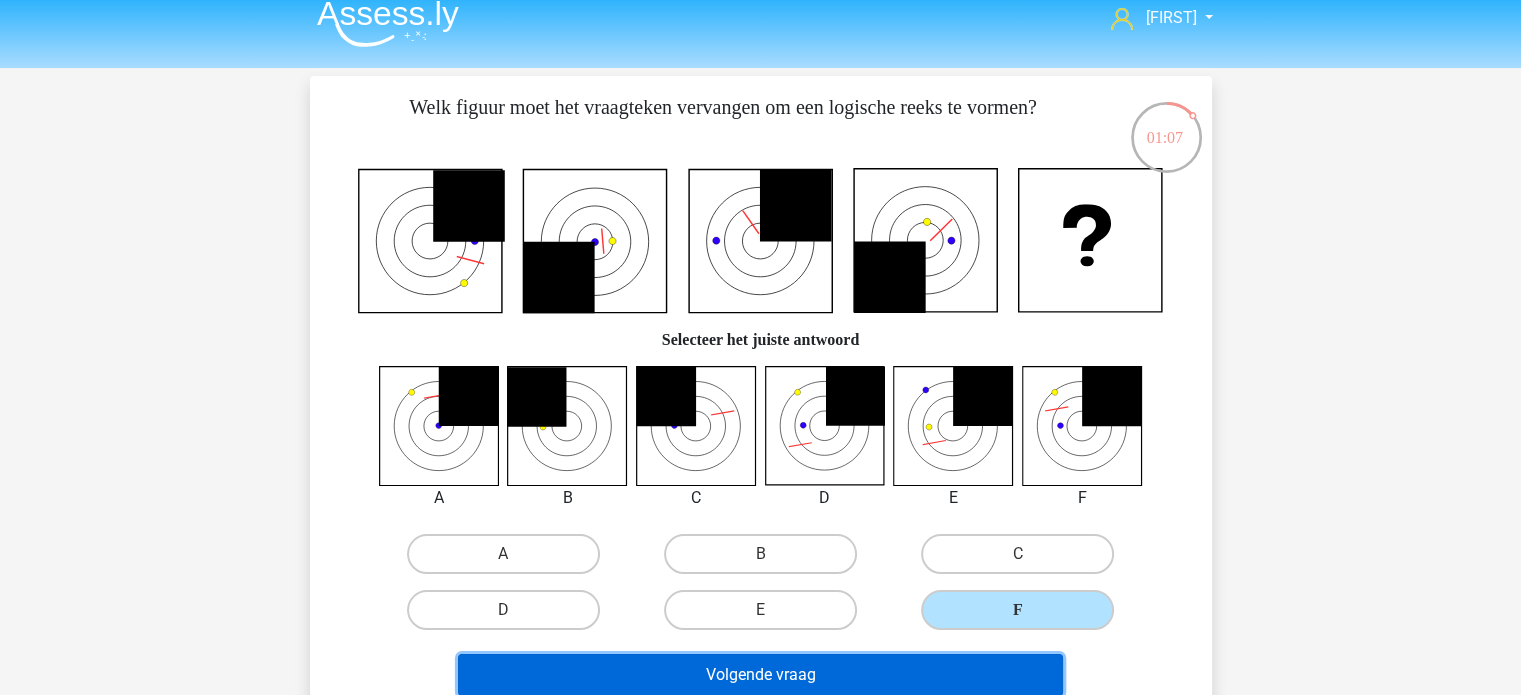 click on "Volgende vraag" at bounding box center [760, 675] 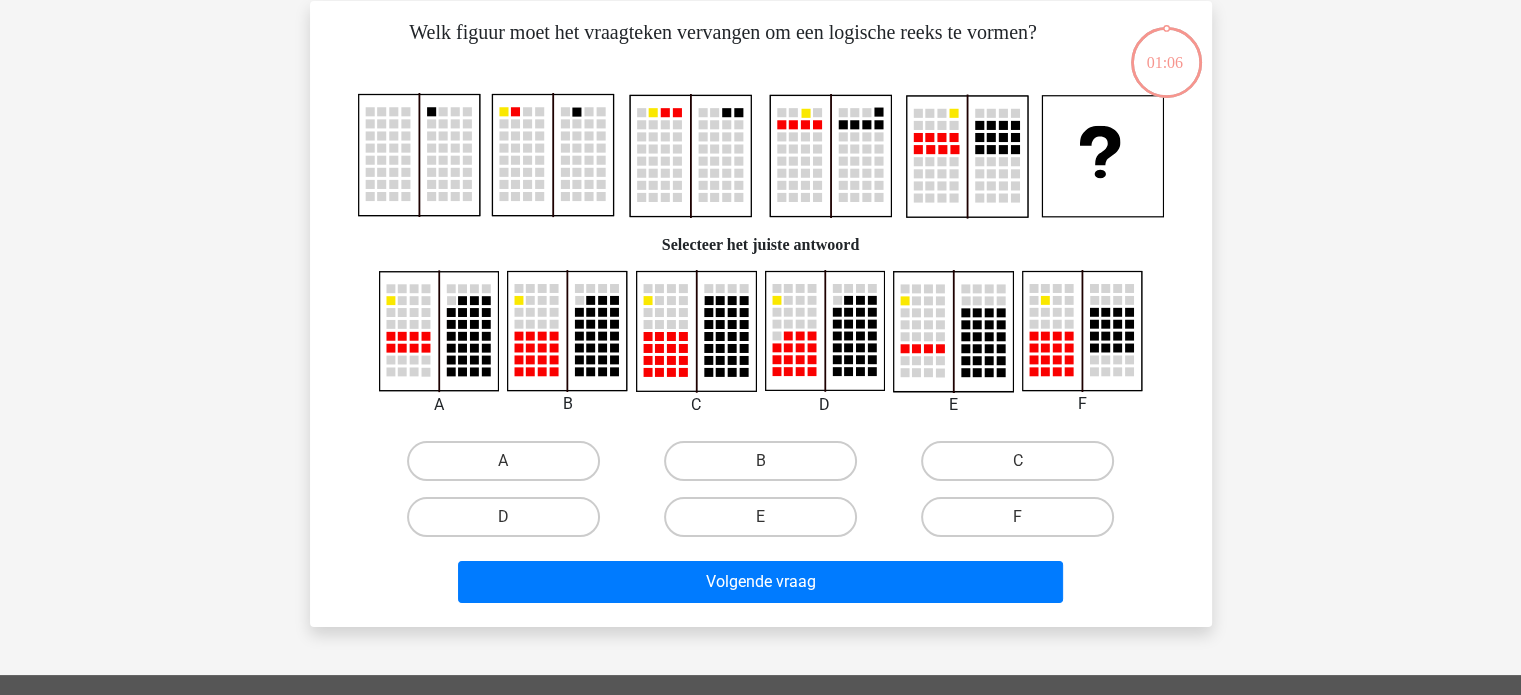 scroll, scrollTop: 92, scrollLeft: 0, axis: vertical 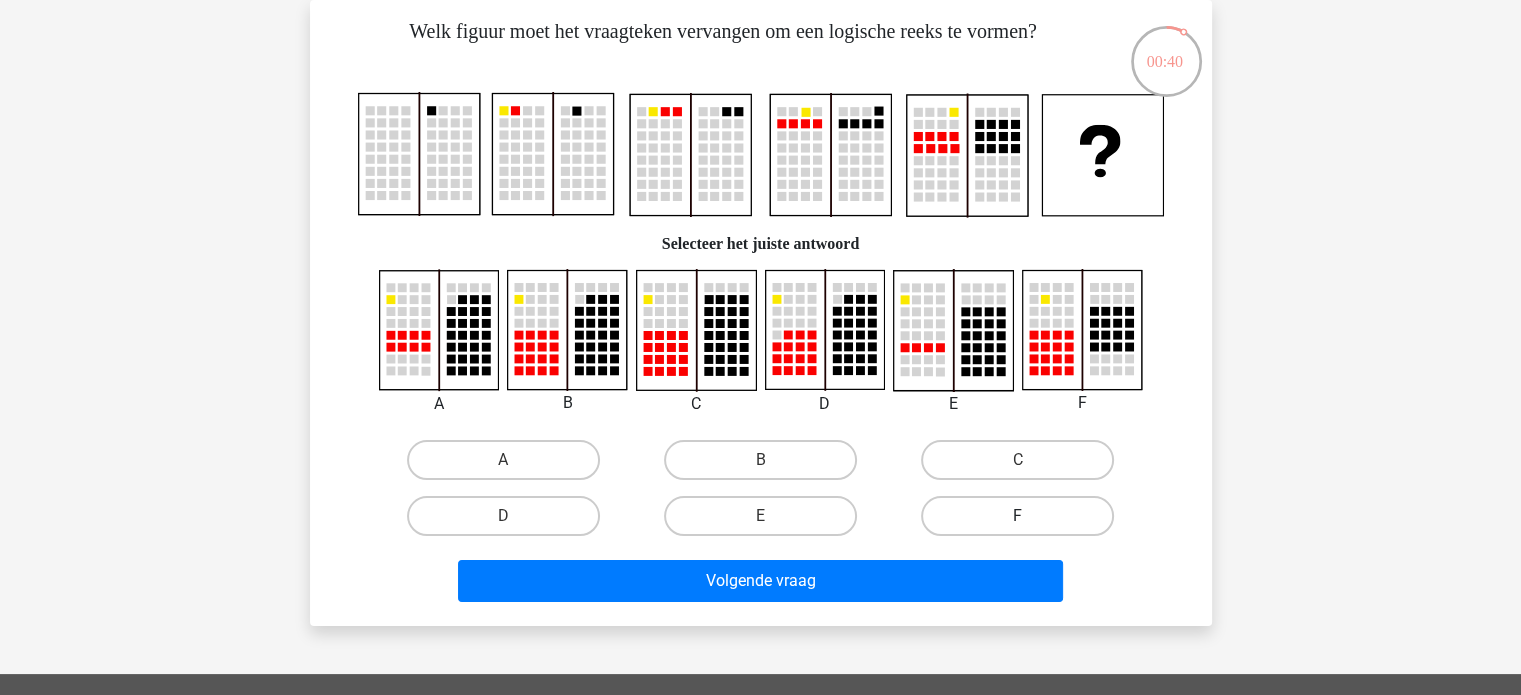 click on "F" at bounding box center (1017, 516) 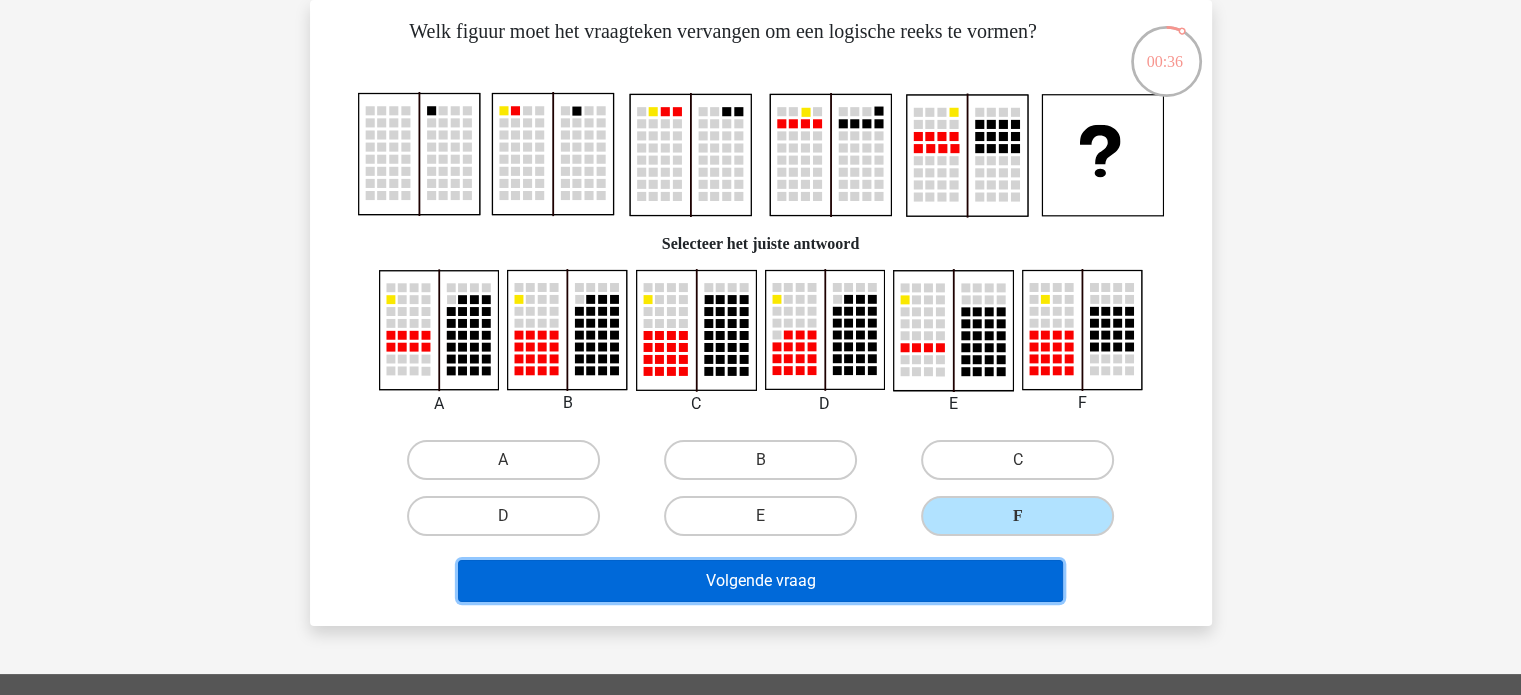 click on "Volgende vraag" at bounding box center [760, 581] 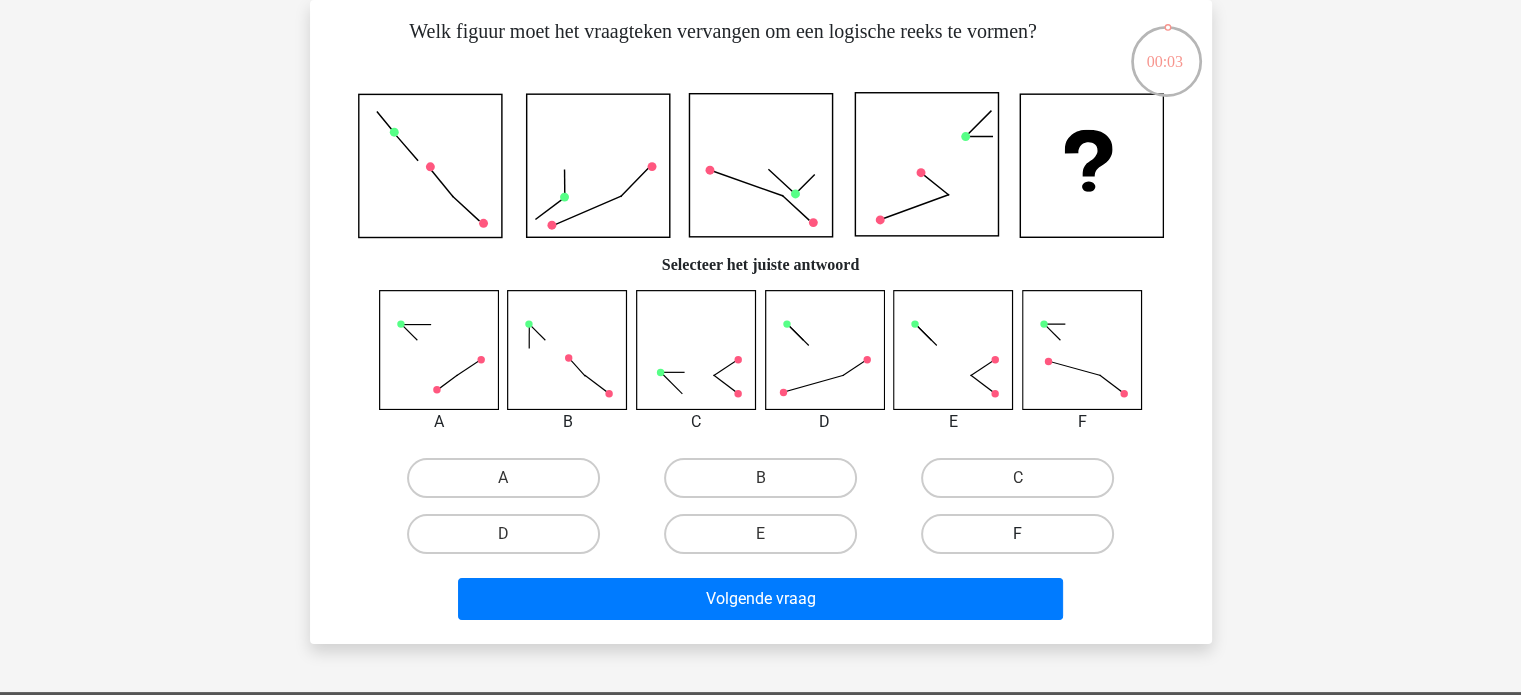 click on "F" at bounding box center [1017, 534] 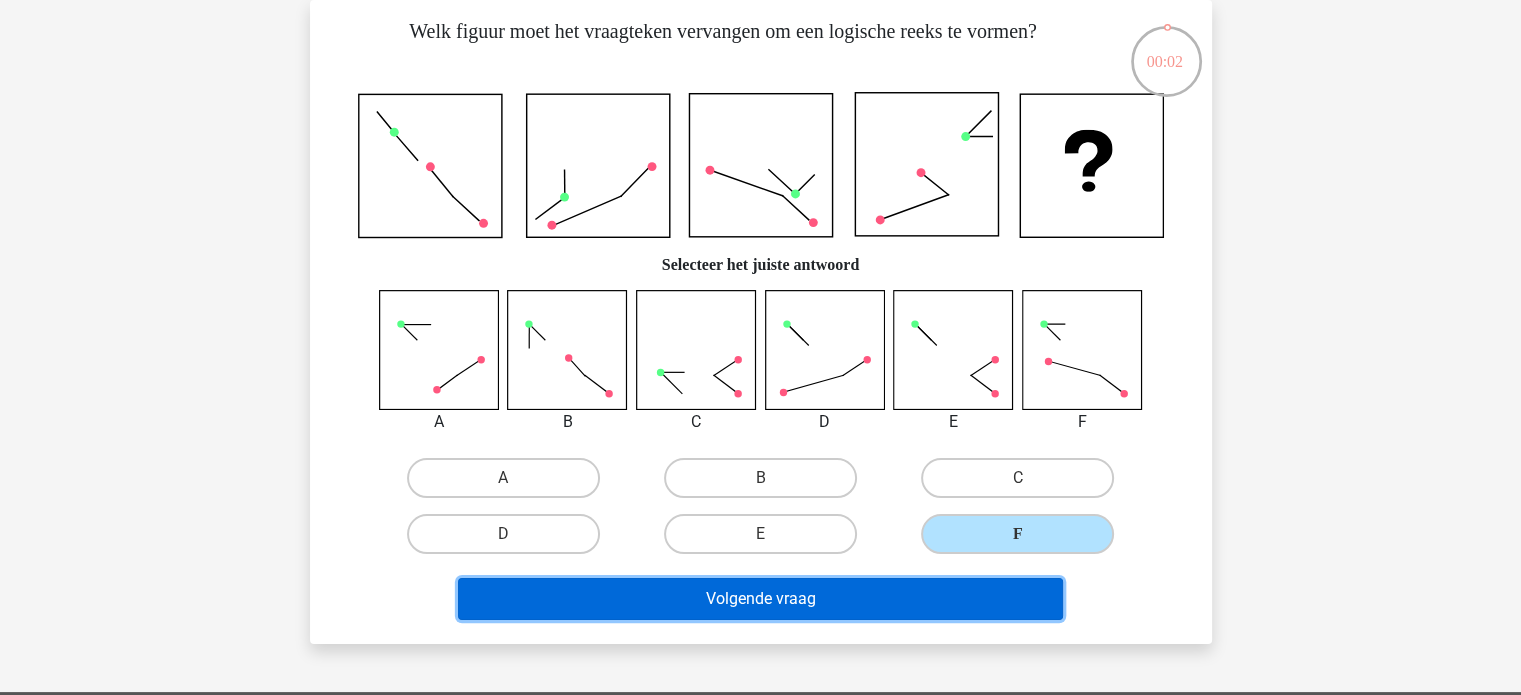 click on "Volgende vraag" at bounding box center [760, 599] 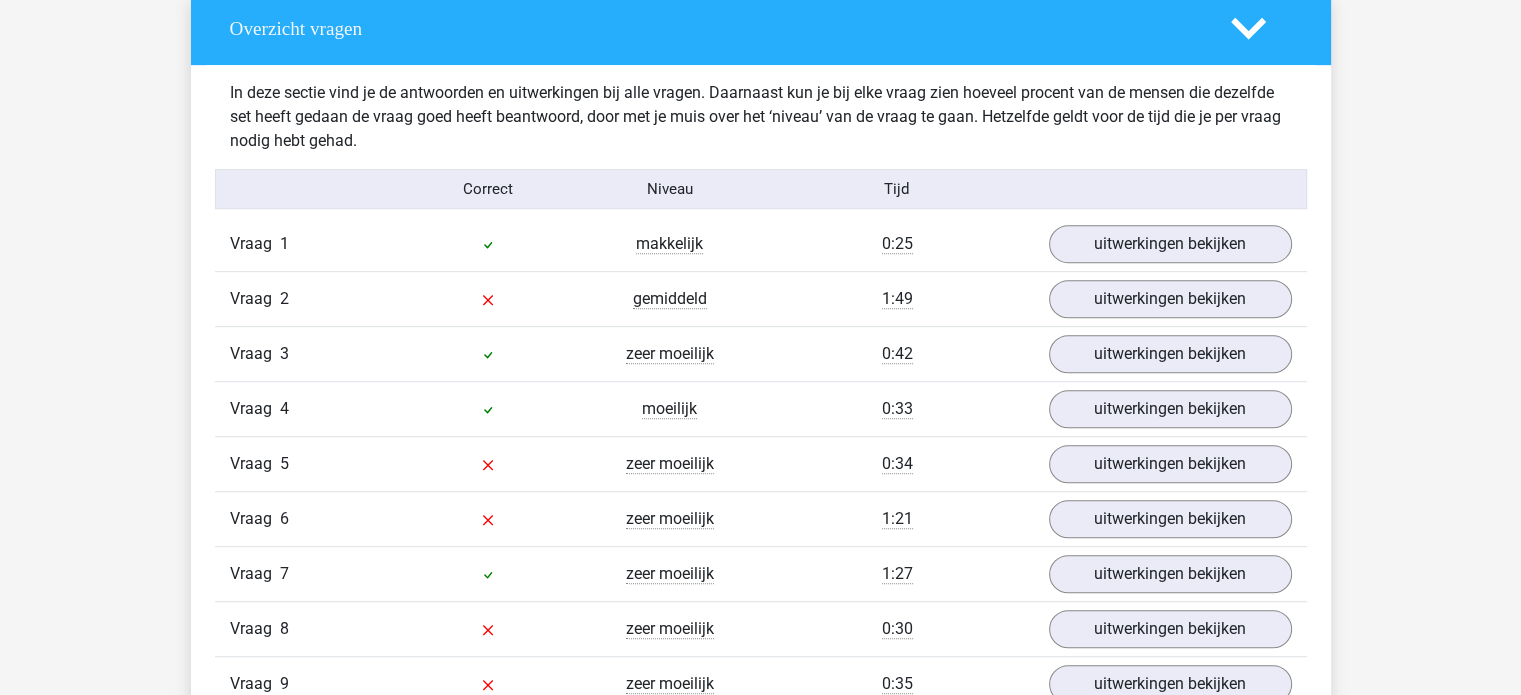 scroll, scrollTop: 1160, scrollLeft: 0, axis: vertical 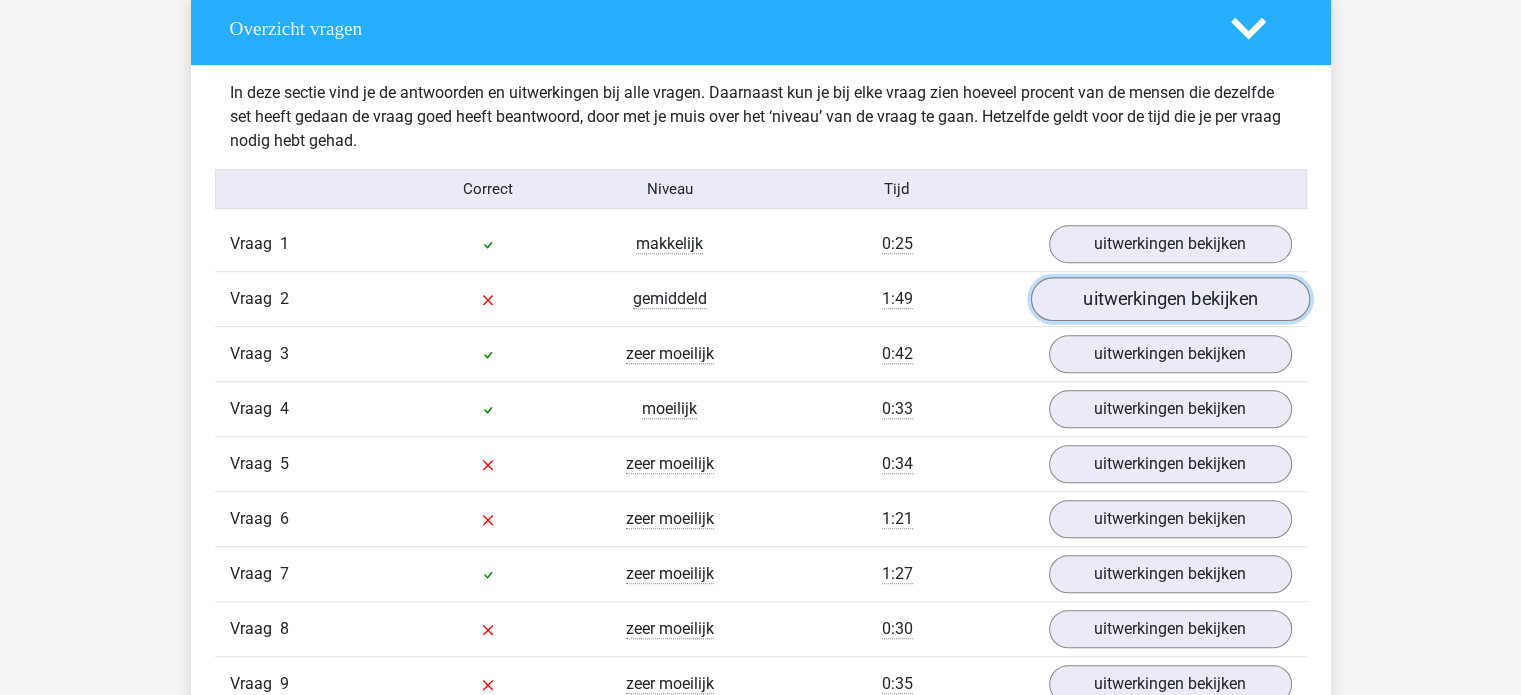 click on "uitwerkingen bekijken" at bounding box center [1169, 300] 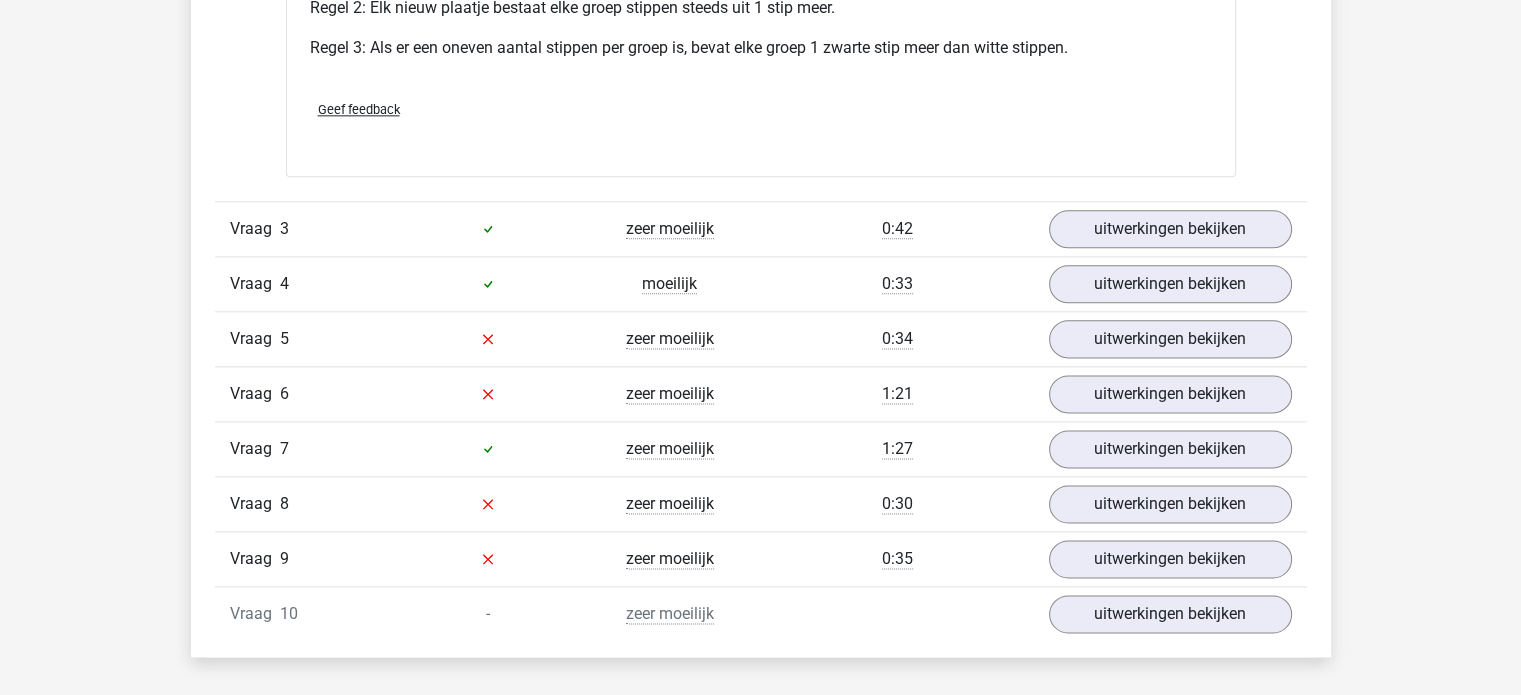 scroll, scrollTop: 2527, scrollLeft: 0, axis: vertical 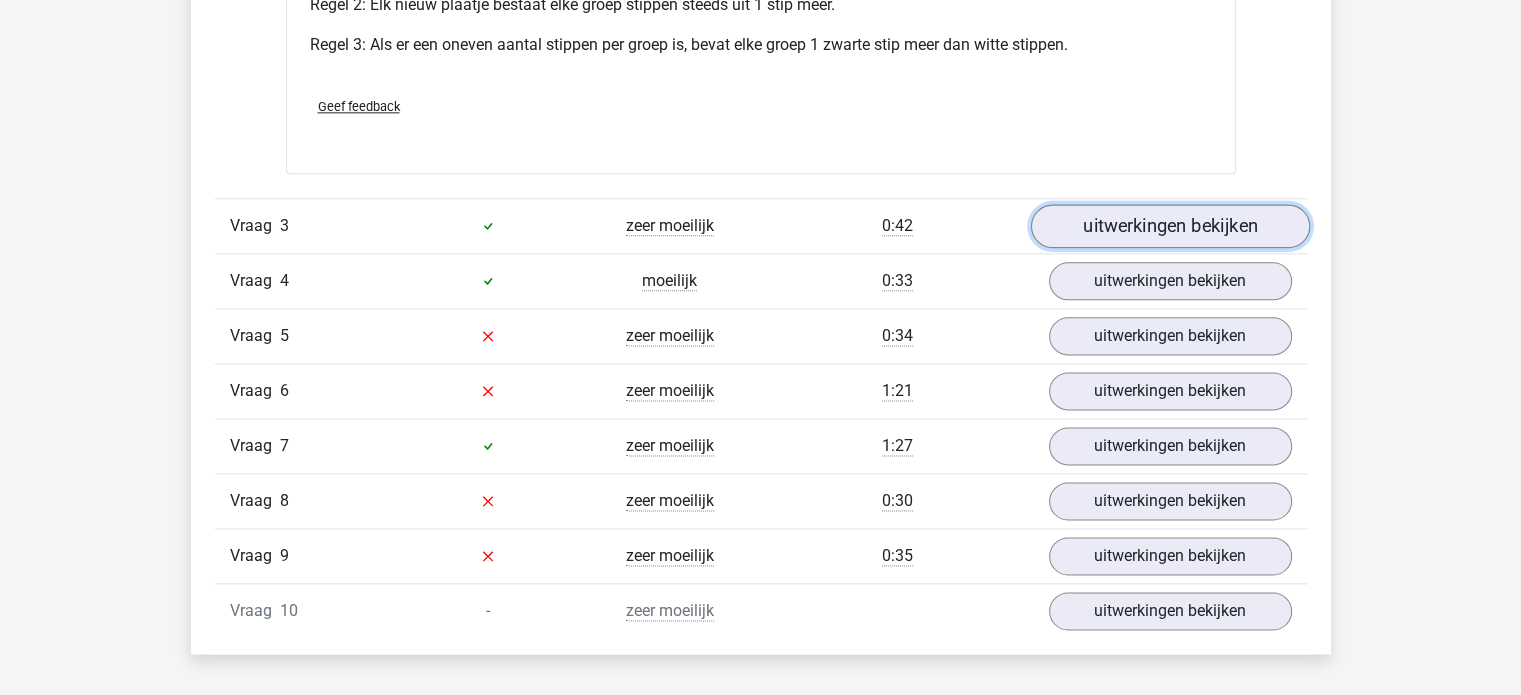 click on "uitwerkingen bekijken" at bounding box center [1169, 226] 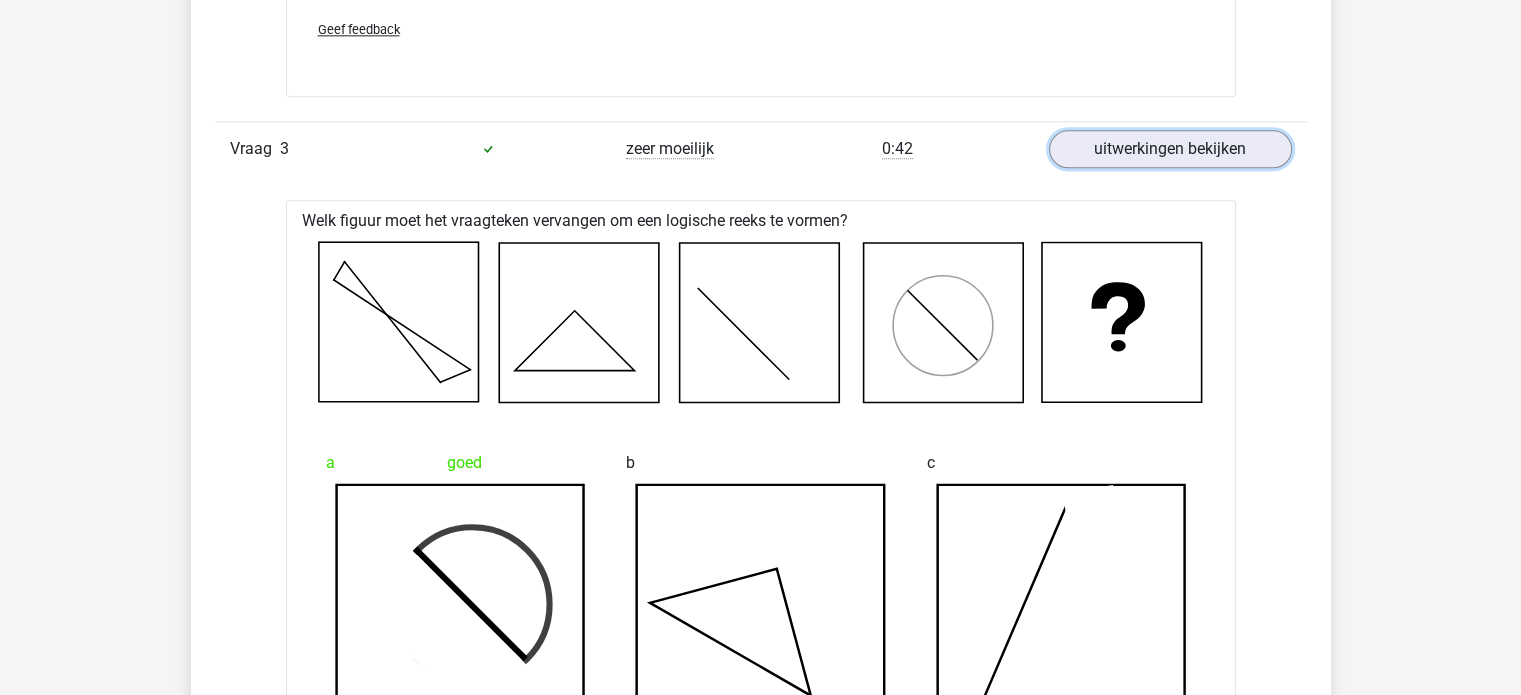 scroll, scrollTop: 2591, scrollLeft: 0, axis: vertical 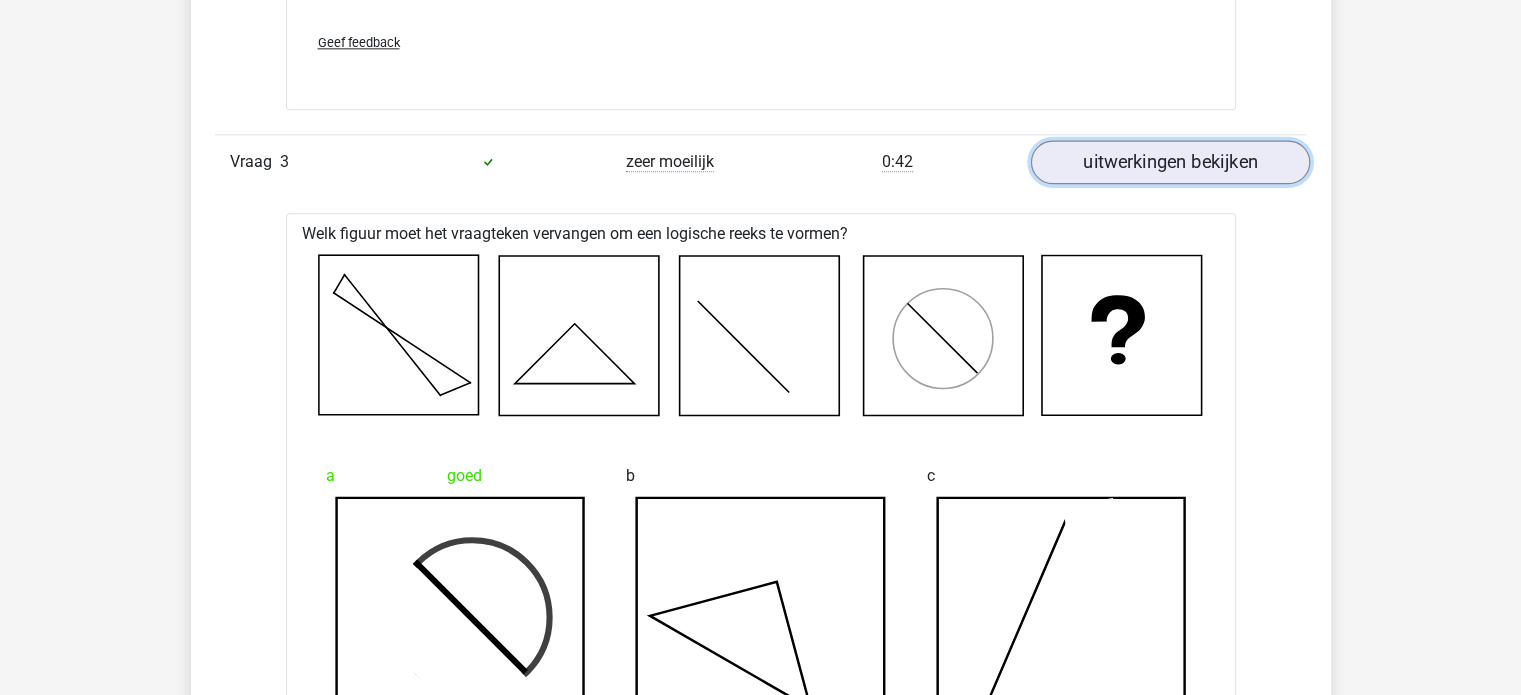 click on "uitwerkingen bekijken" at bounding box center (1169, 162) 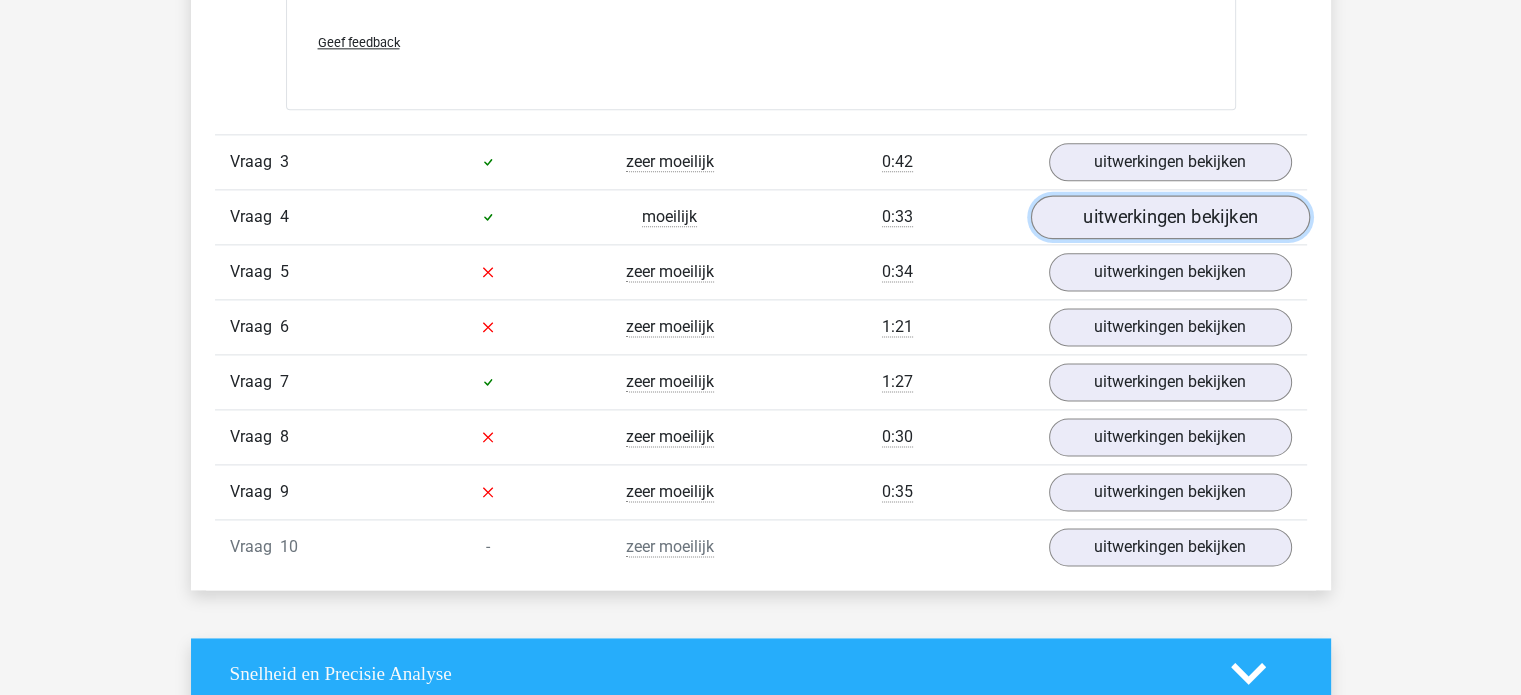 click on "uitwerkingen bekijken" at bounding box center (1169, 217) 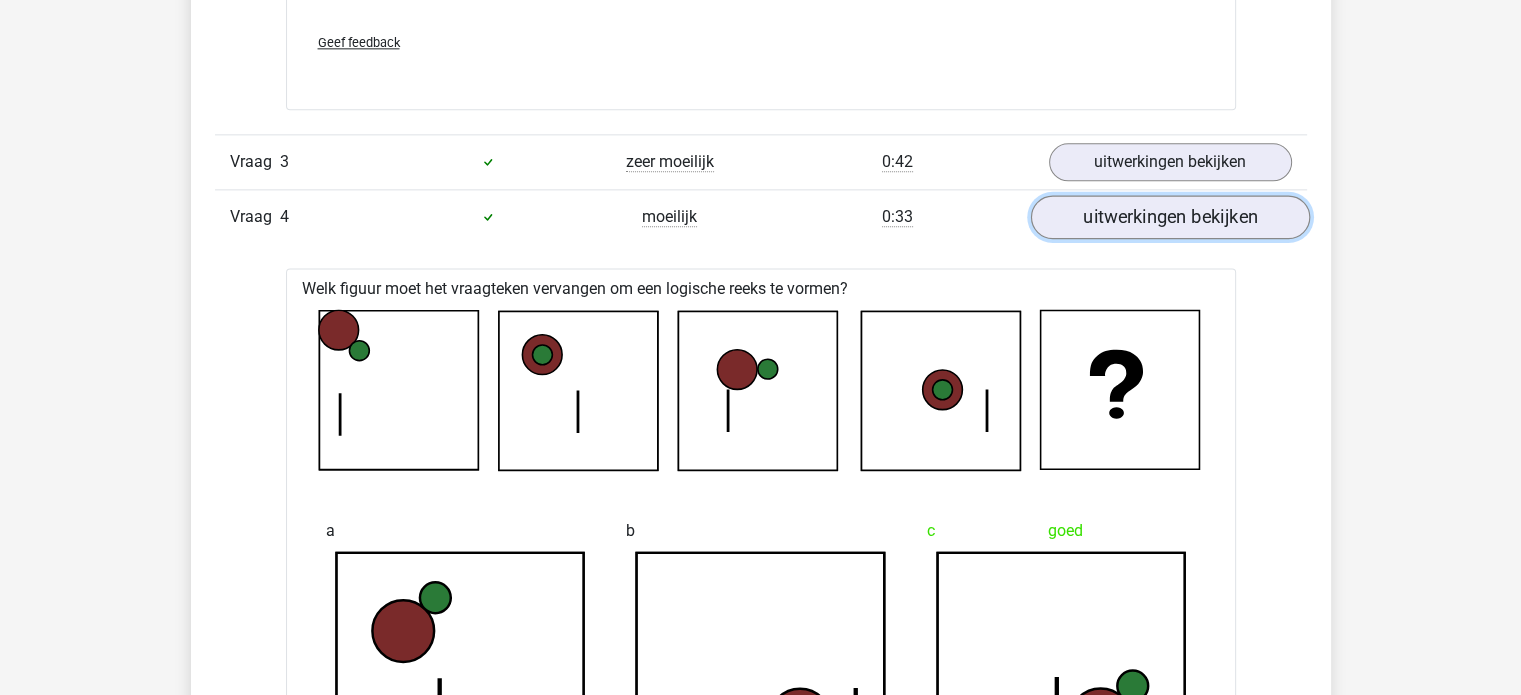 click on "uitwerkingen bekijken" at bounding box center (1169, 217) 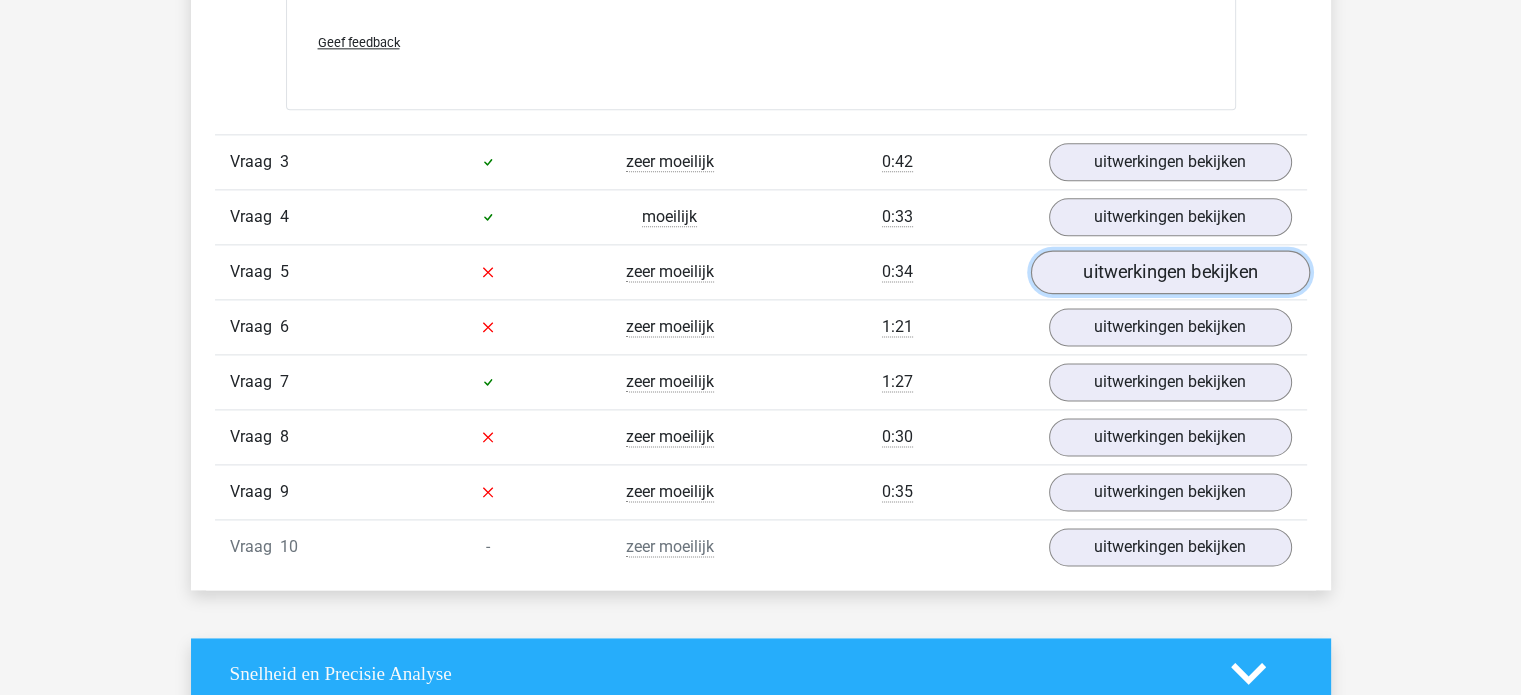 click on "uitwerkingen bekijken" at bounding box center [1169, 272] 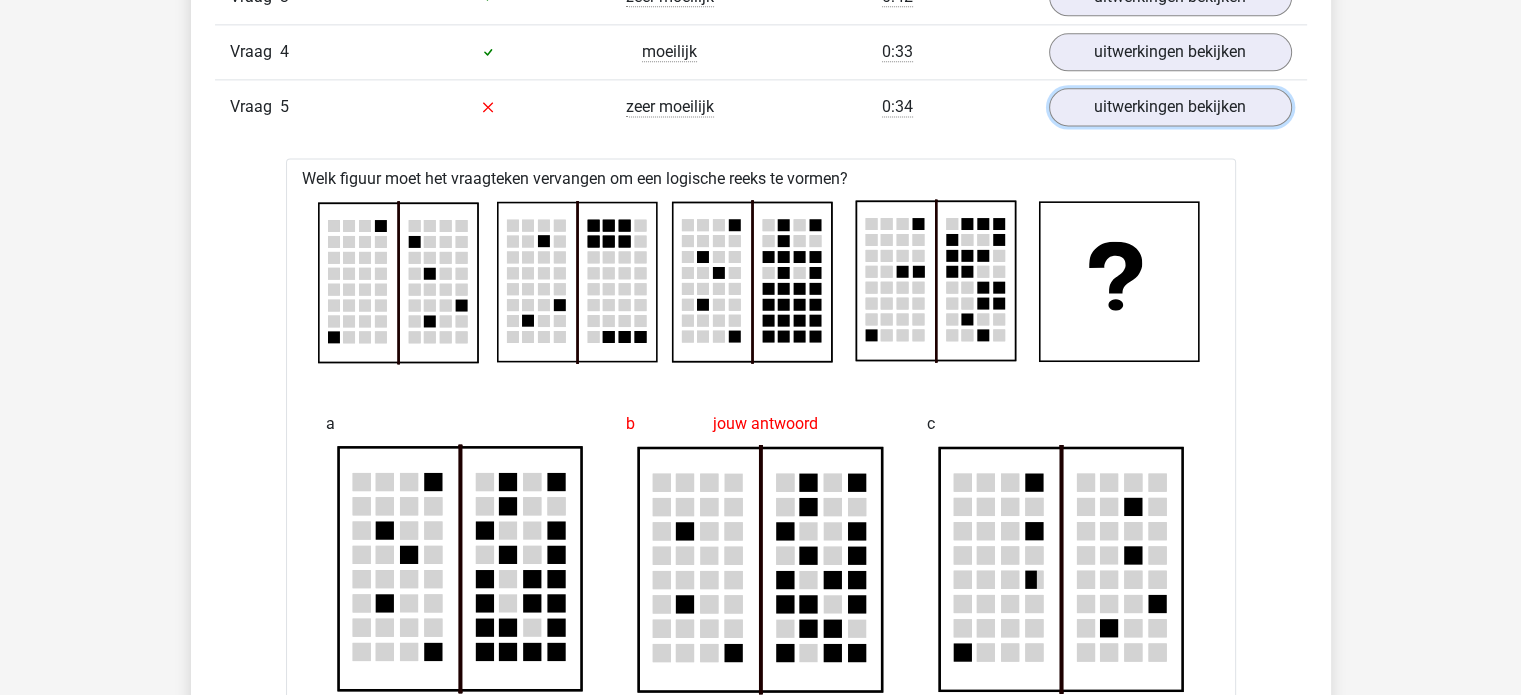 scroll, scrollTop: 2696, scrollLeft: 0, axis: vertical 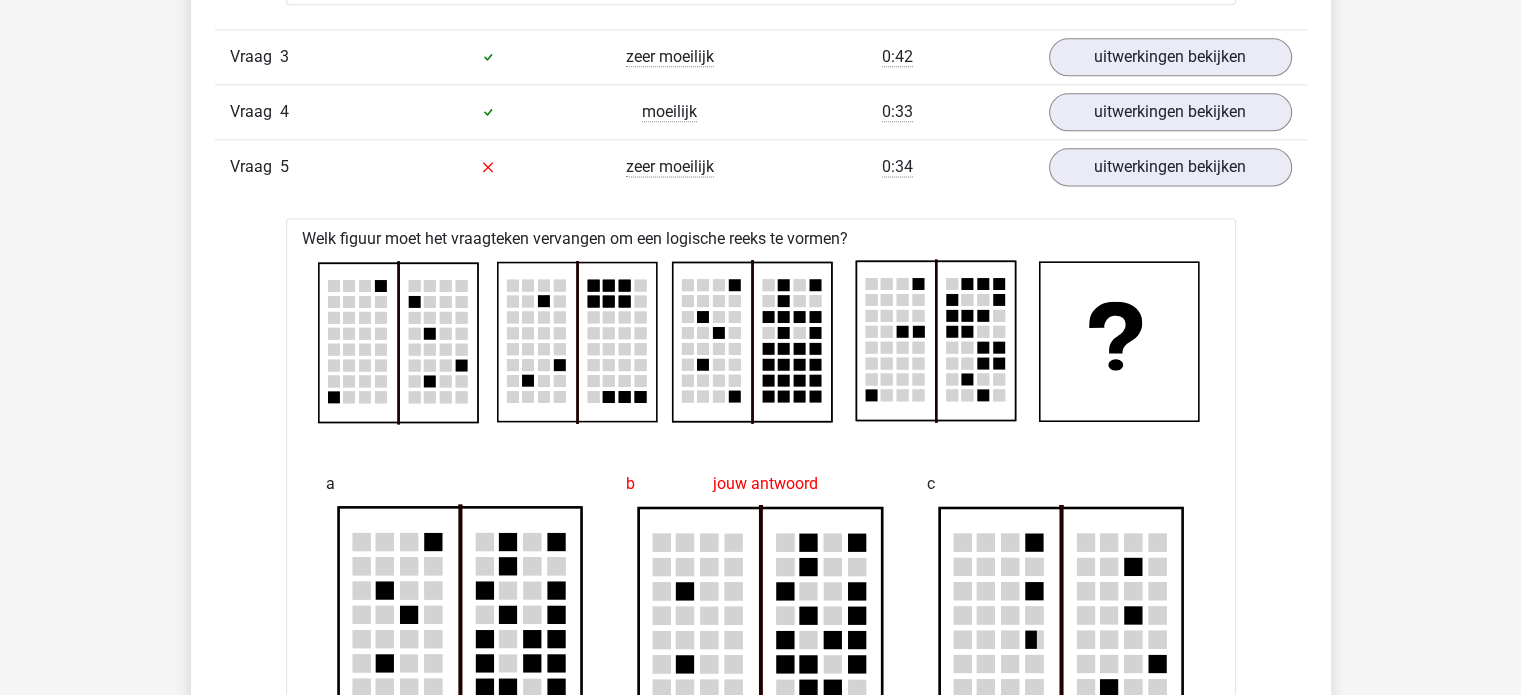 click on "Vraag
5
zeer moeilijk
0:34
uitwerkingen bekijken" at bounding box center [761, 166] 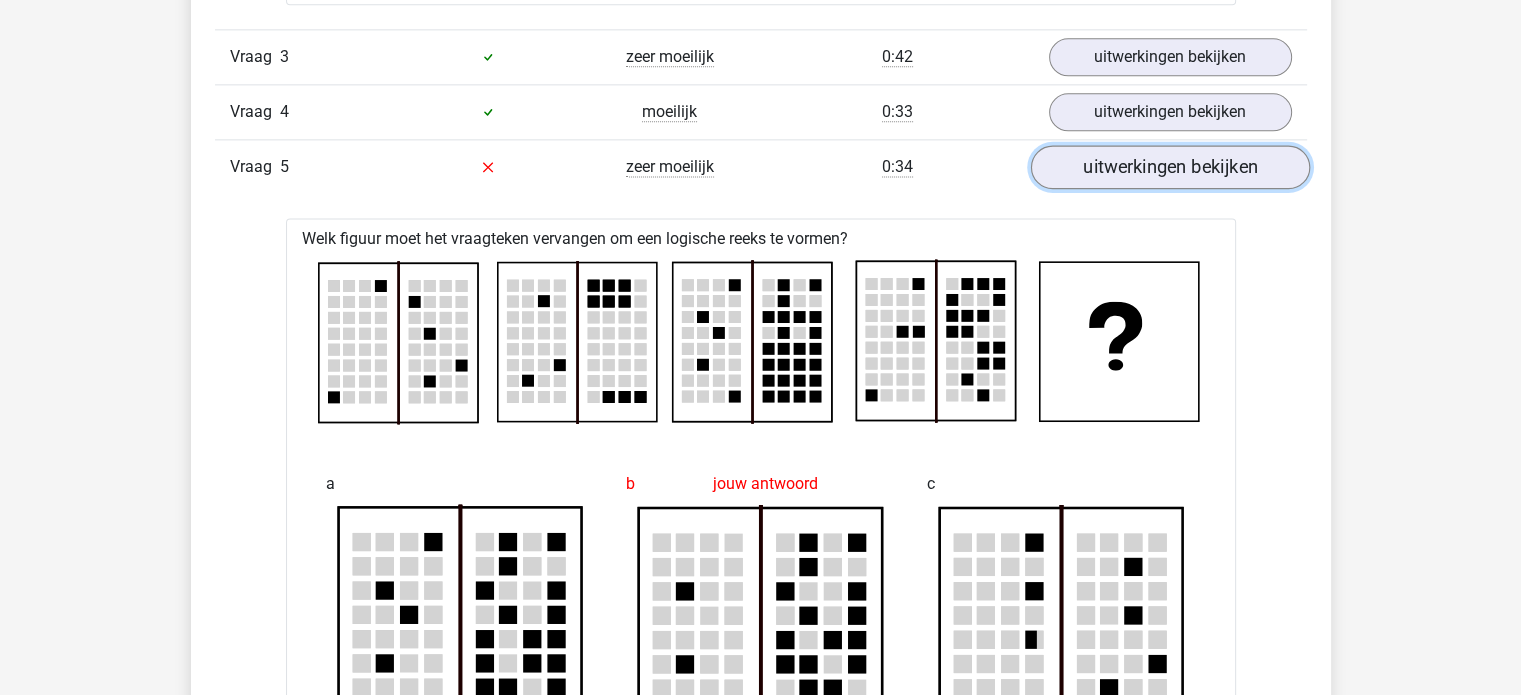 click on "uitwerkingen bekijken" at bounding box center [1169, 167] 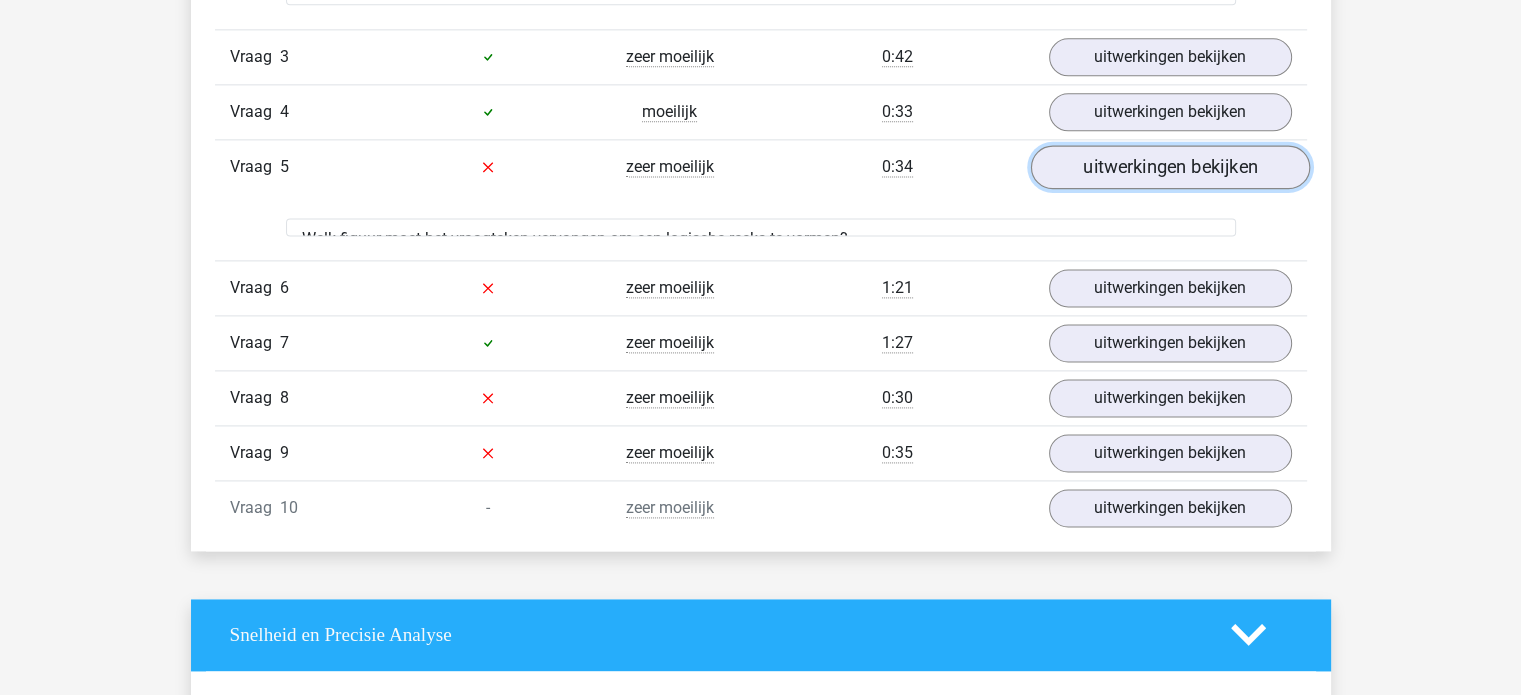 click on "uitwerkingen bekijken" at bounding box center [1169, 167] 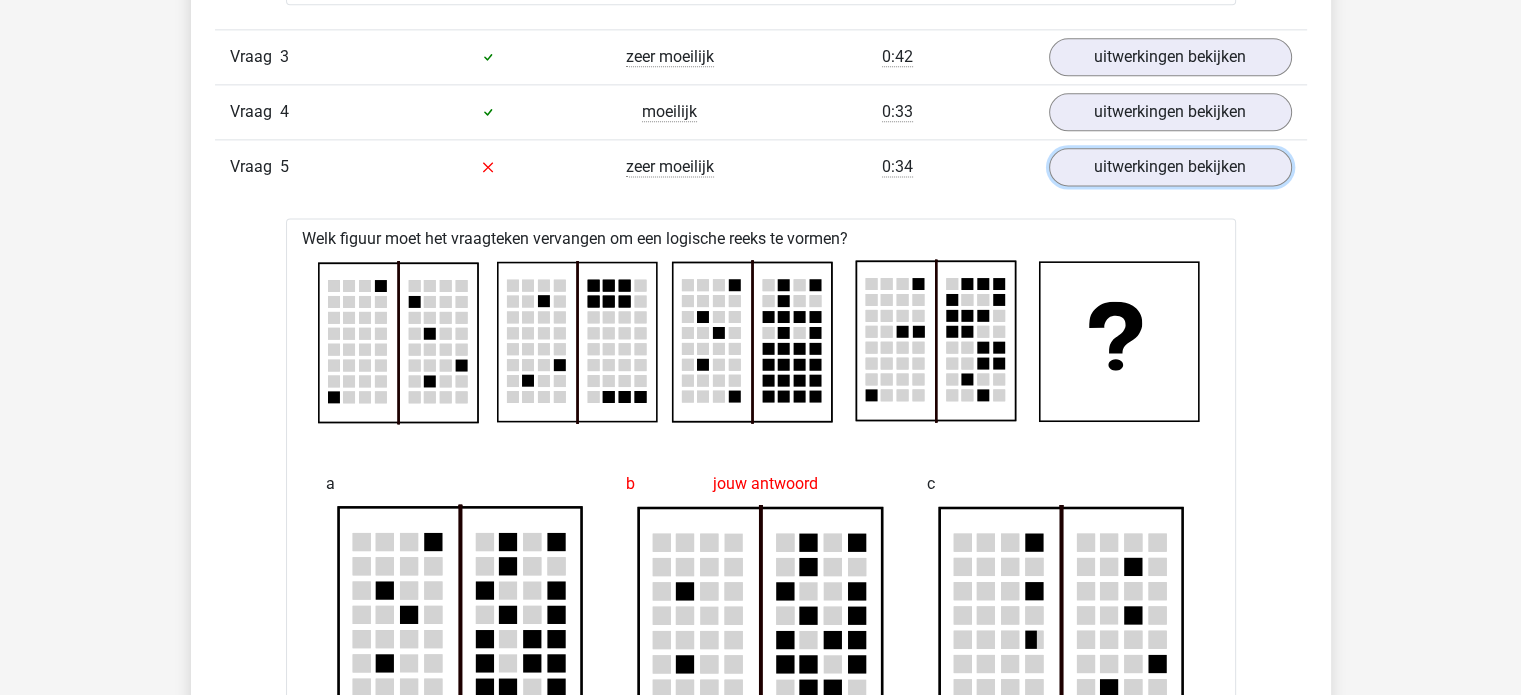 scroll, scrollTop: 2698, scrollLeft: 0, axis: vertical 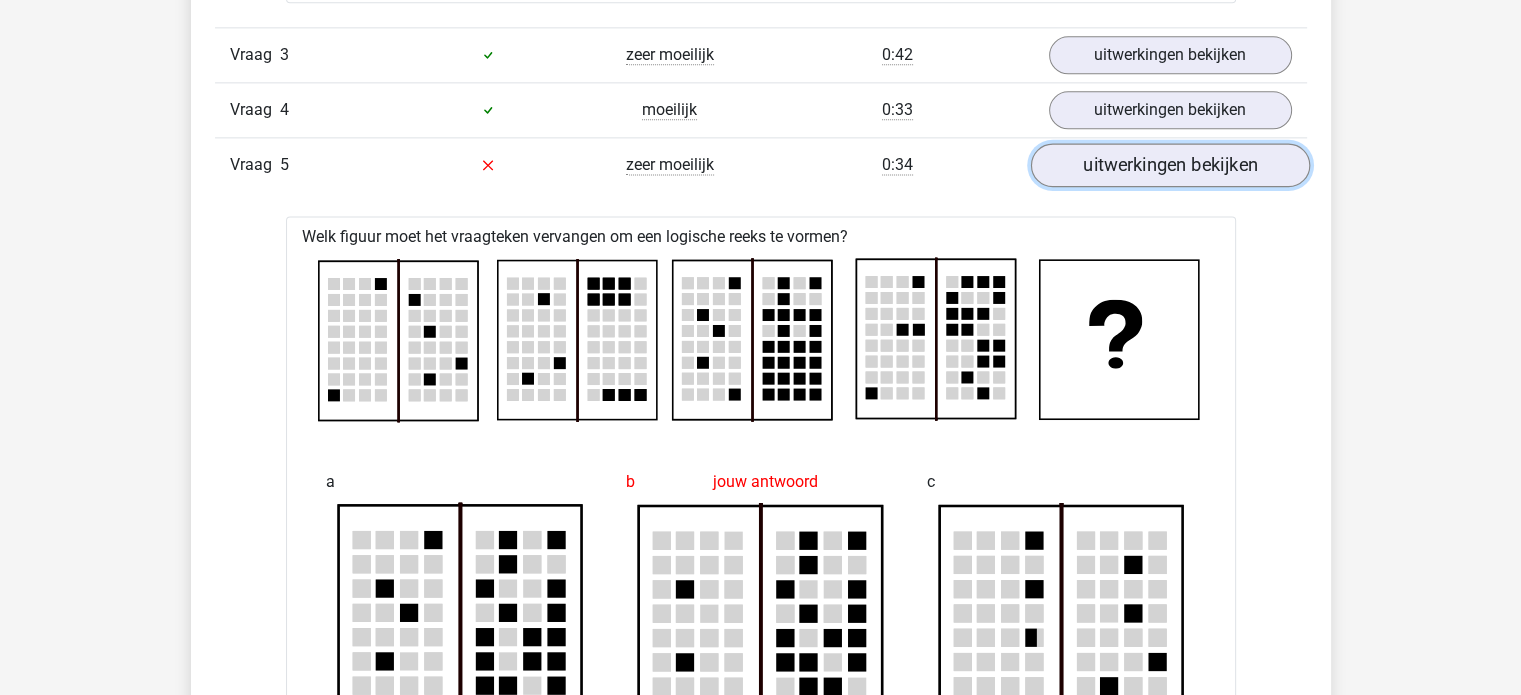 click on "uitwerkingen bekijken" at bounding box center (1169, 165) 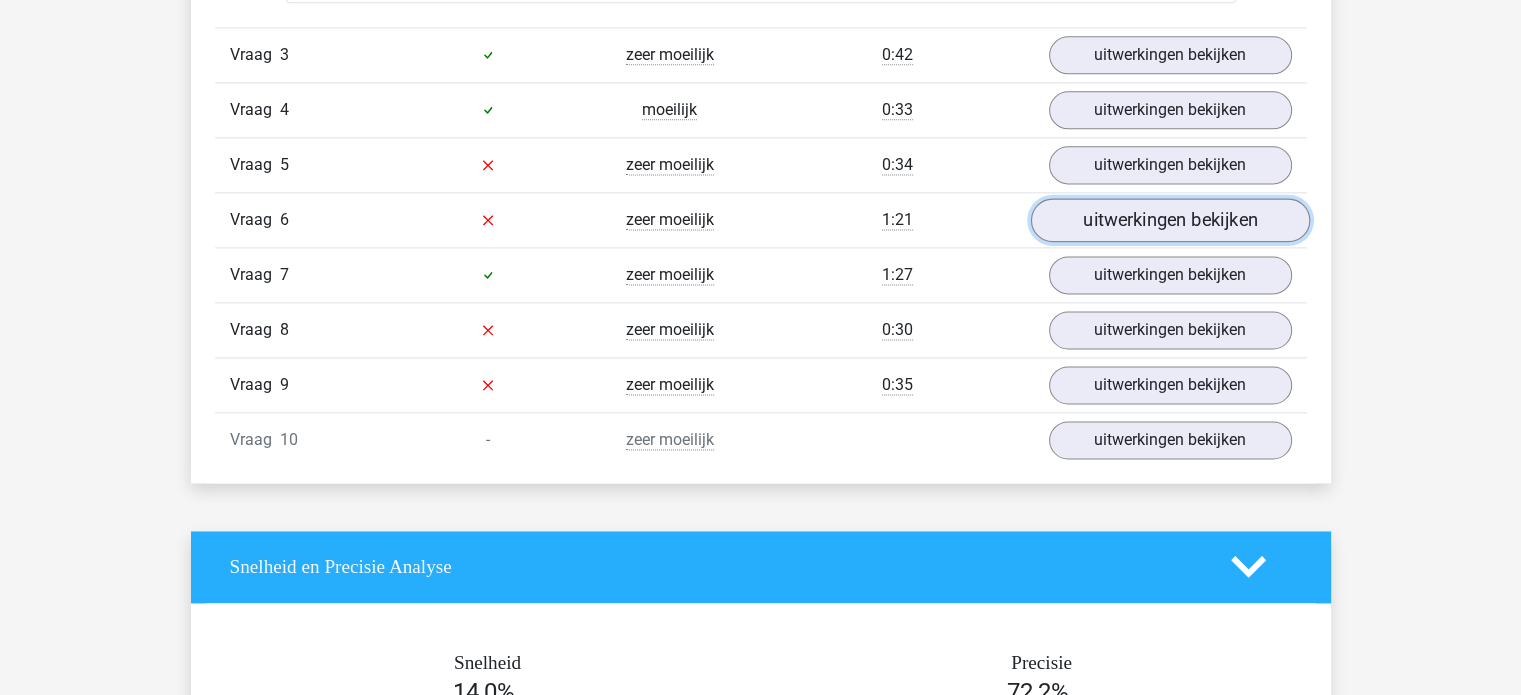 click on "uitwerkingen bekijken" at bounding box center [1169, 220] 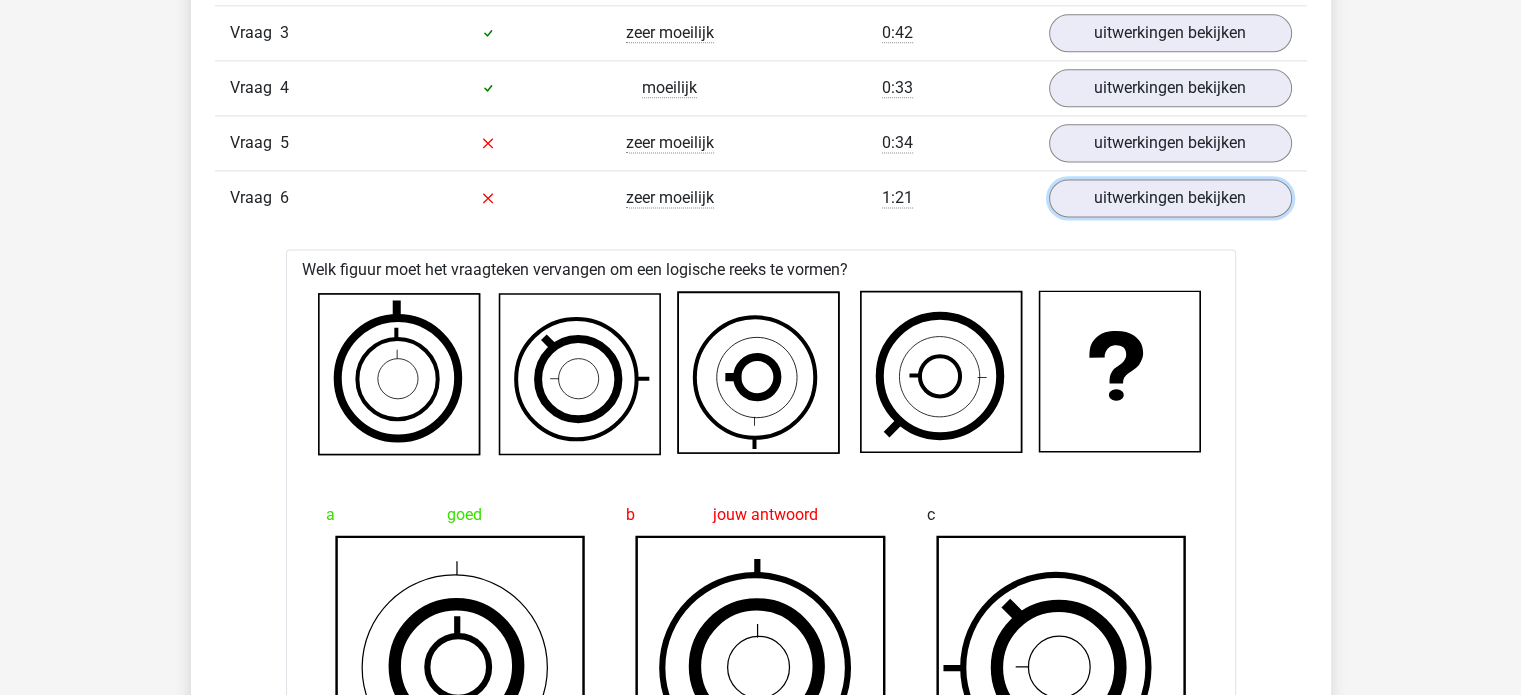 scroll, scrollTop: 2716, scrollLeft: 0, axis: vertical 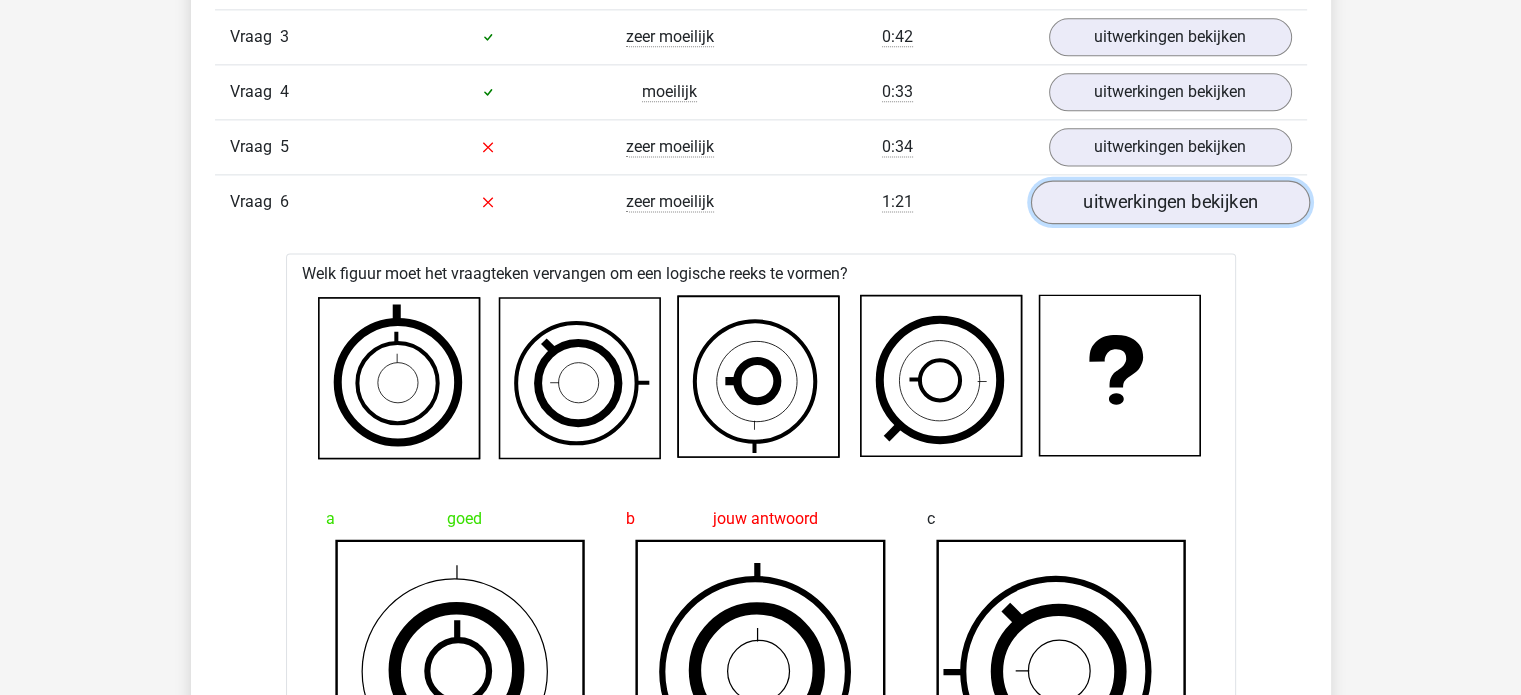 click on "uitwerkingen bekijken" at bounding box center (1169, 202) 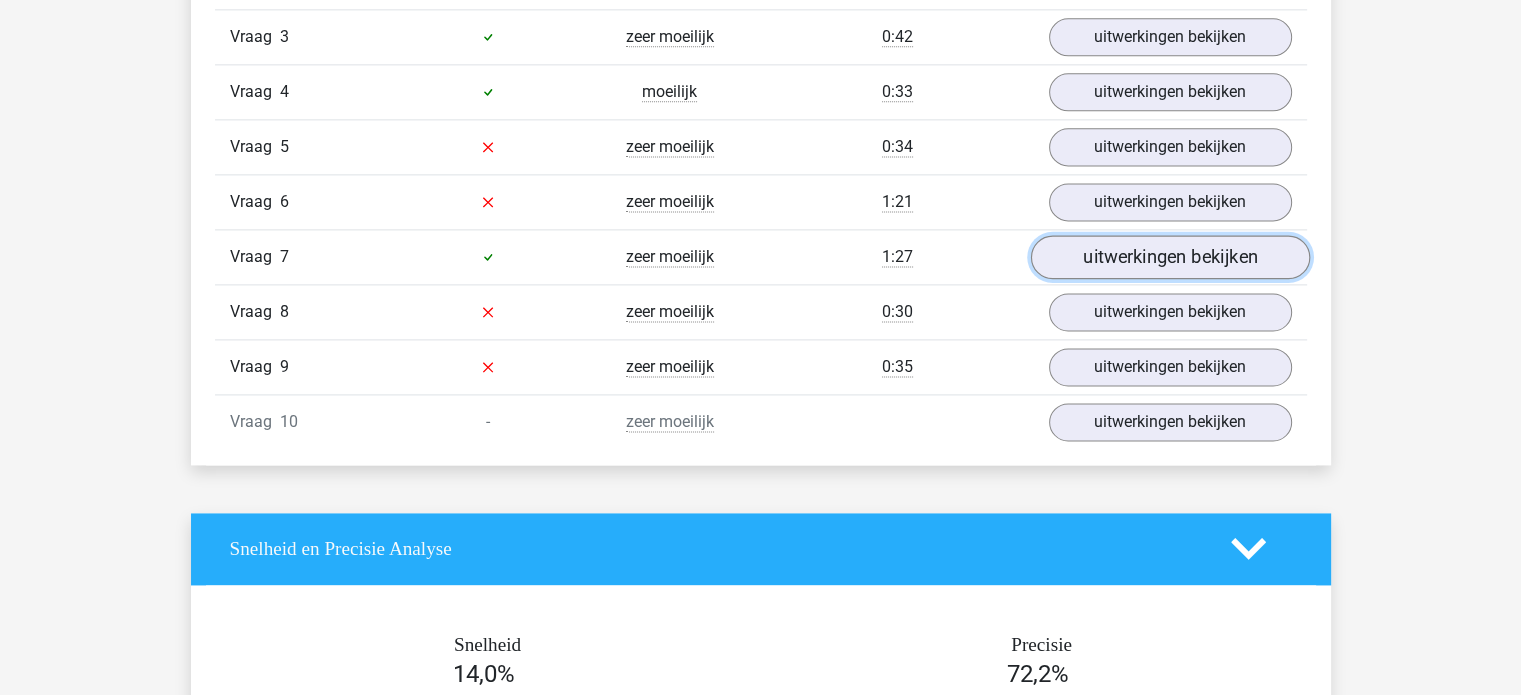 click on "uitwerkingen bekijken" at bounding box center (1169, 257) 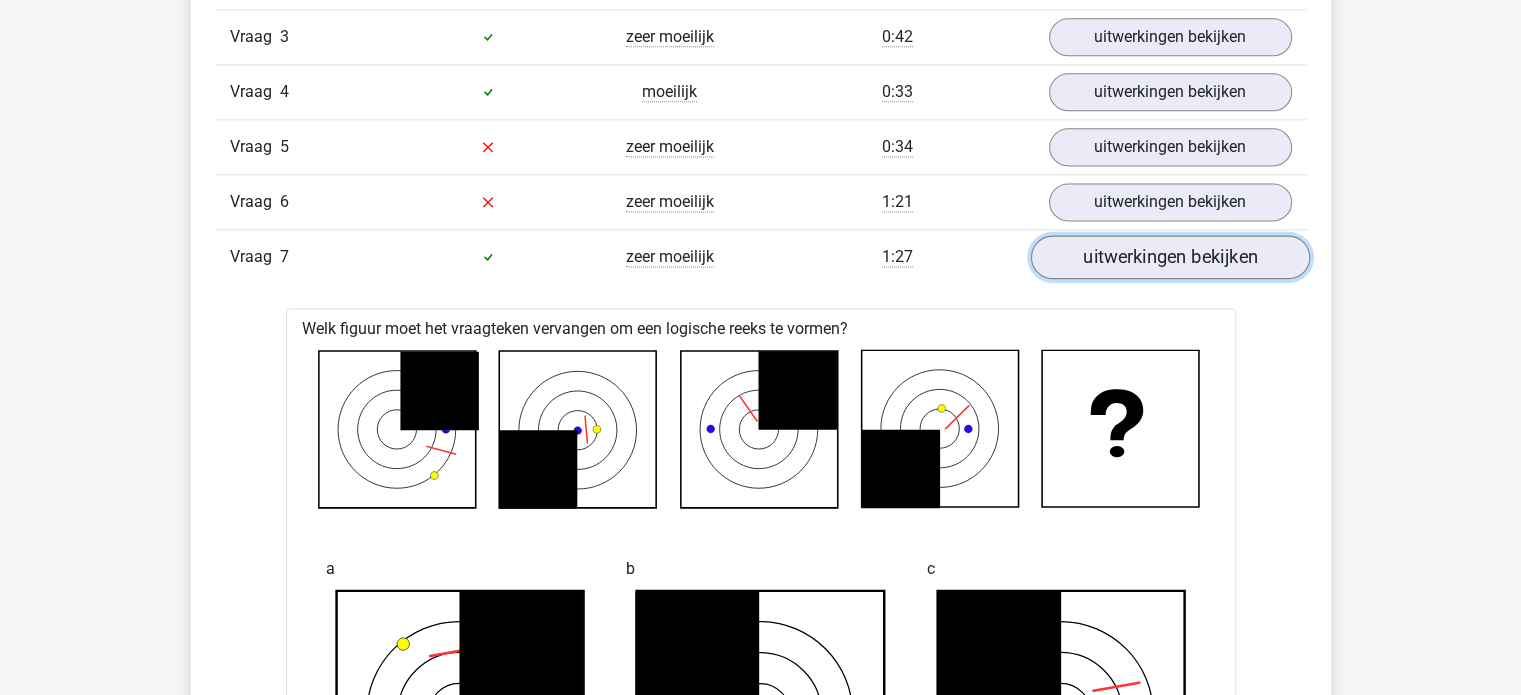 click on "uitwerkingen bekijken" at bounding box center [1169, 257] 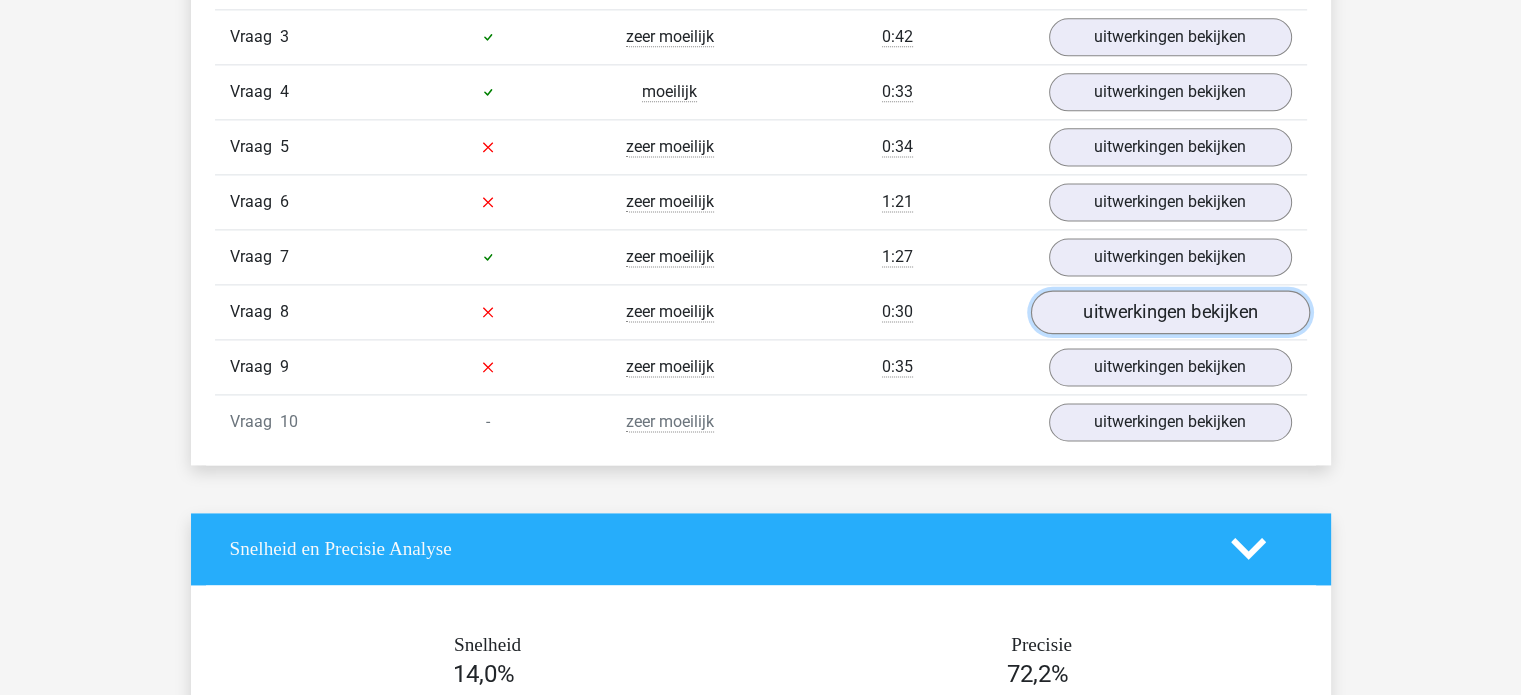 click on "uitwerkingen bekijken" at bounding box center [1169, 312] 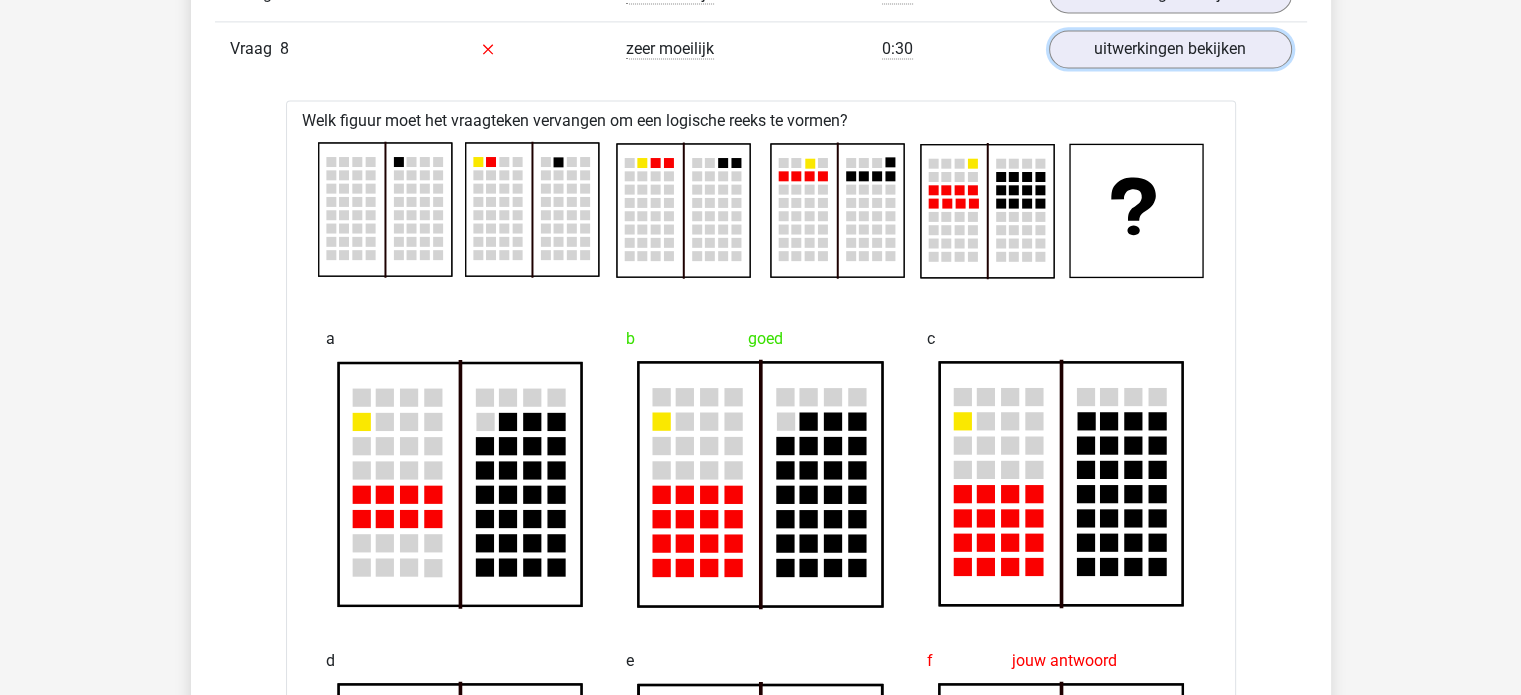 scroll, scrollTop: 2894, scrollLeft: 0, axis: vertical 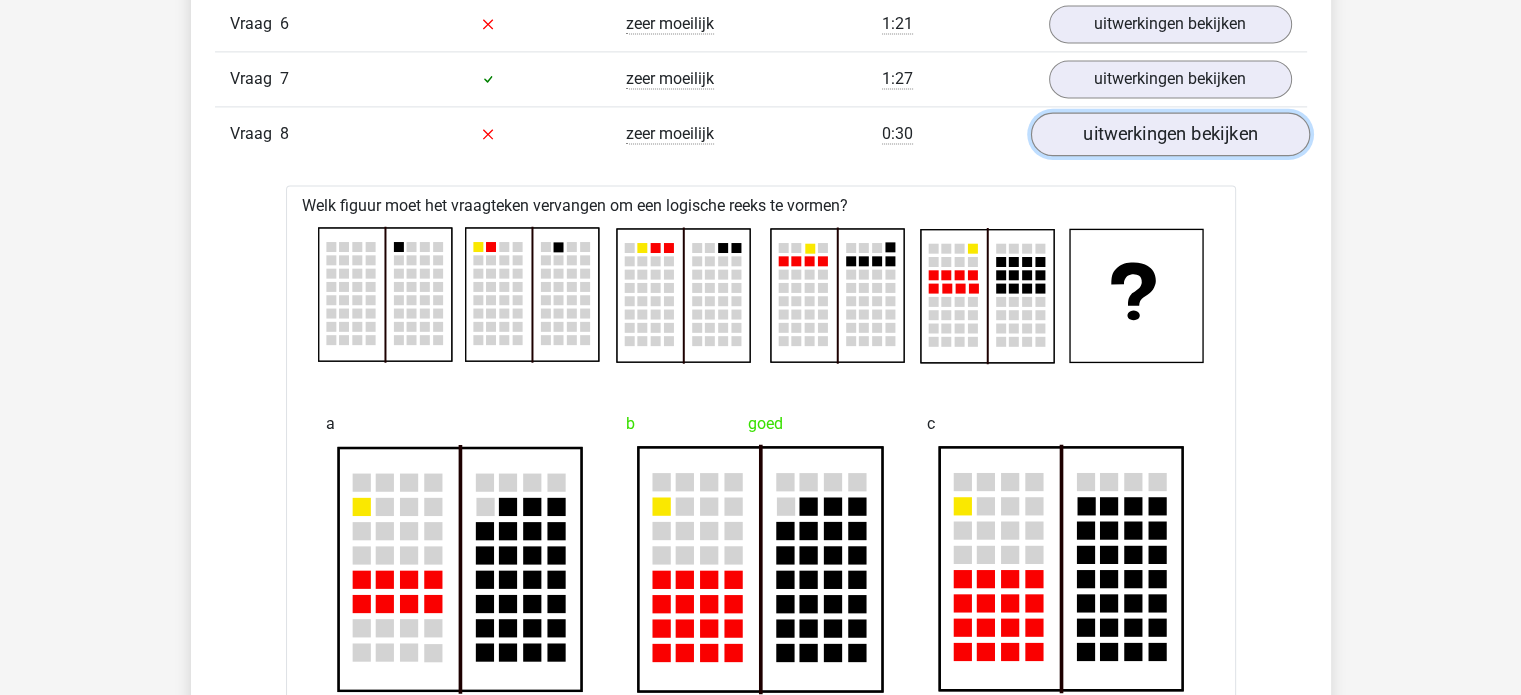 click on "uitwerkingen bekijken" at bounding box center [1169, 134] 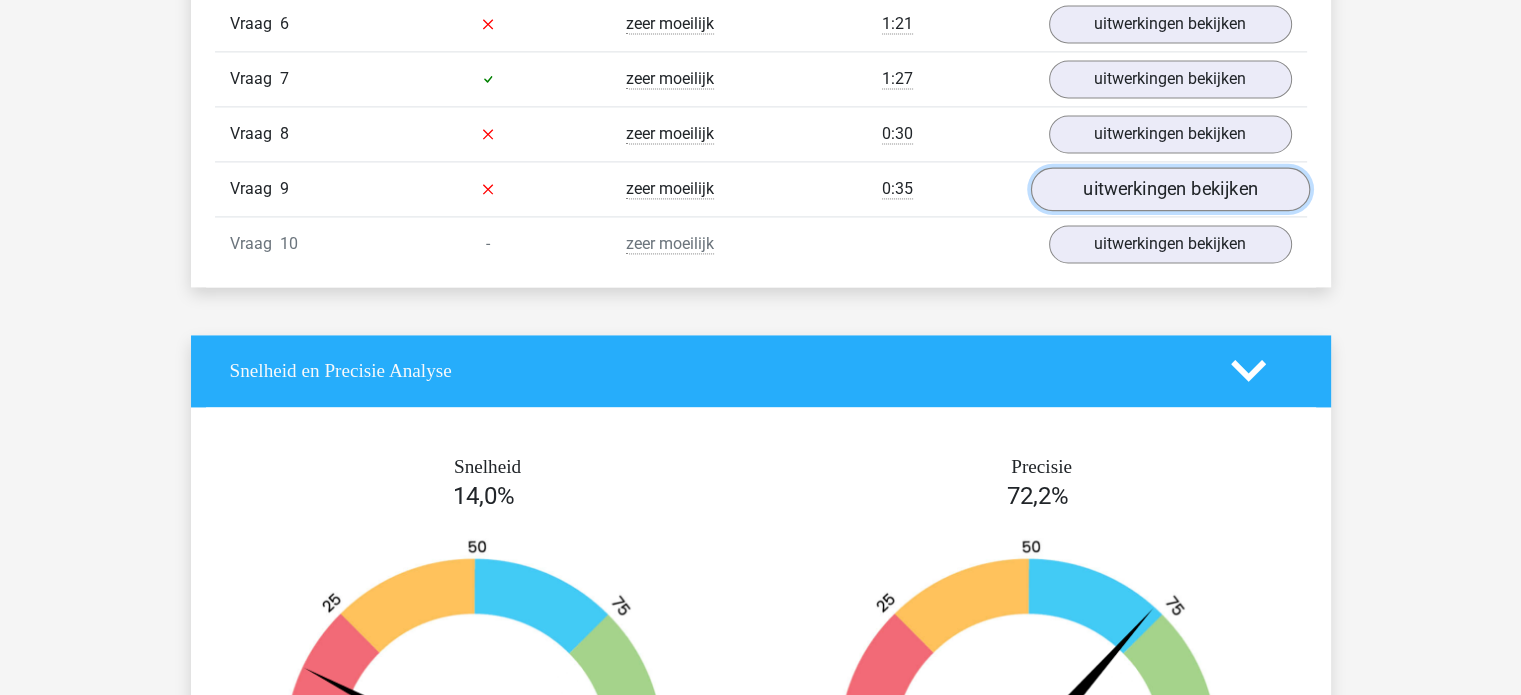 click on "uitwerkingen bekijken" at bounding box center [1169, 189] 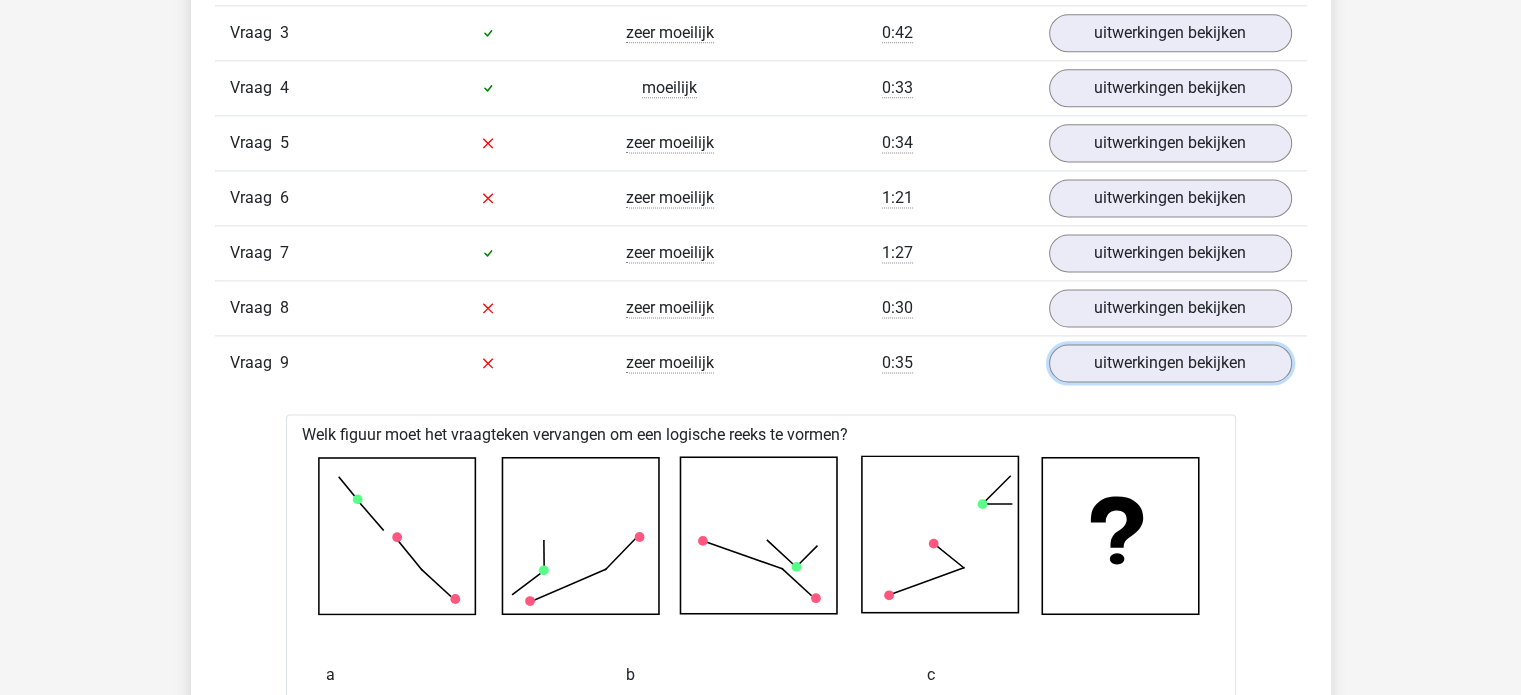 scroll, scrollTop: 2720, scrollLeft: 0, axis: vertical 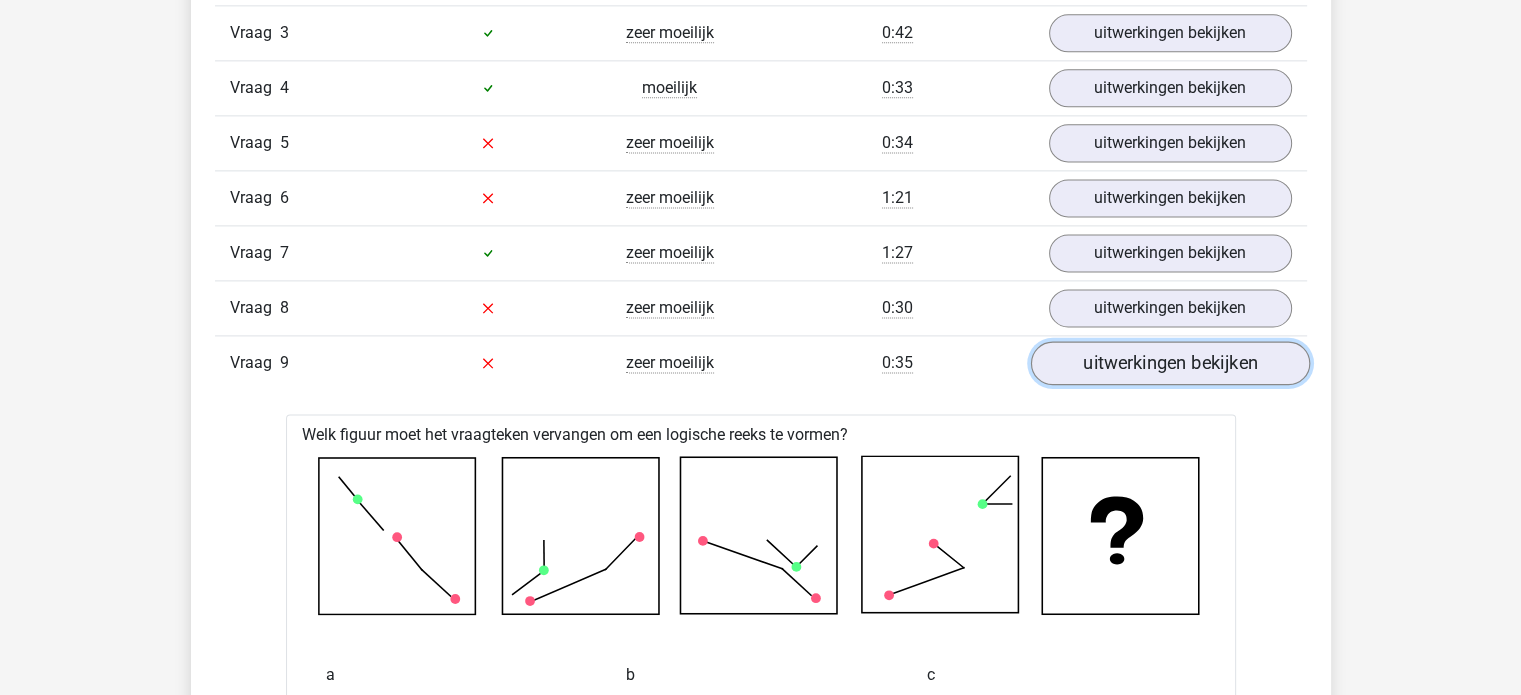click on "uitwerkingen bekijken" at bounding box center [1169, 363] 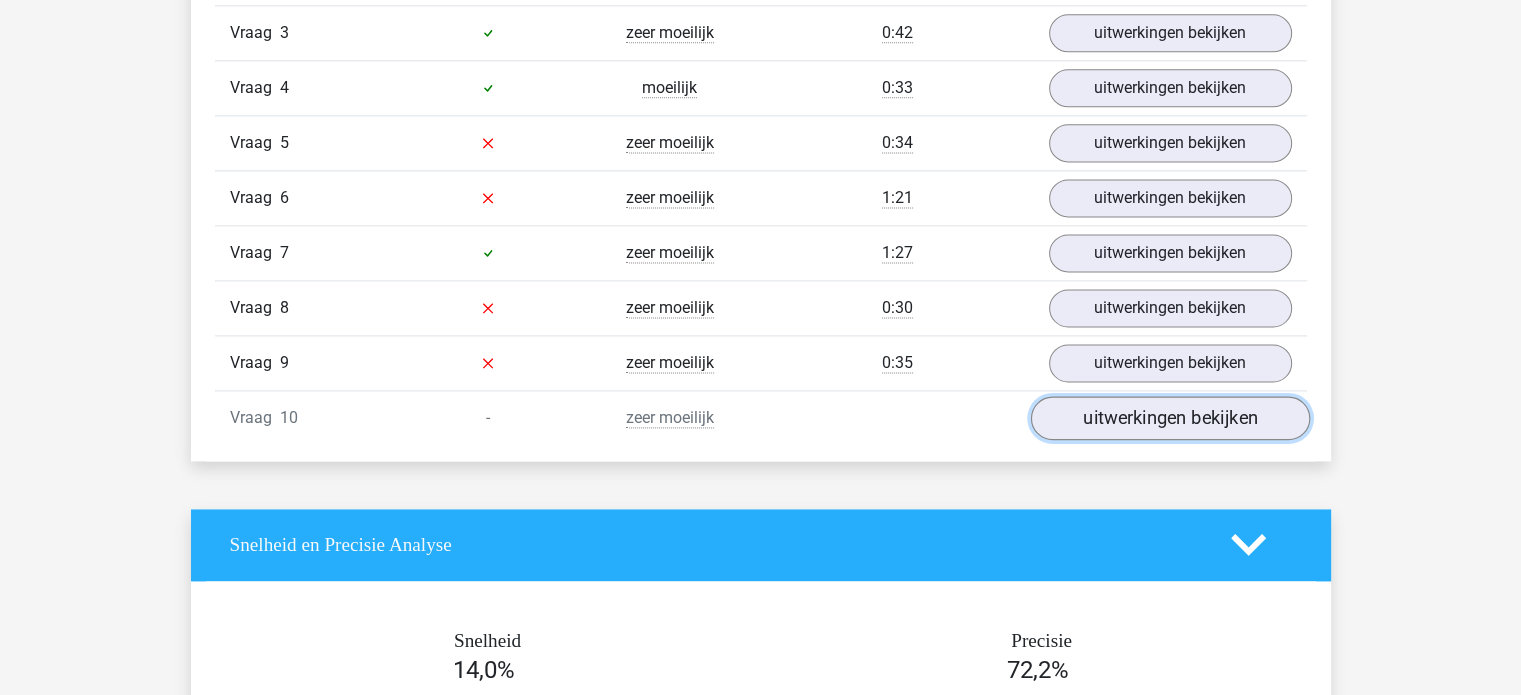 click on "uitwerkingen bekijken" at bounding box center (1169, 418) 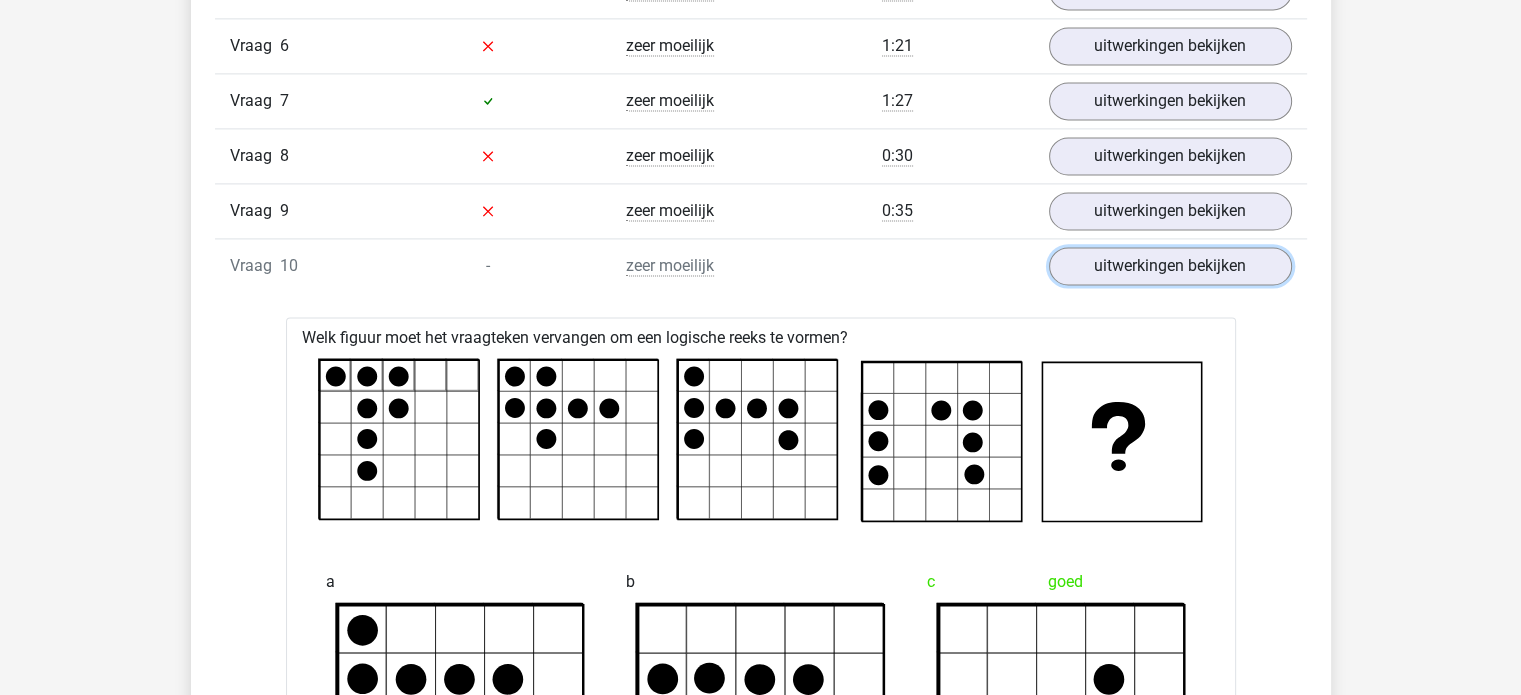 scroll, scrollTop: 2872, scrollLeft: 0, axis: vertical 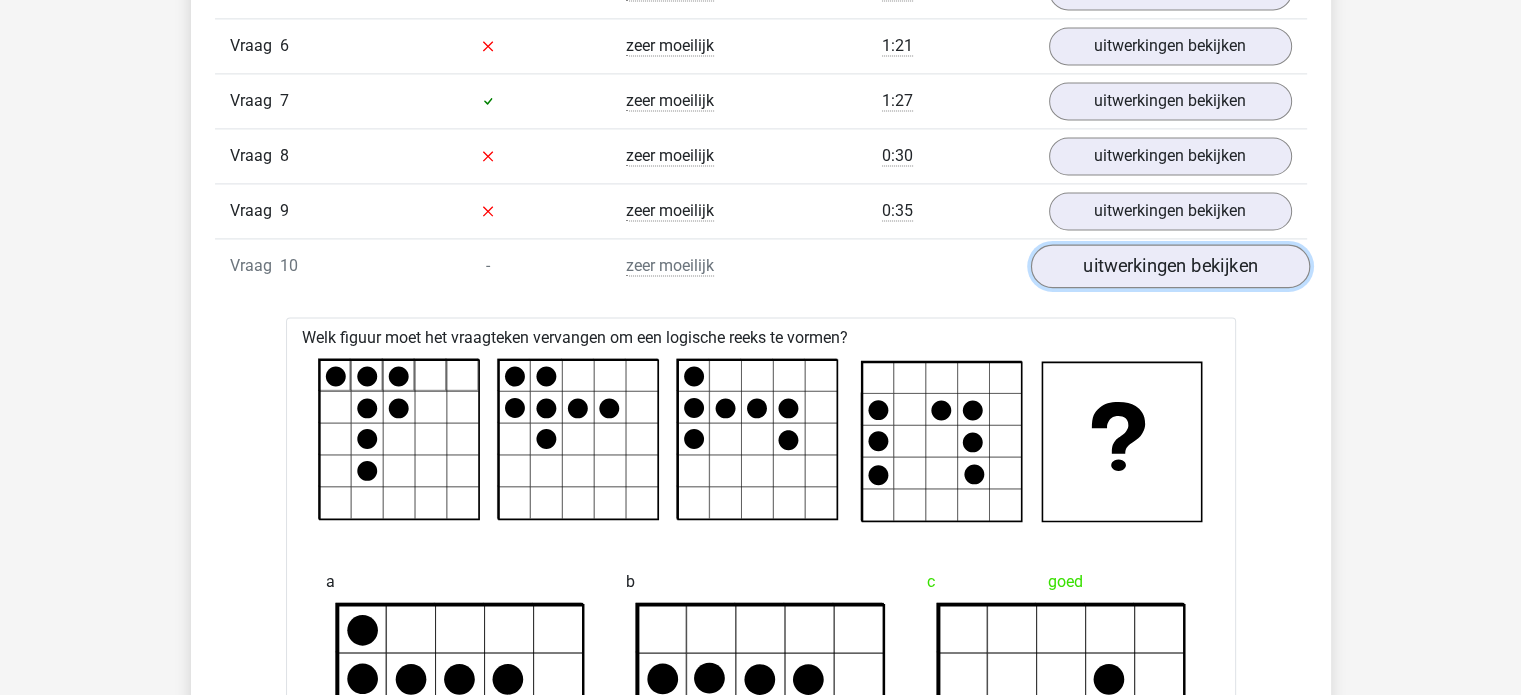 click on "uitwerkingen bekijken" at bounding box center [1169, 266] 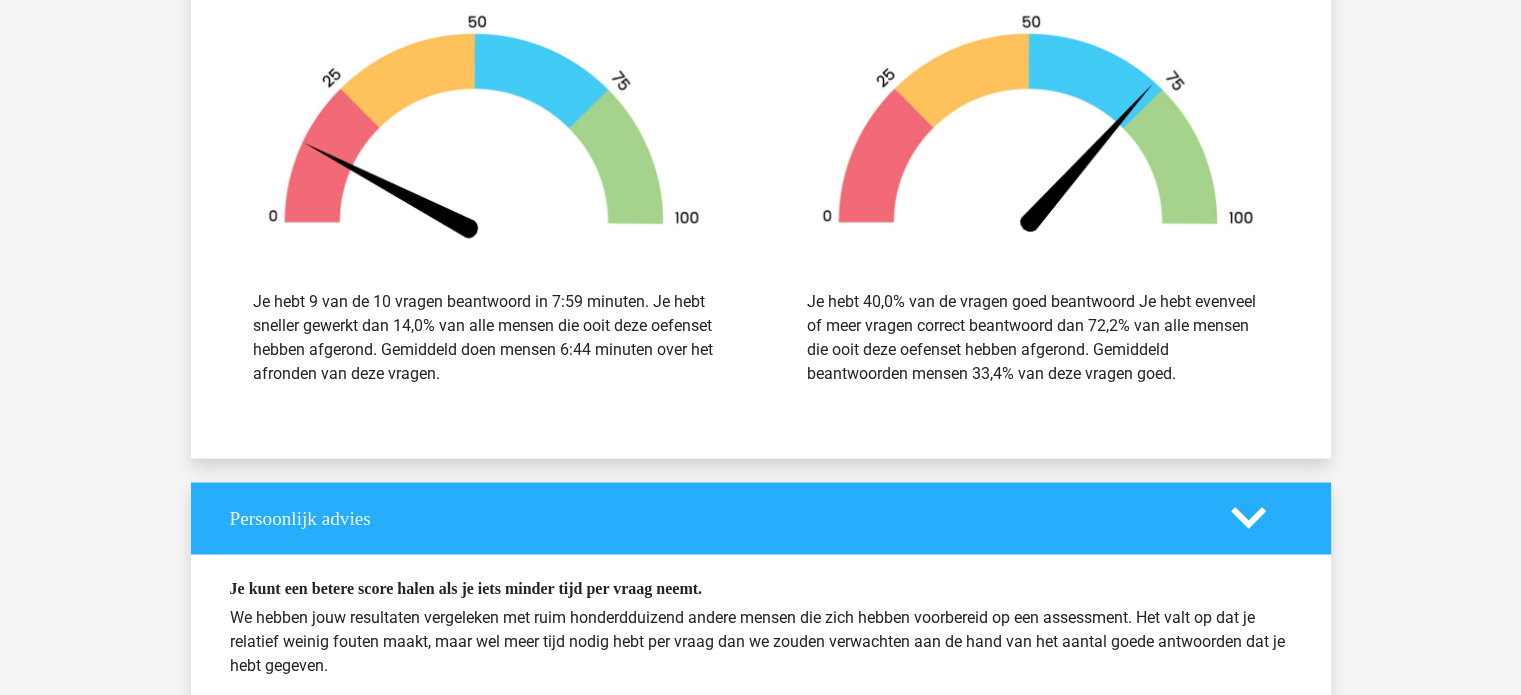 scroll, scrollTop: 3416, scrollLeft: 0, axis: vertical 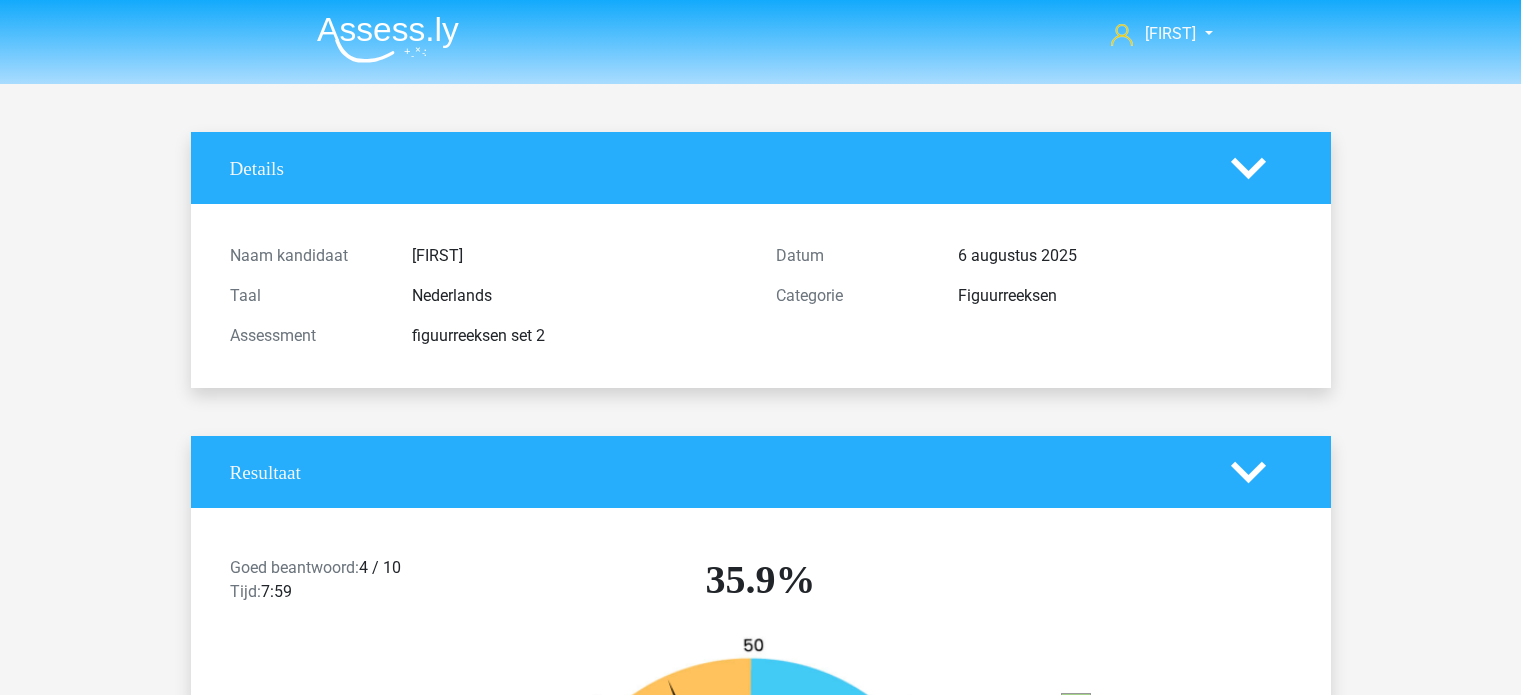 click on "Ga door met figuurreeksen" at bounding box center (757, 3119) 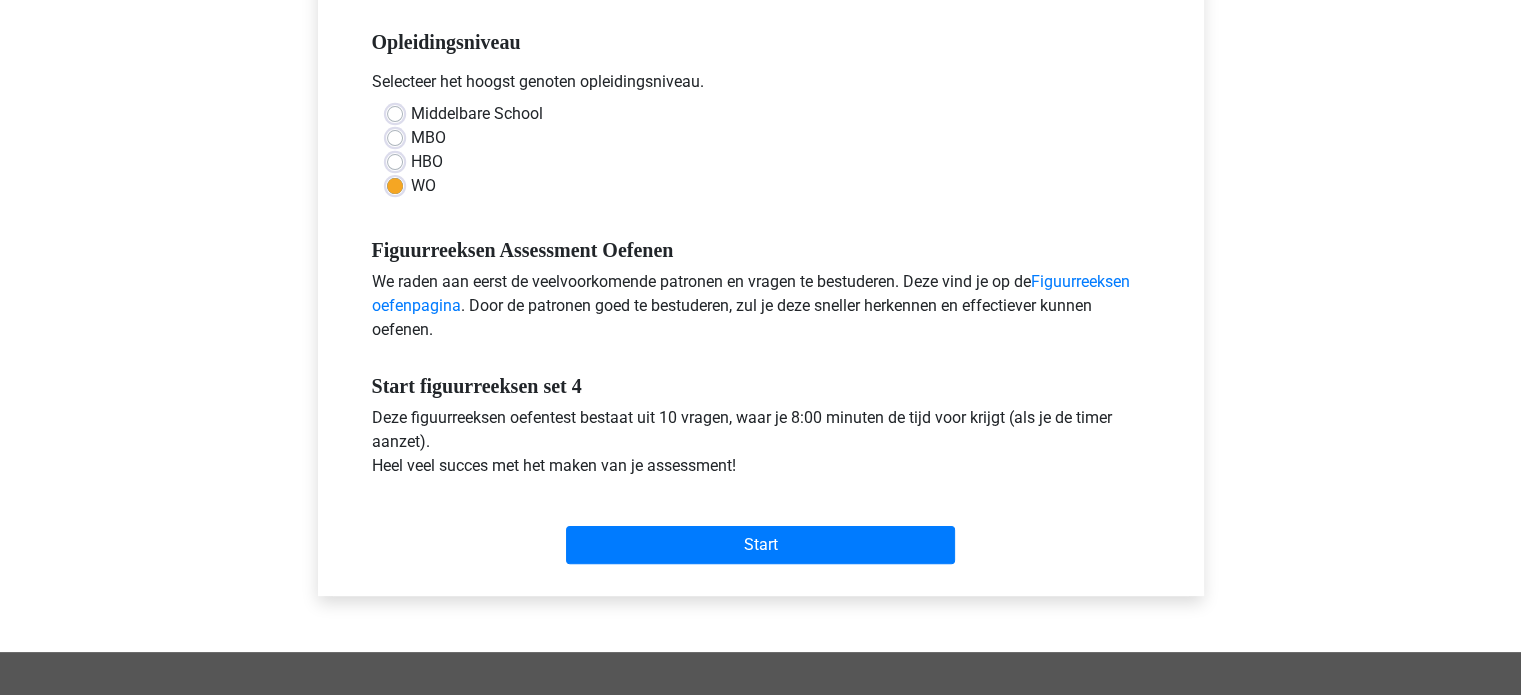 scroll, scrollTop: 475, scrollLeft: 0, axis: vertical 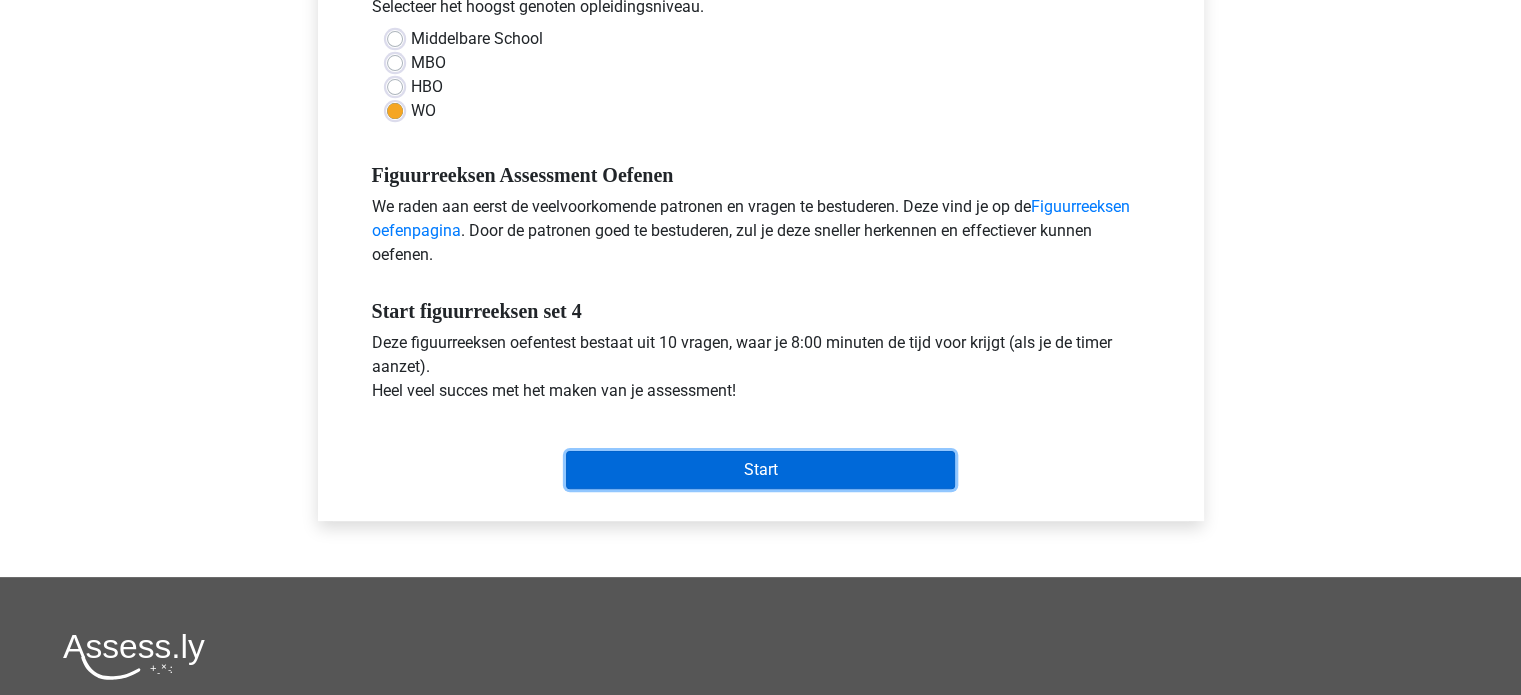 click on "Start" at bounding box center (760, 470) 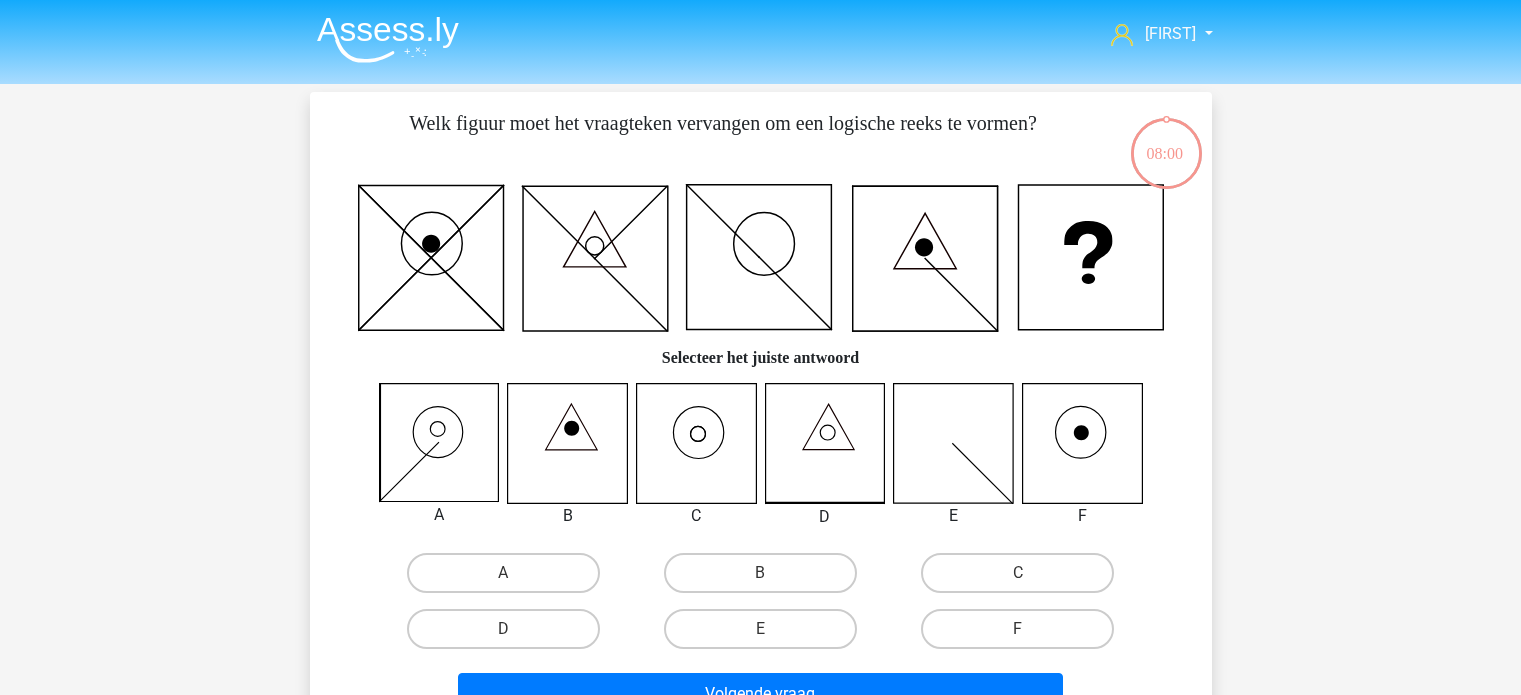 scroll, scrollTop: 0, scrollLeft: 0, axis: both 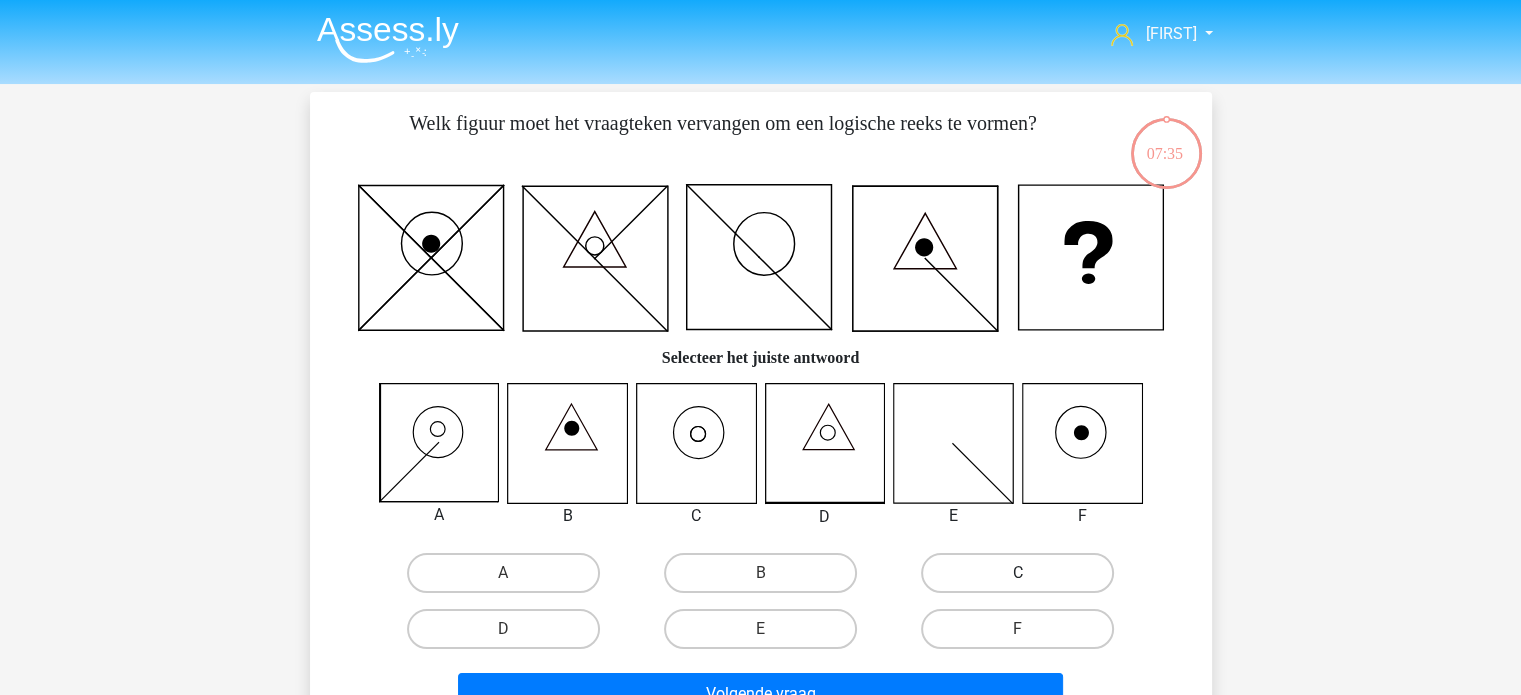 click on "C" at bounding box center (1017, 573) 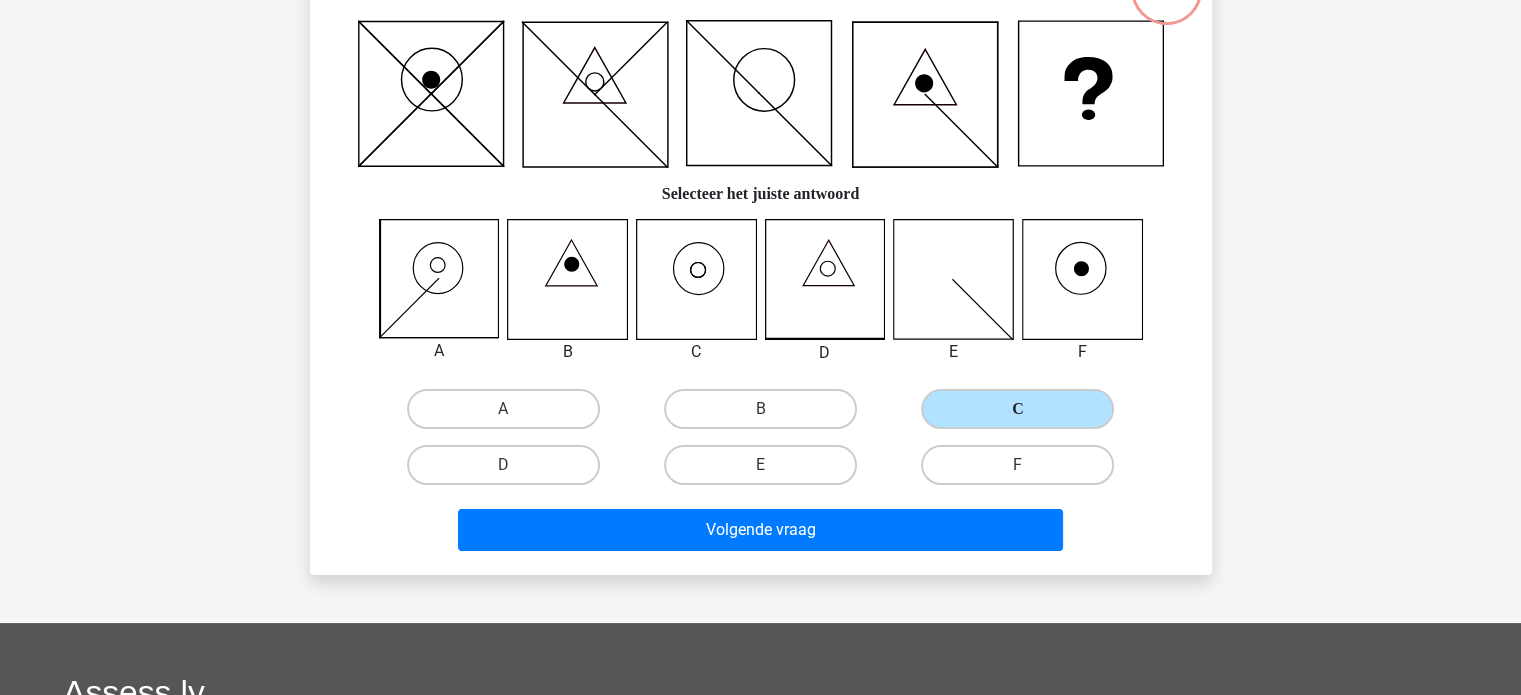 scroll, scrollTop: 168, scrollLeft: 0, axis: vertical 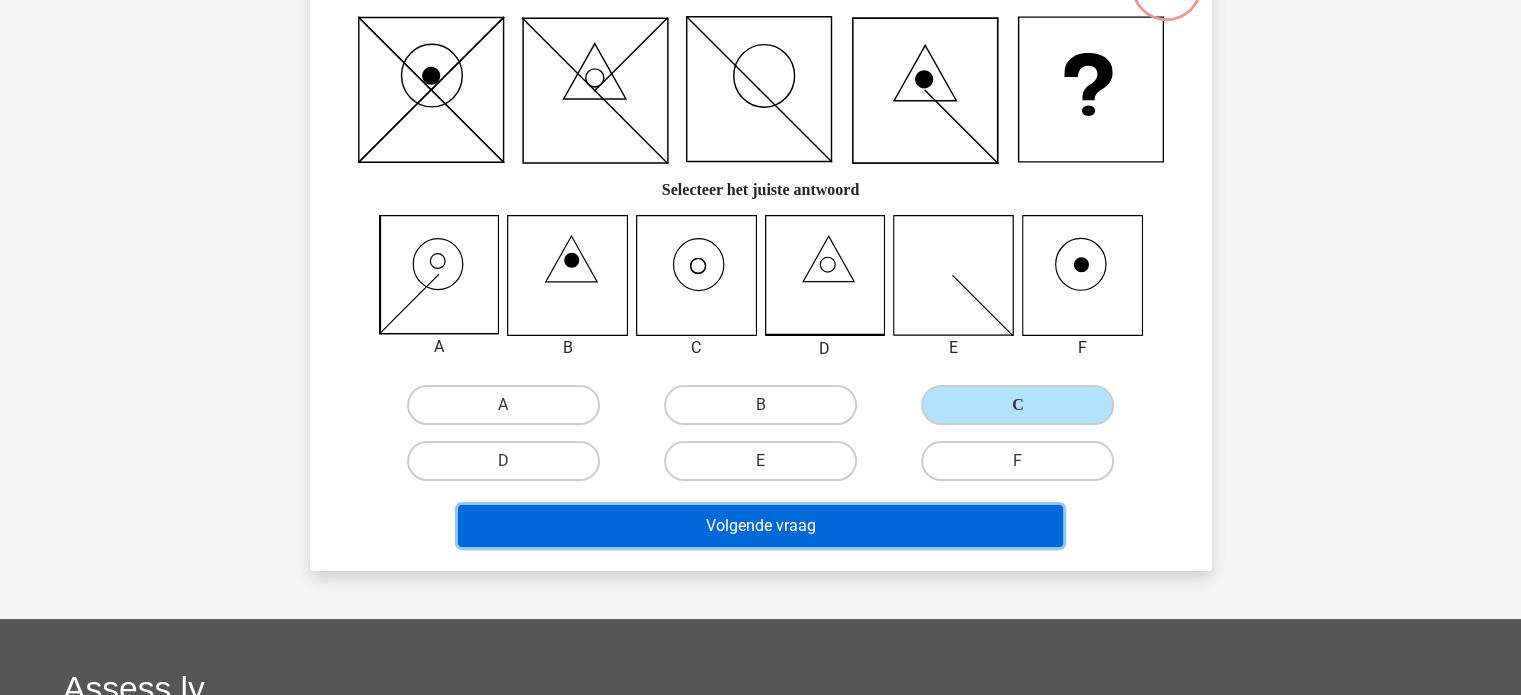 click on "Volgende vraag" at bounding box center (760, 526) 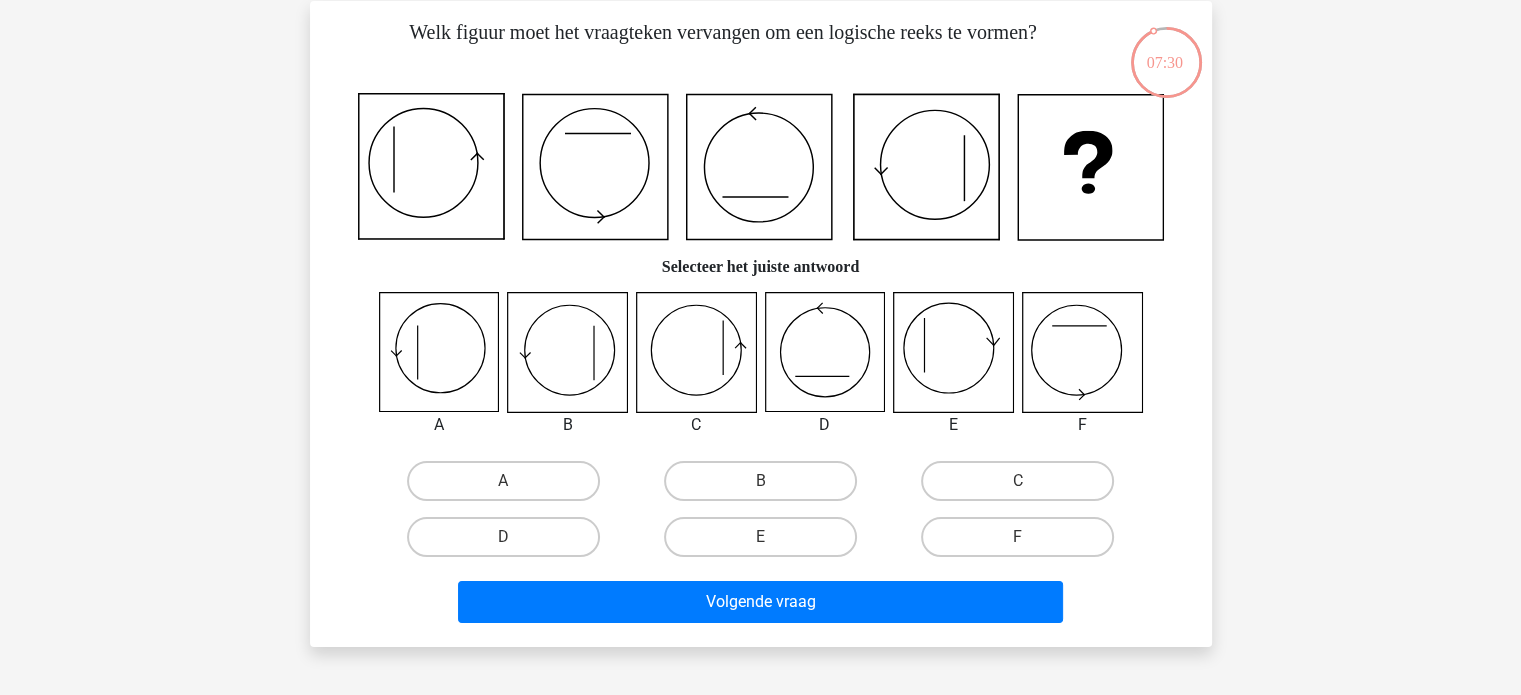 scroll, scrollTop: 127, scrollLeft: 0, axis: vertical 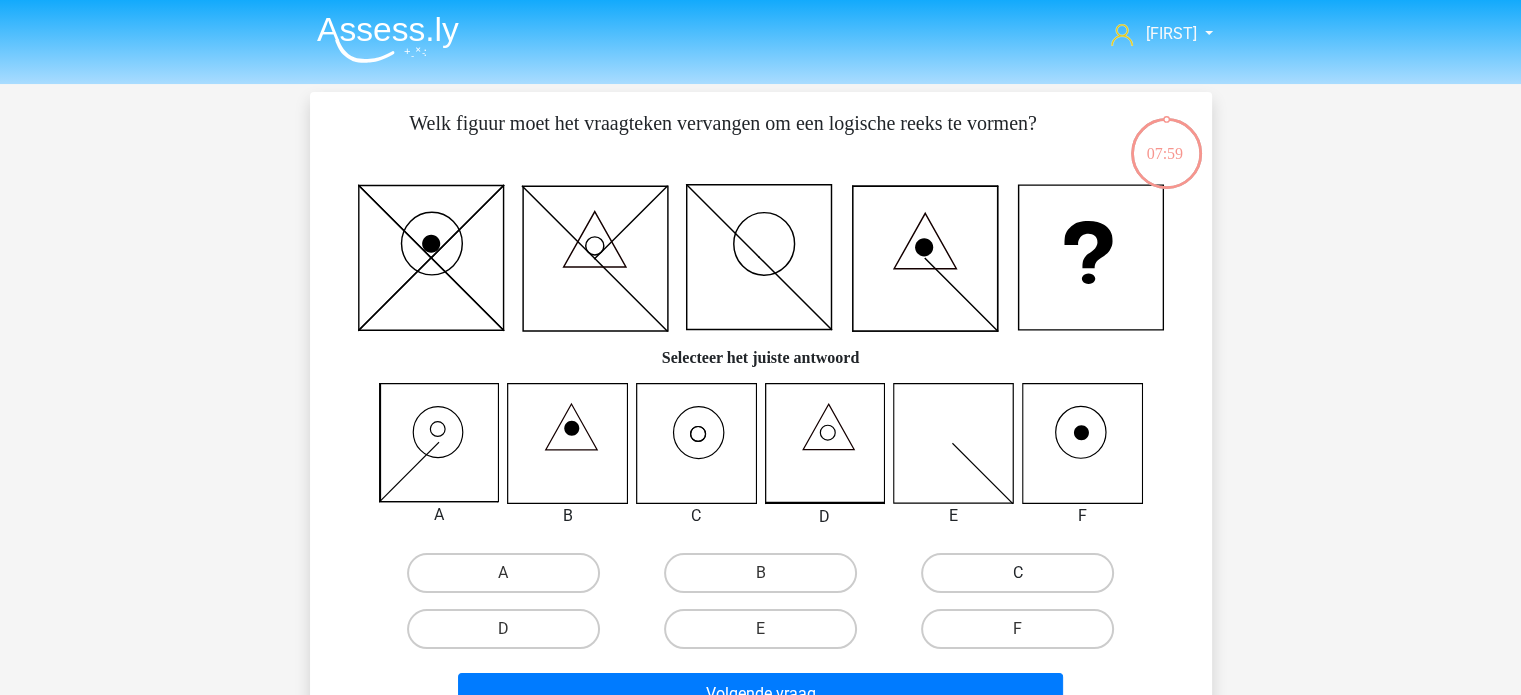 click on "C" at bounding box center (1017, 573) 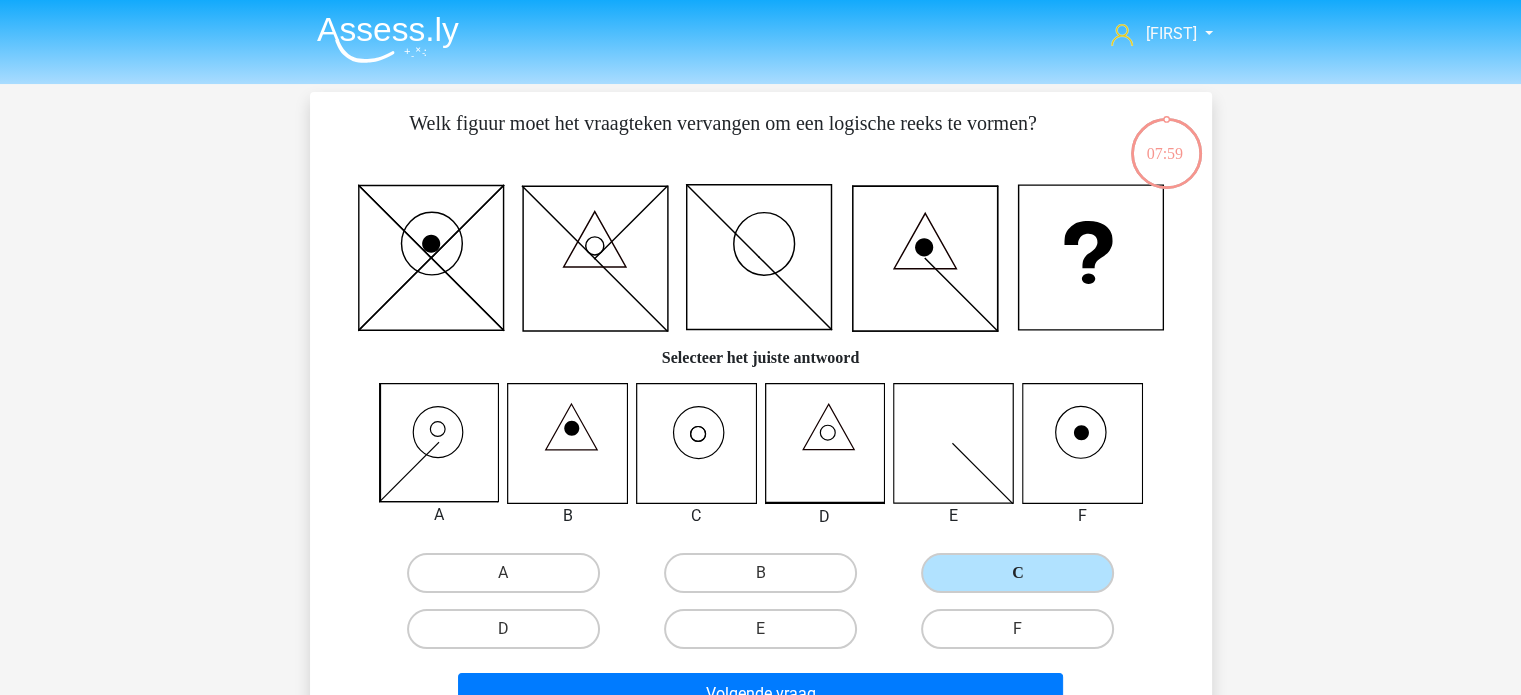 click on "C" at bounding box center [1017, 573] 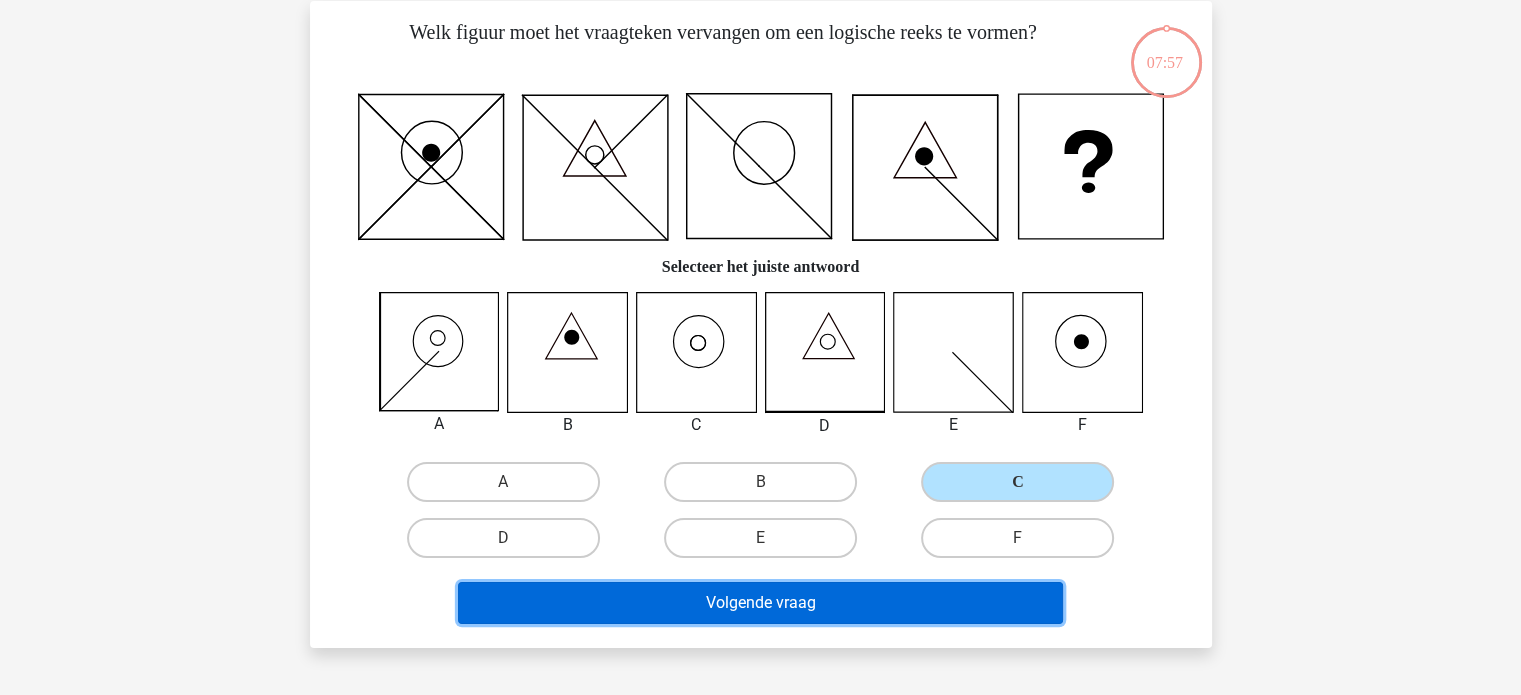 click on "Volgende vraag" at bounding box center (760, 603) 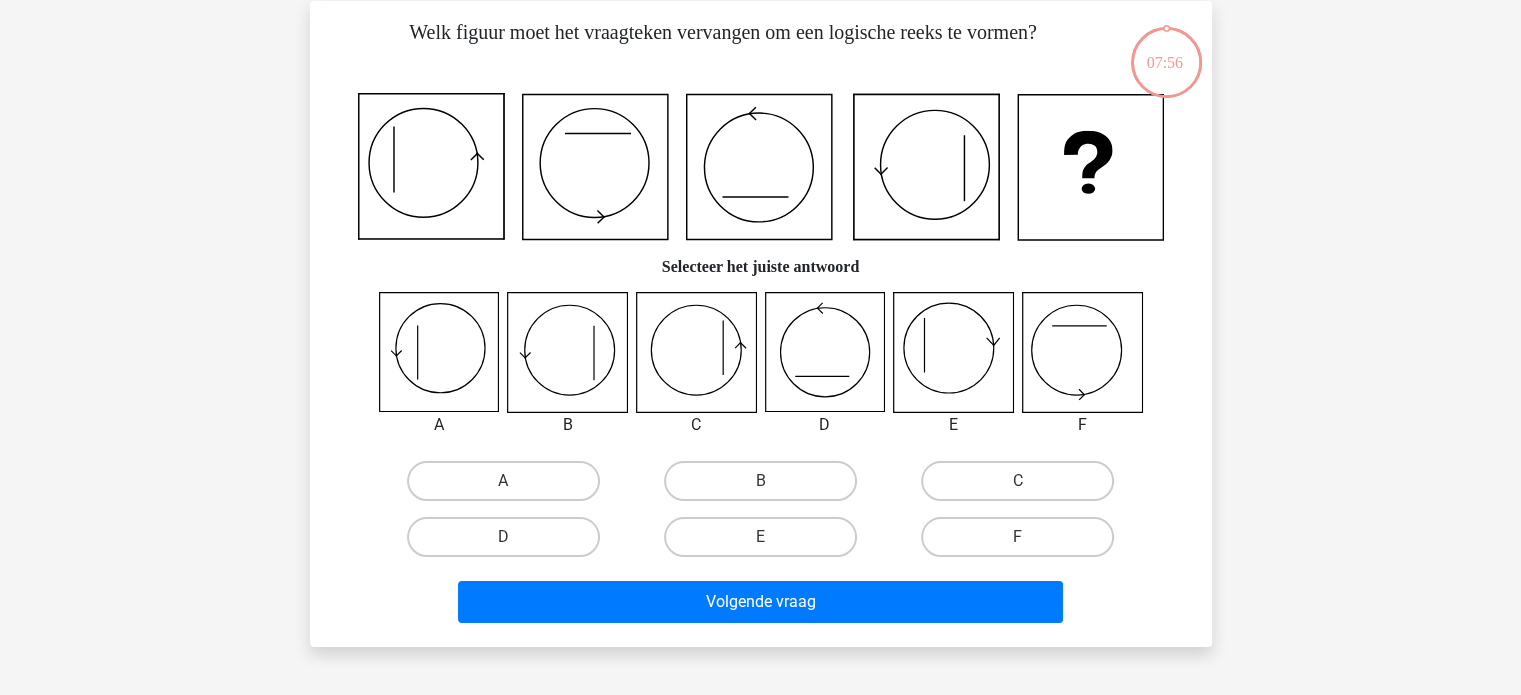 scroll, scrollTop: 92, scrollLeft: 0, axis: vertical 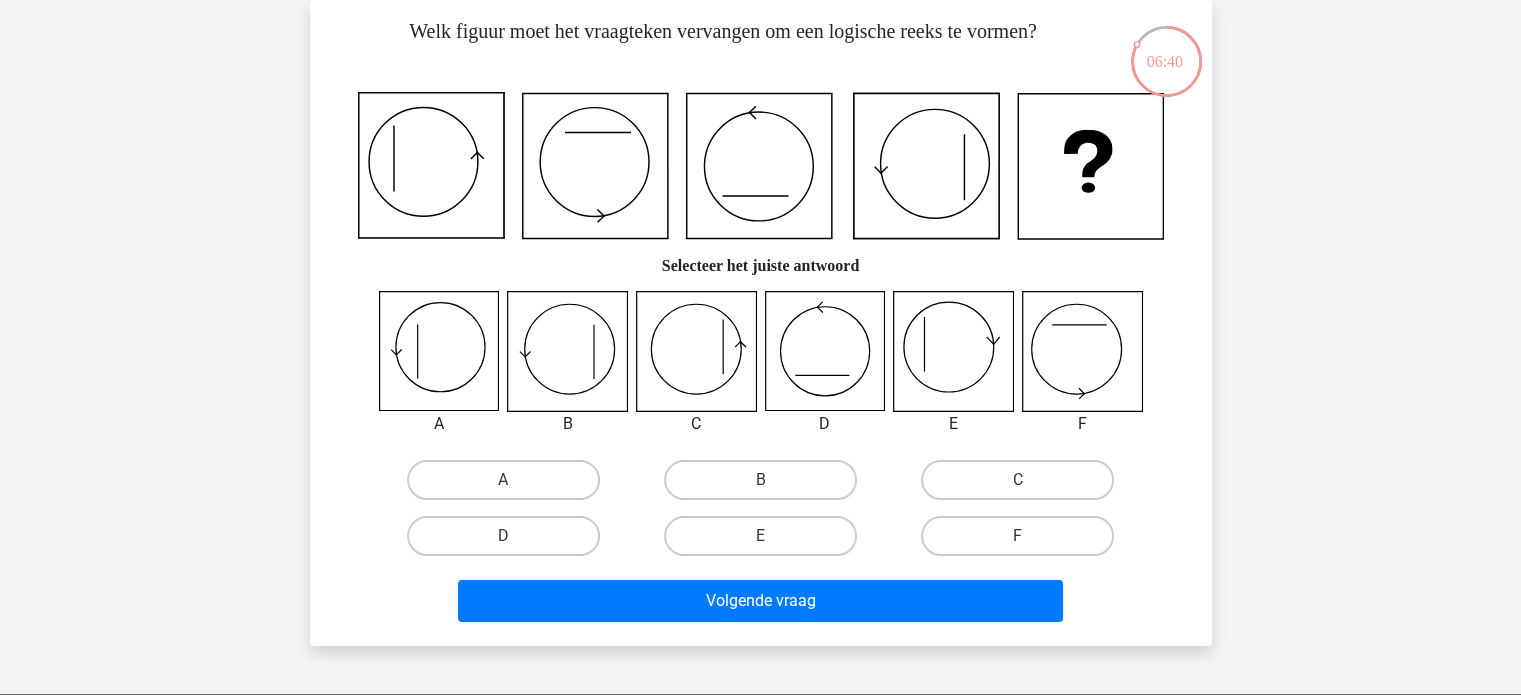 click on "E" at bounding box center [766, 542] 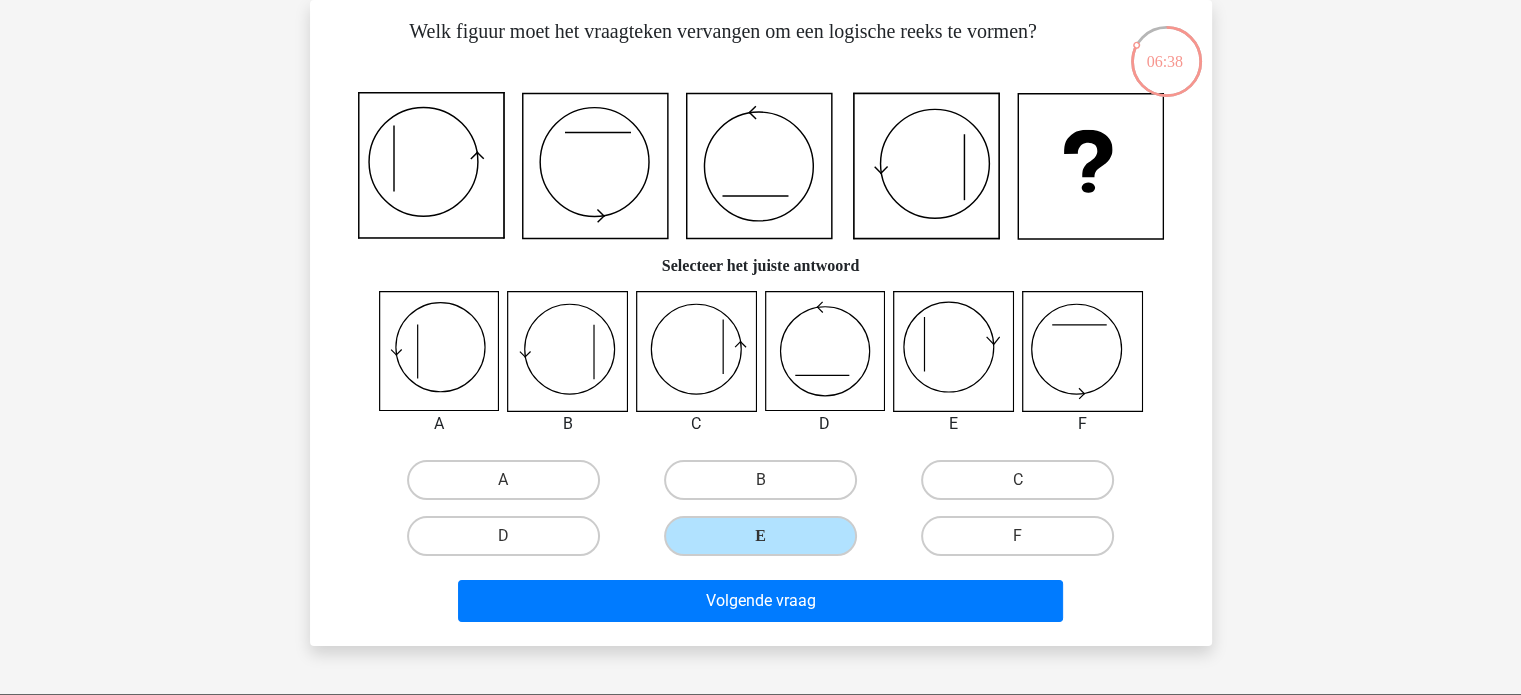 click on "Volgende vraag" at bounding box center [761, 605] 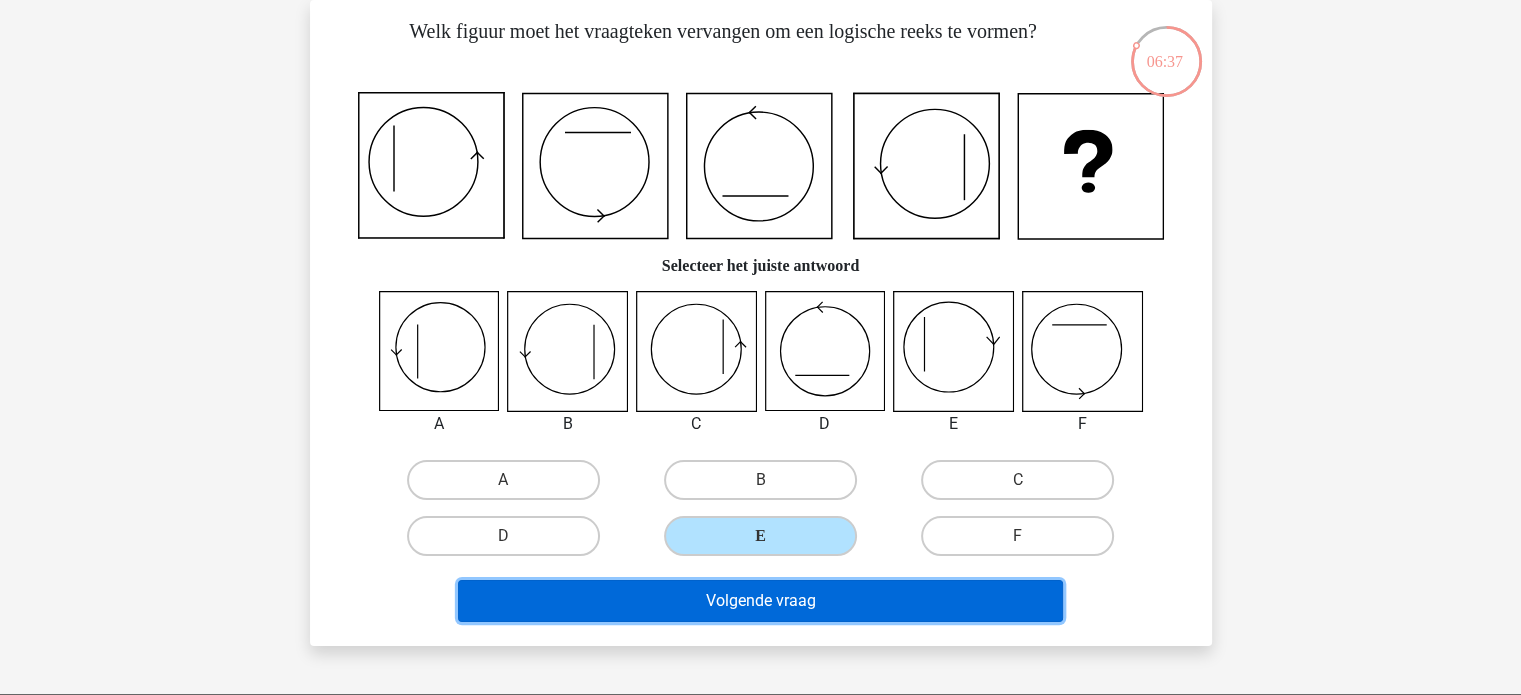 click on "Volgende vraag" at bounding box center (760, 601) 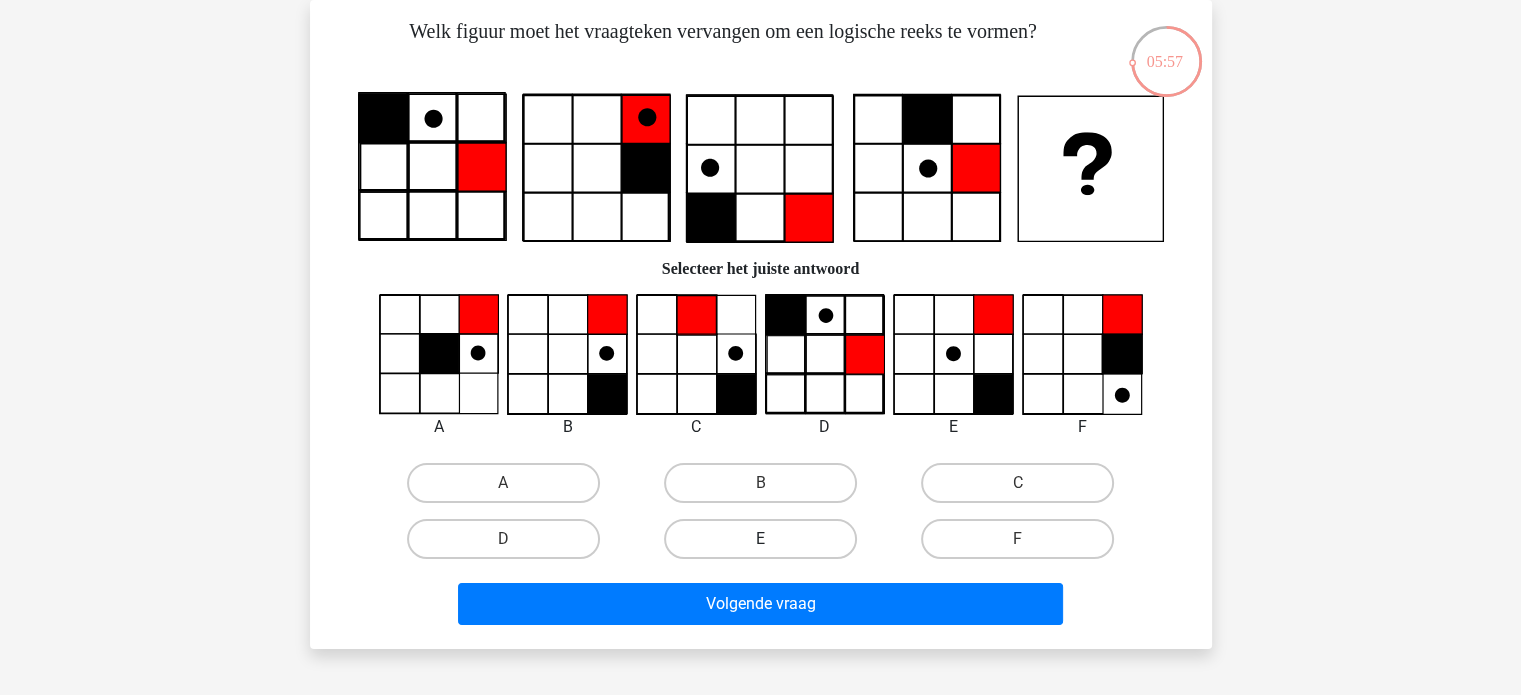 click on "E" at bounding box center [760, 539] 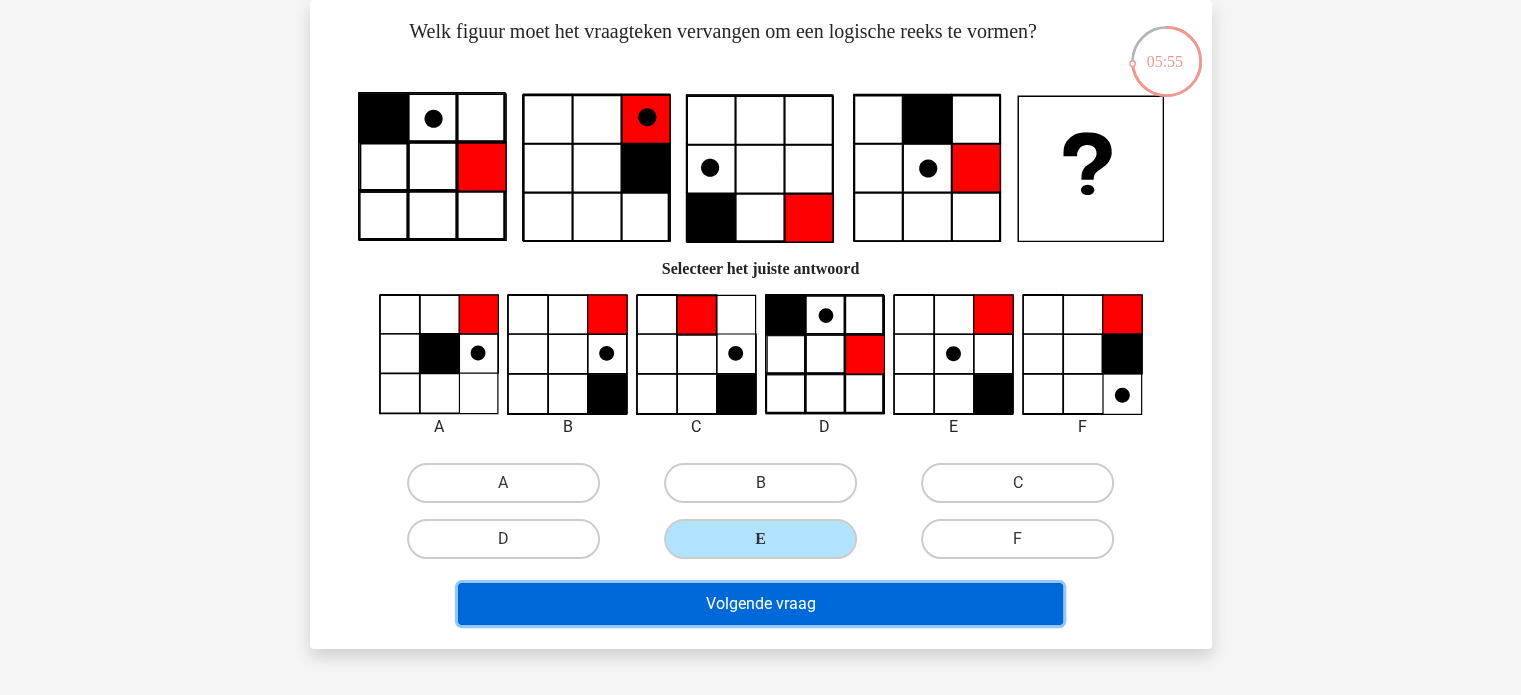 click on "Volgende vraag" at bounding box center (760, 604) 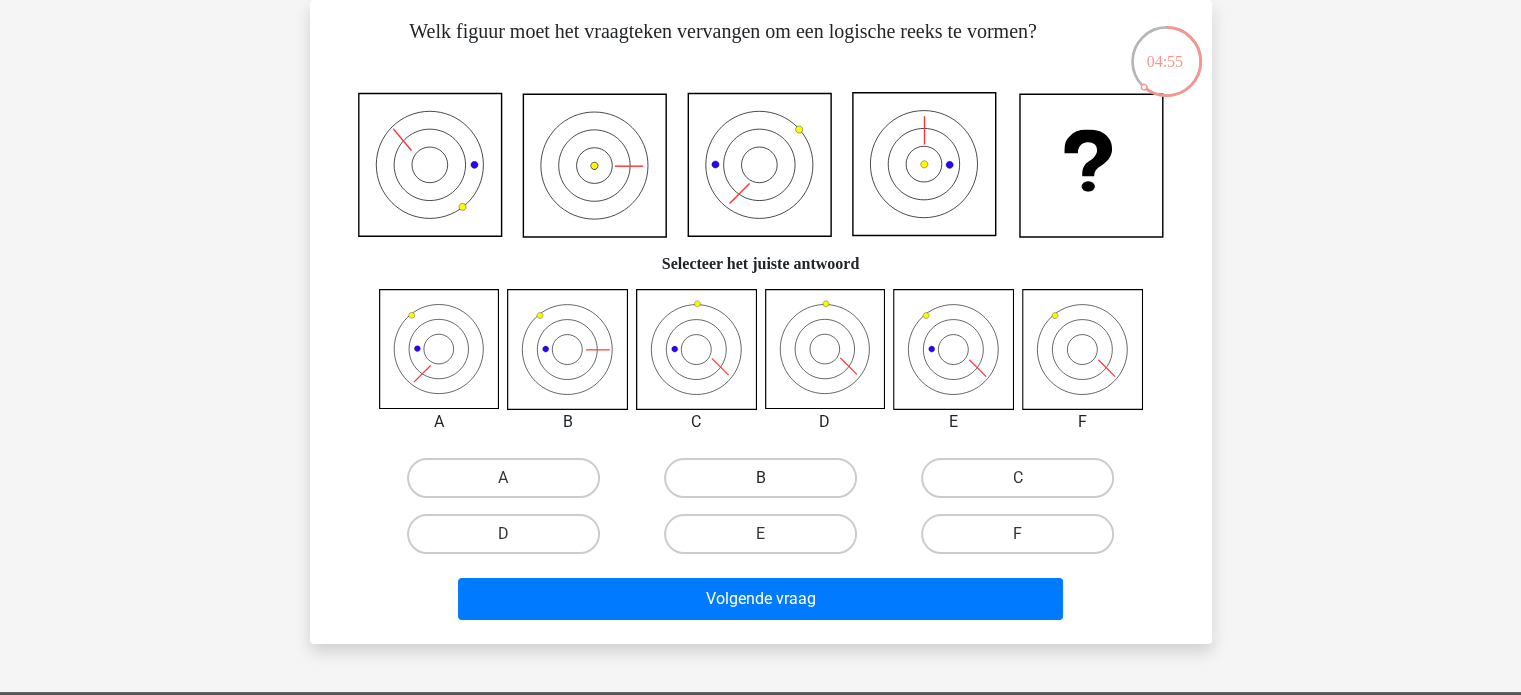 click on "B" at bounding box center (760, 478) 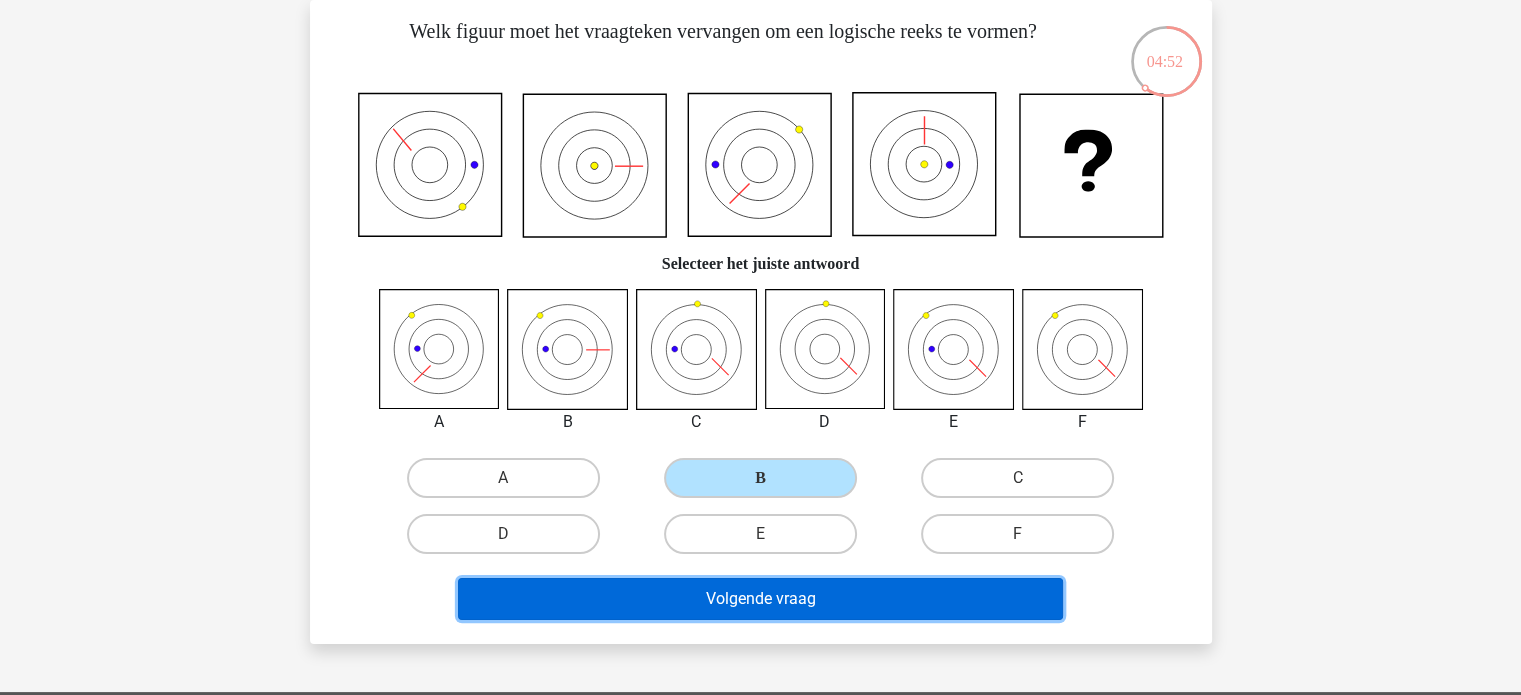 click on "Volgende vraag" at bounding box center (760, 599) 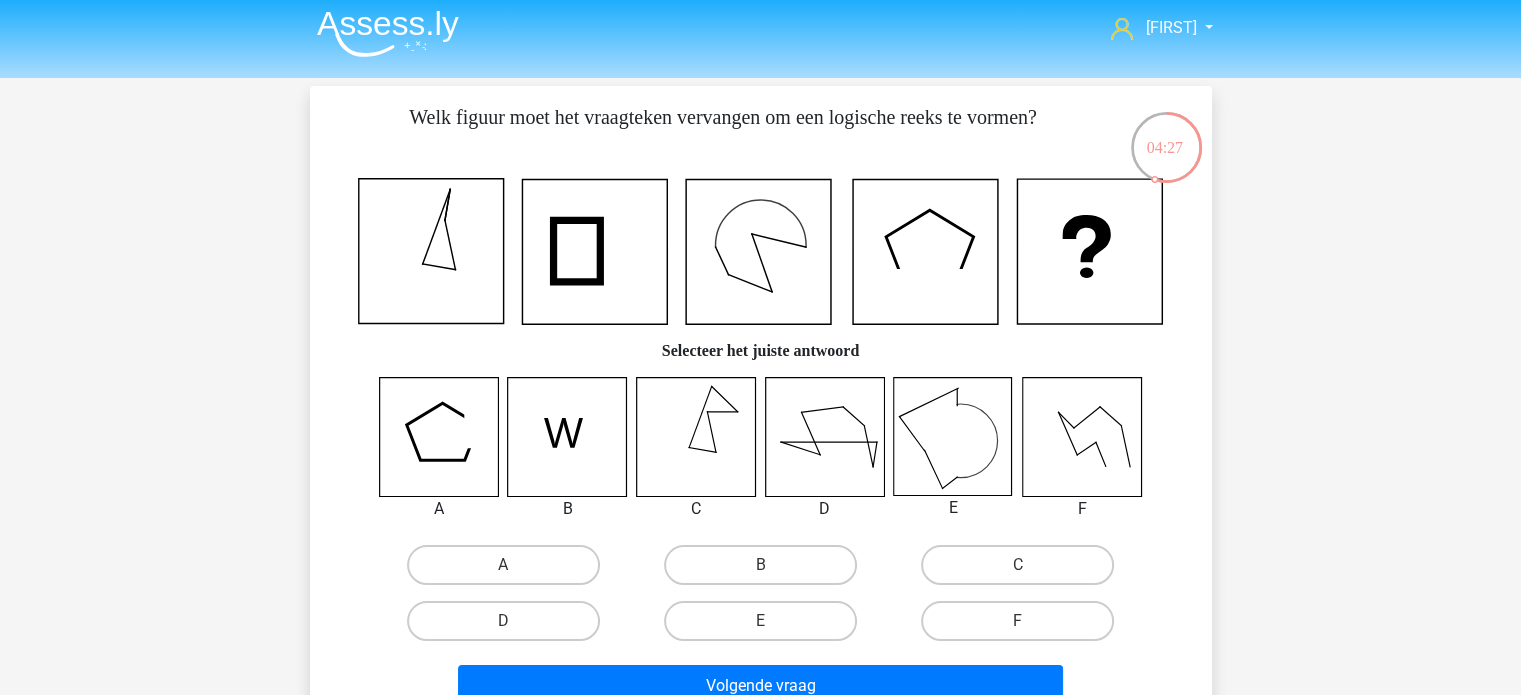 scroll, scrollTop: 5, scrollLeft: 0, axis: vertical 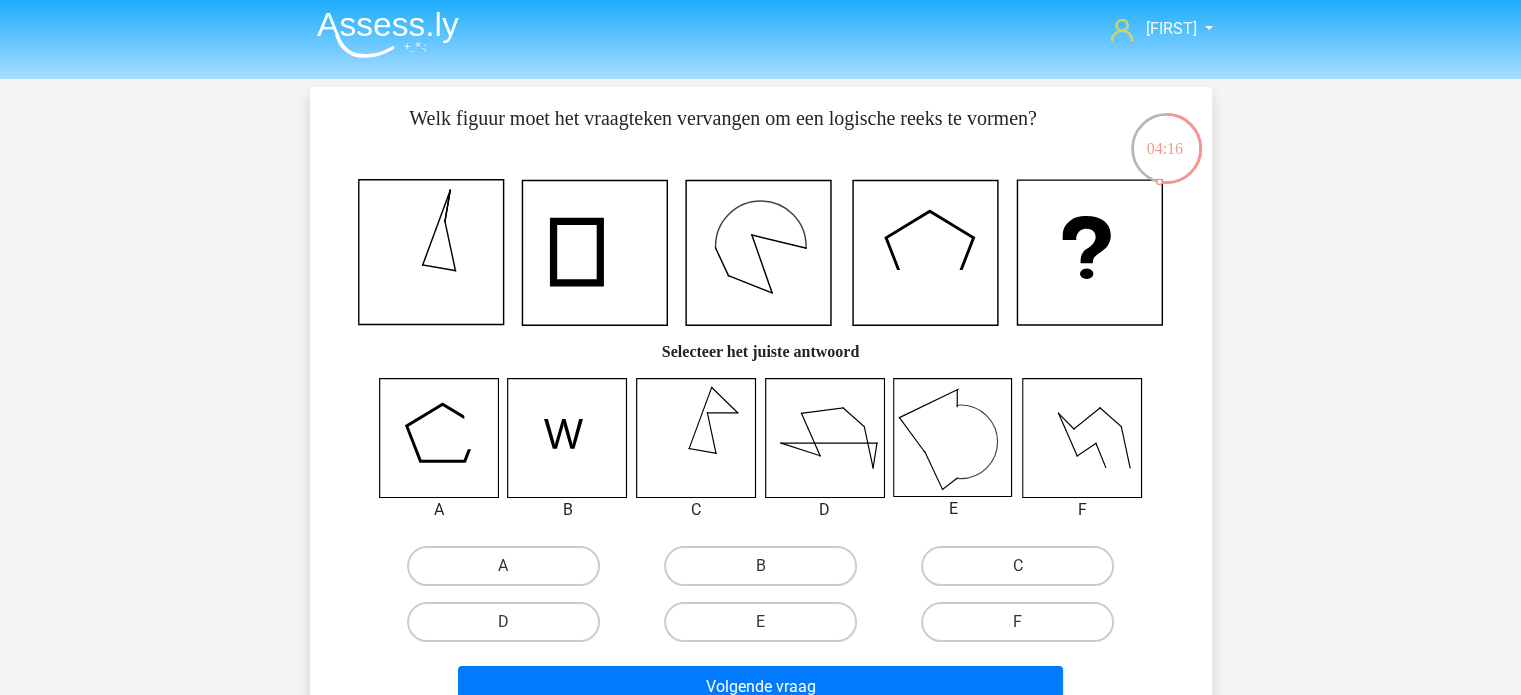 click on "E" at bounding box center (766, 628) 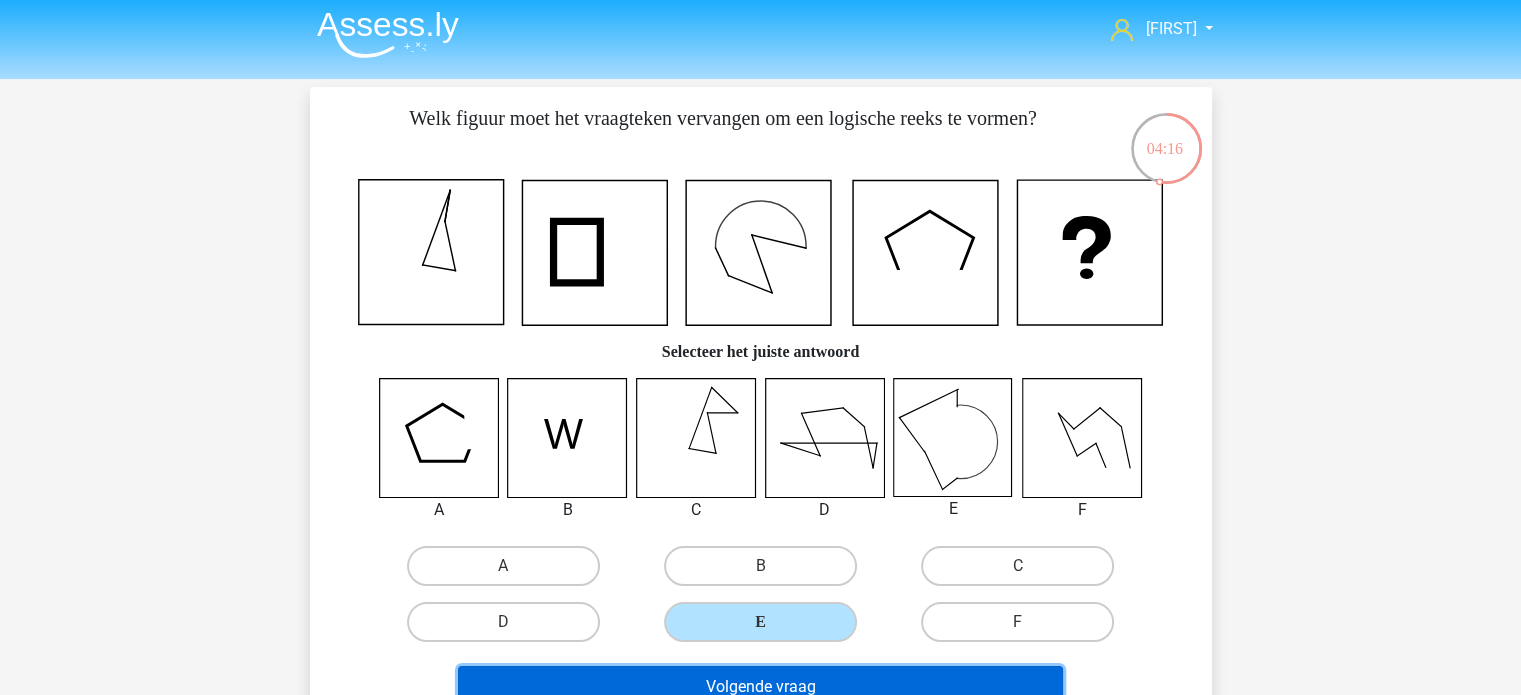 click on "Volgende vraag" at bounding box center [760, 687] 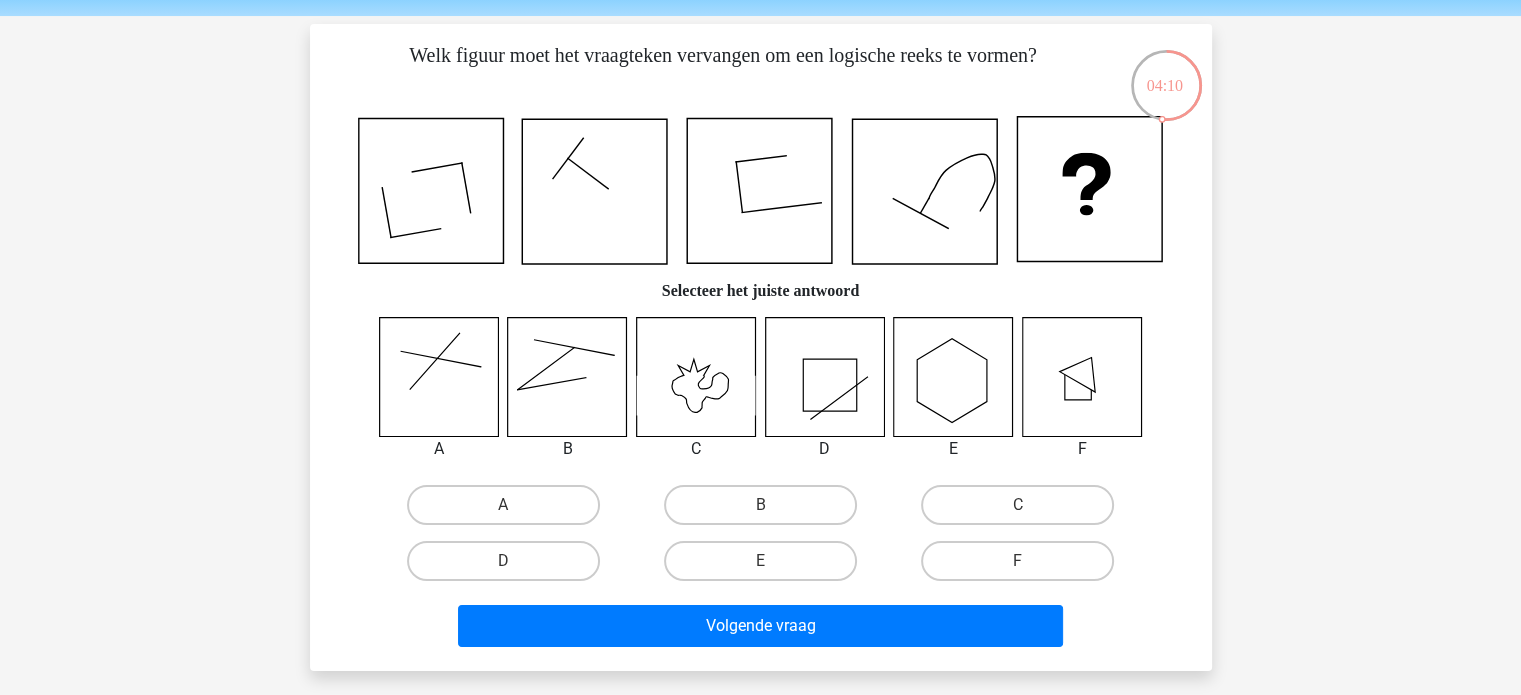 scroll, scrollTop: 66, scrollLeft: 0, axis: vertical 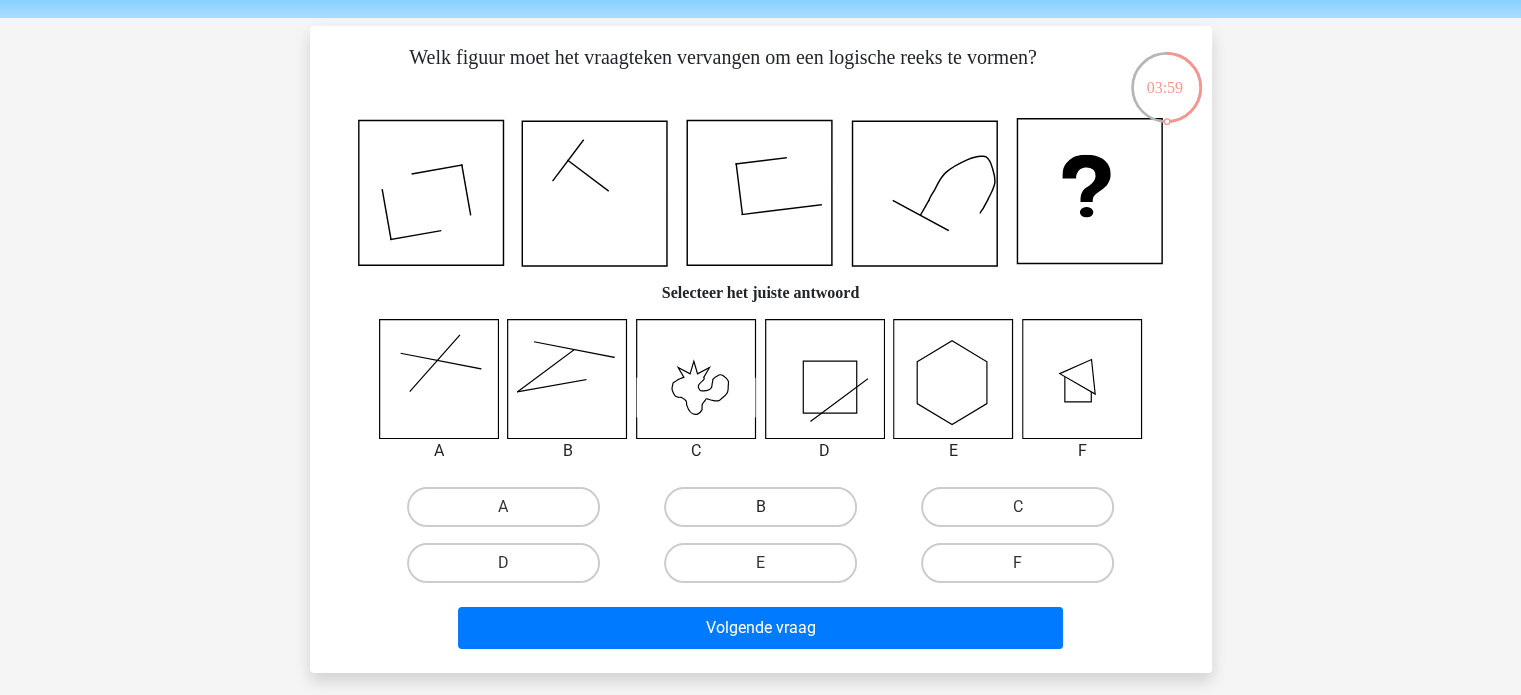 click on "B" at bounding box center [760, 507] 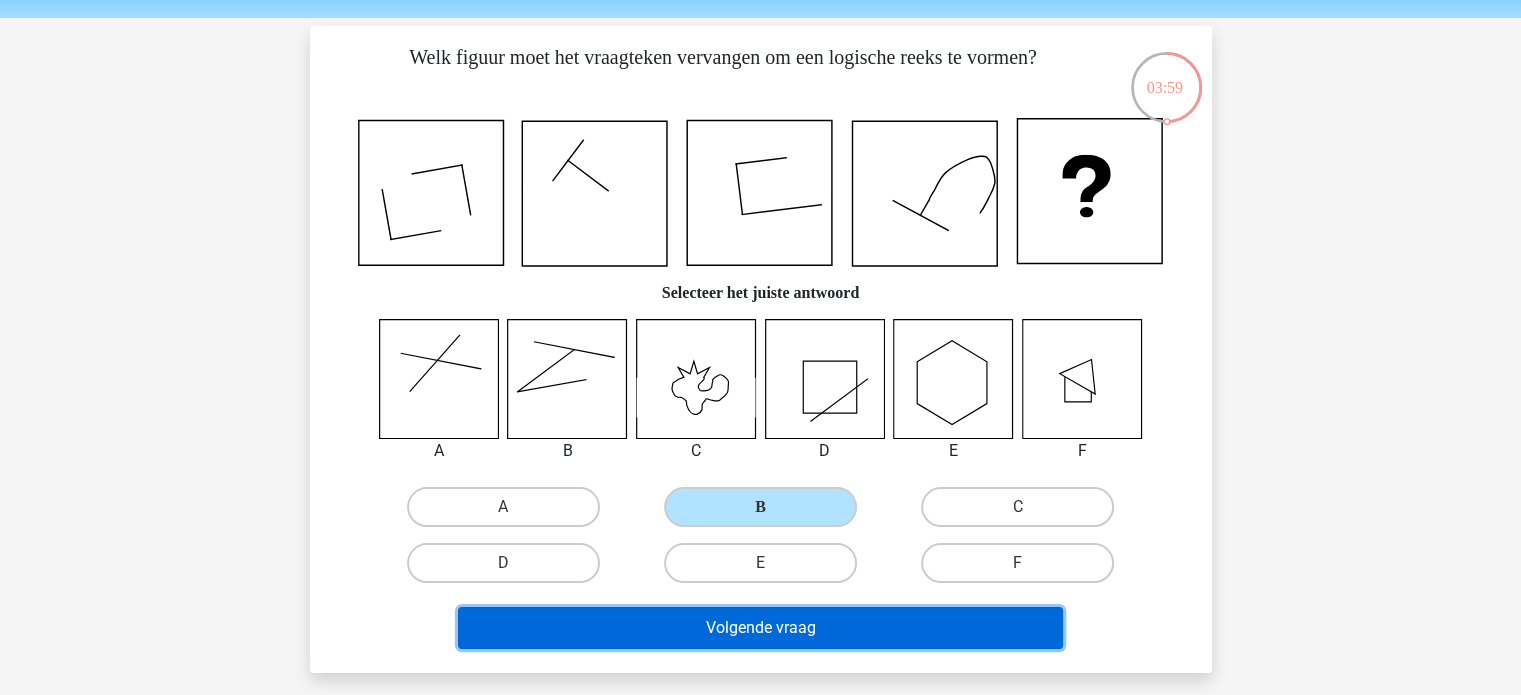 click on "Volgende vraag" at bounding box center [760, 628] 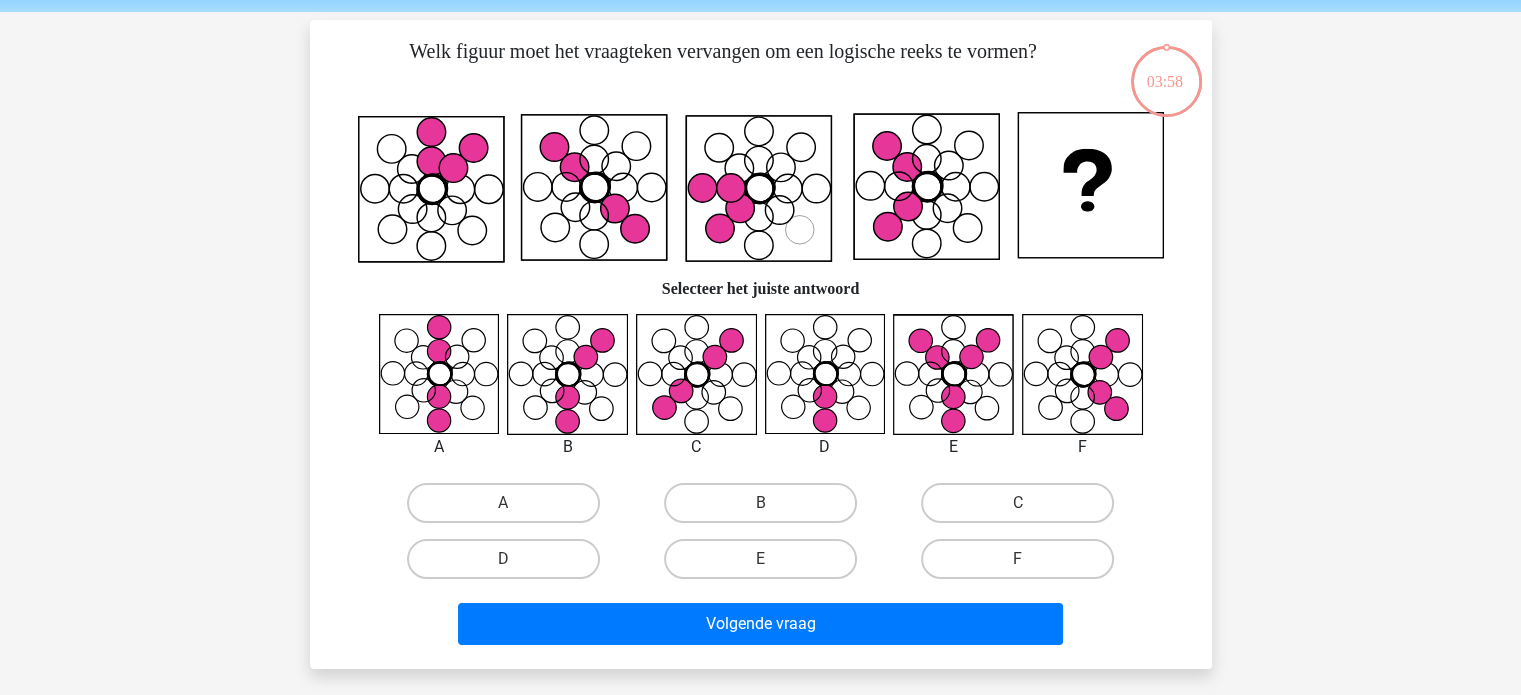 scroll, scrollTop: 92, scrollLeft: 0, axis: vertical 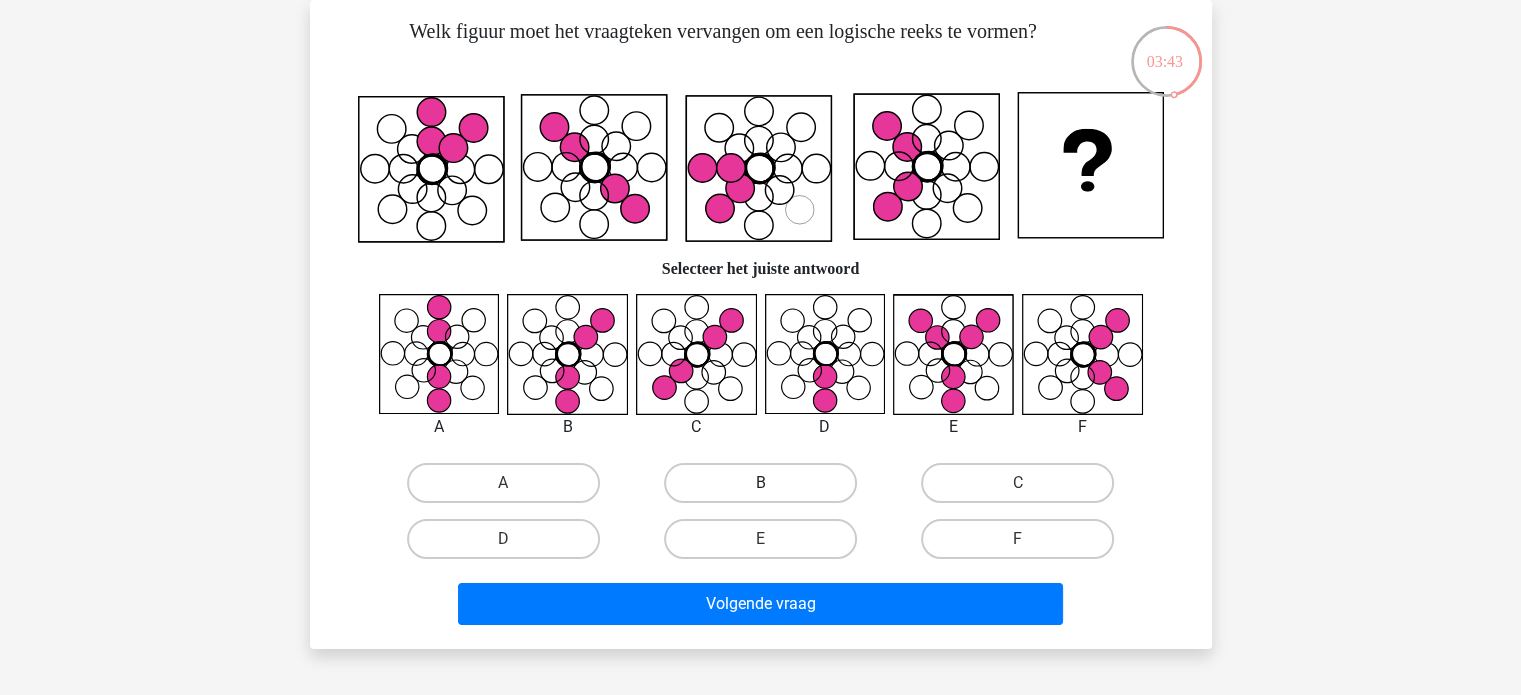 click on "B" at bounding box center [760, 483] 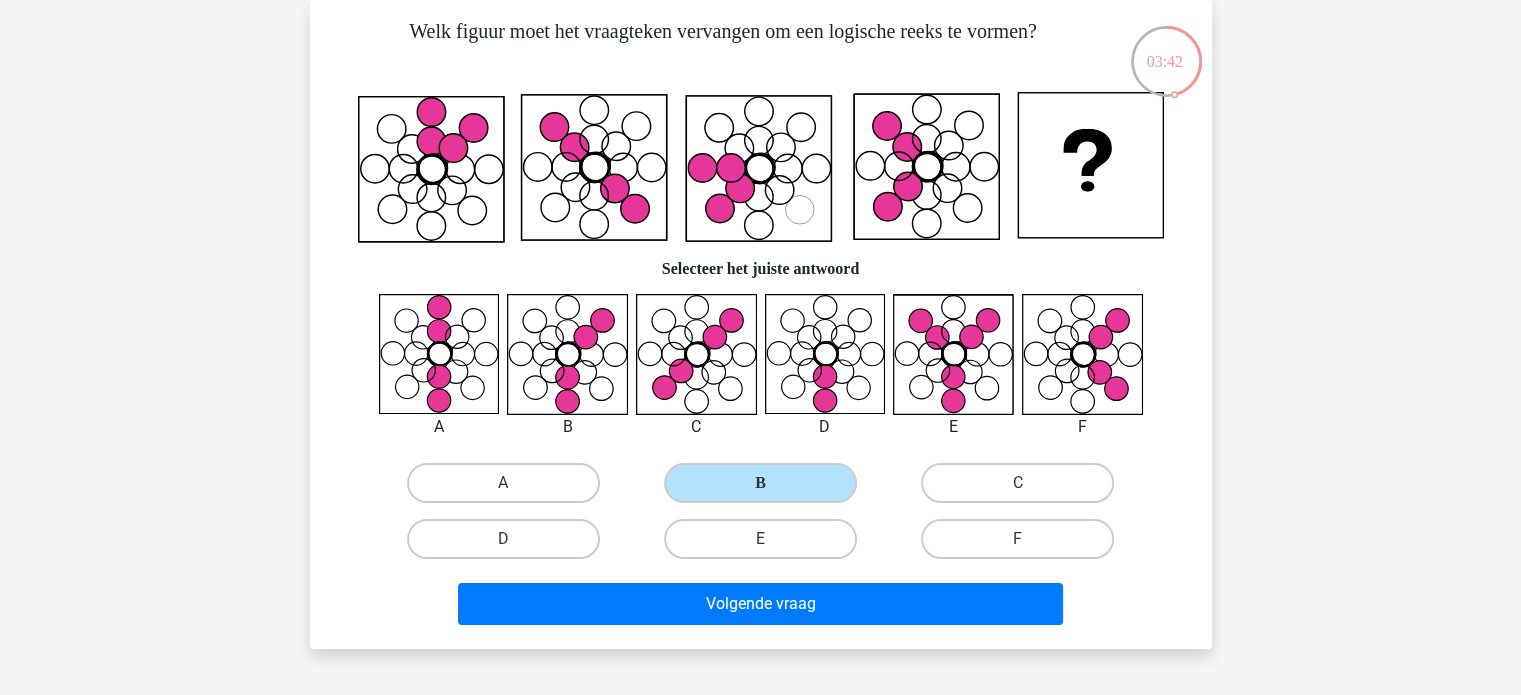 click on "Volgende vraag" at bounding box center (761, 608) 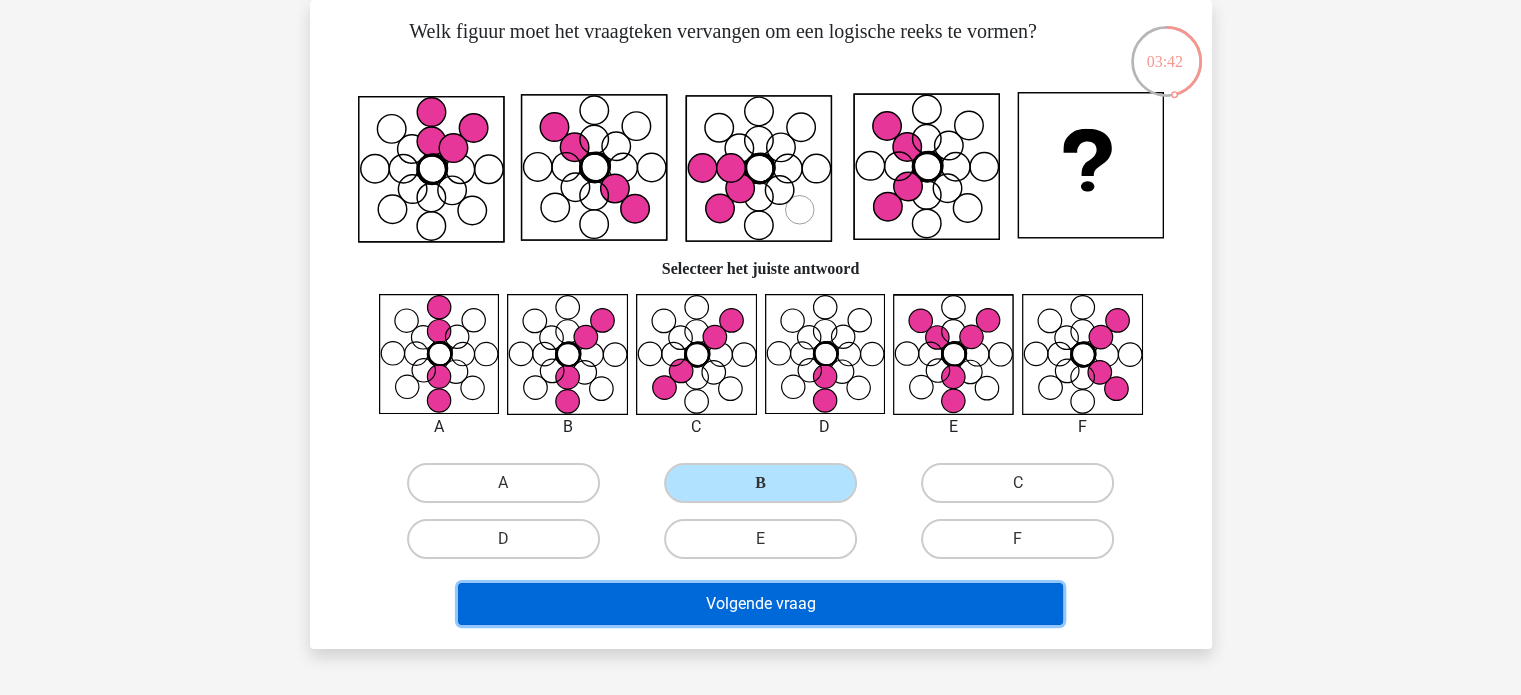 click on "Volgende vraag" at bounding box center (760, 604) 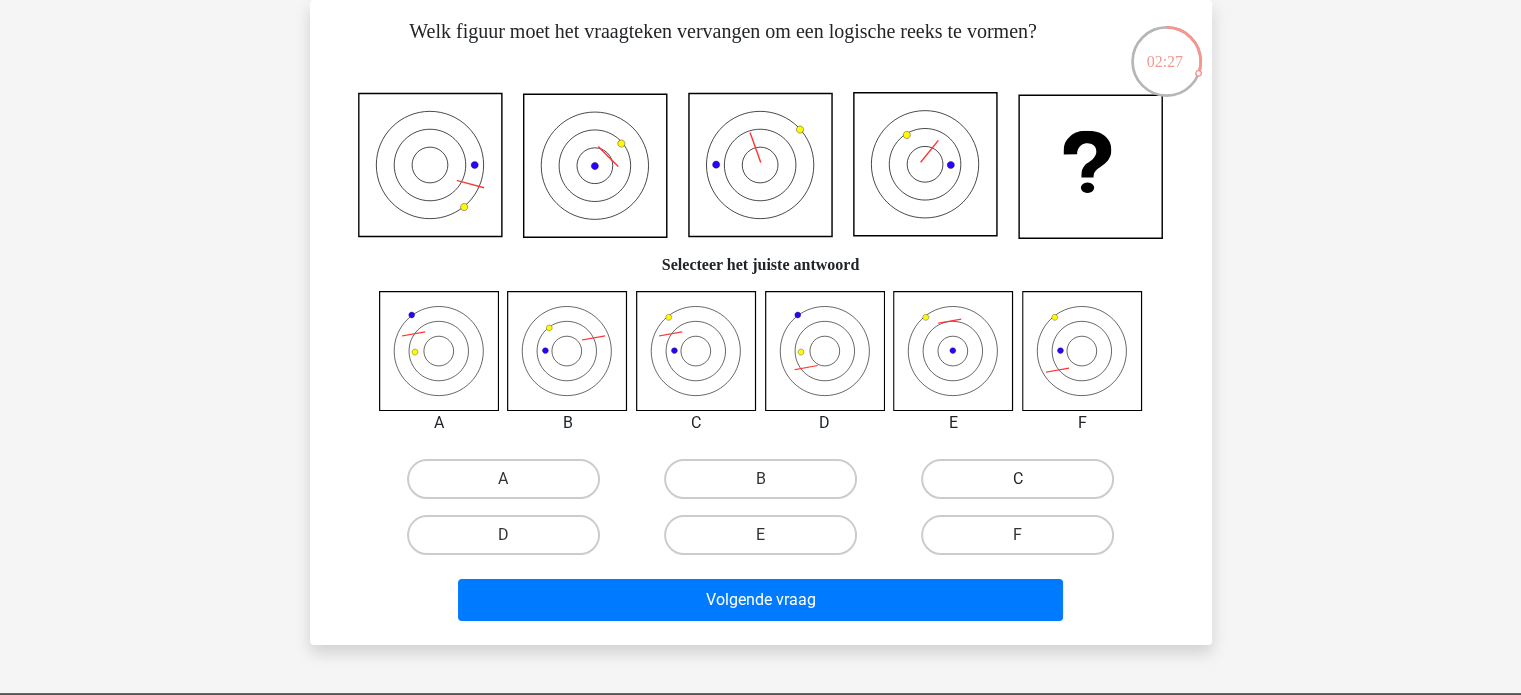 click on "C" at bounding box center (1017, 479) 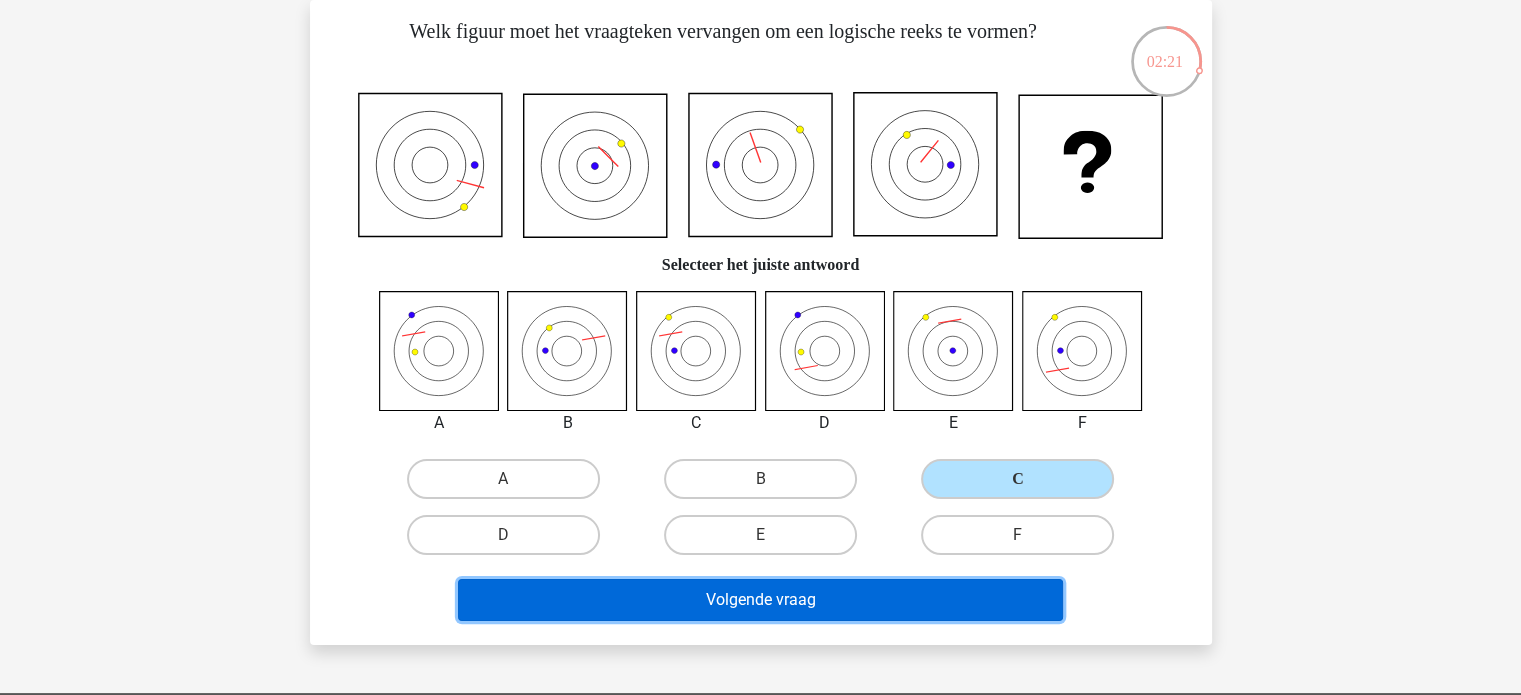 click on "Volgende vraag" at bounding box center (760, 600) 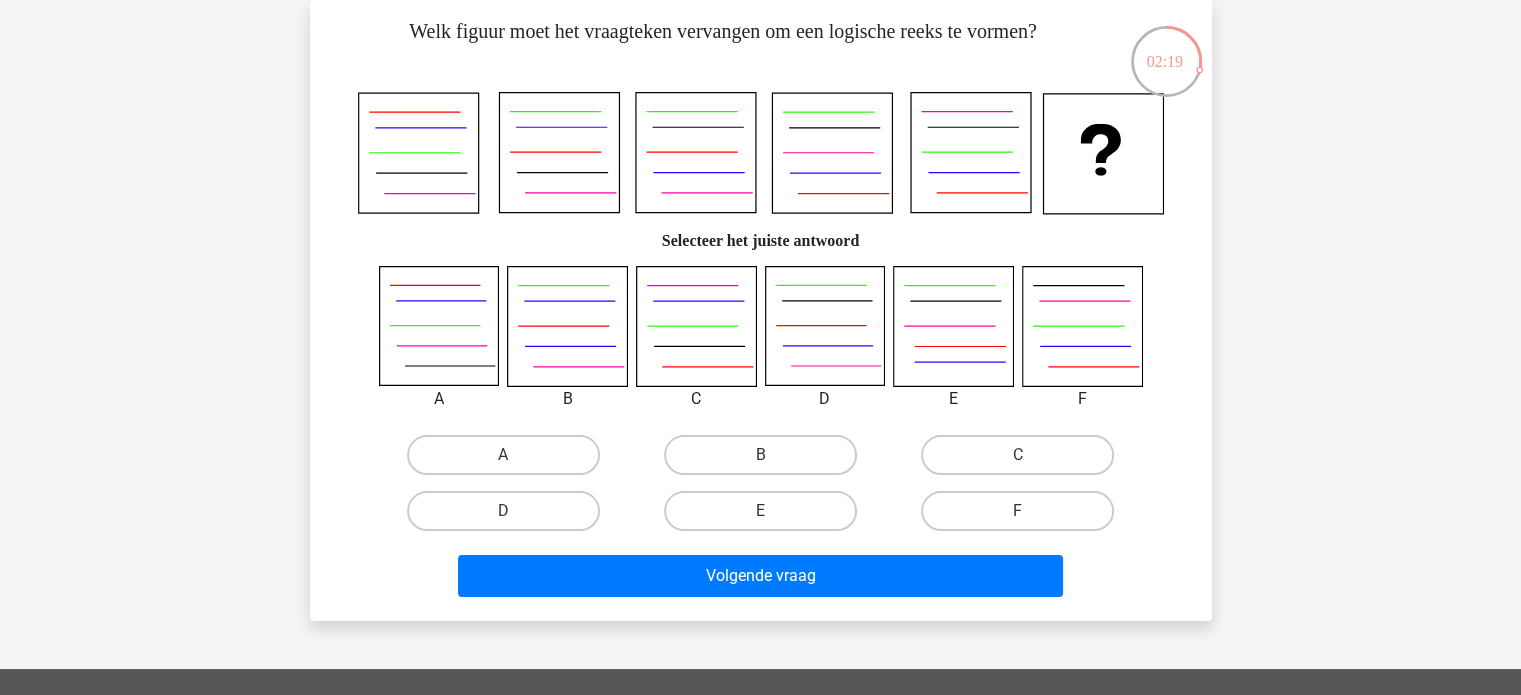 click on "alexander
lansonaly@gmail.com
Nederlands
English" at bounding box center (760, 552) 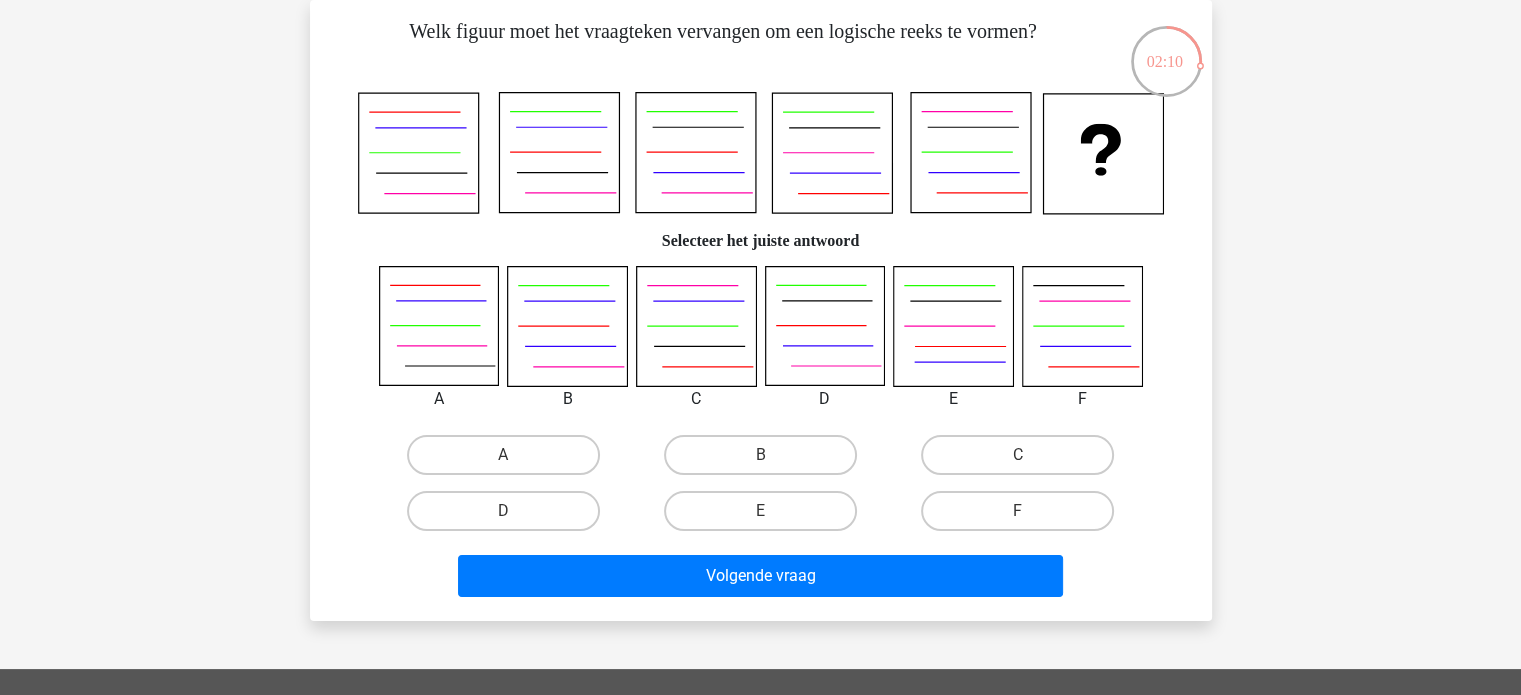 scroll, scrollTop: 83, scrollLeft: 0, axis: vertical 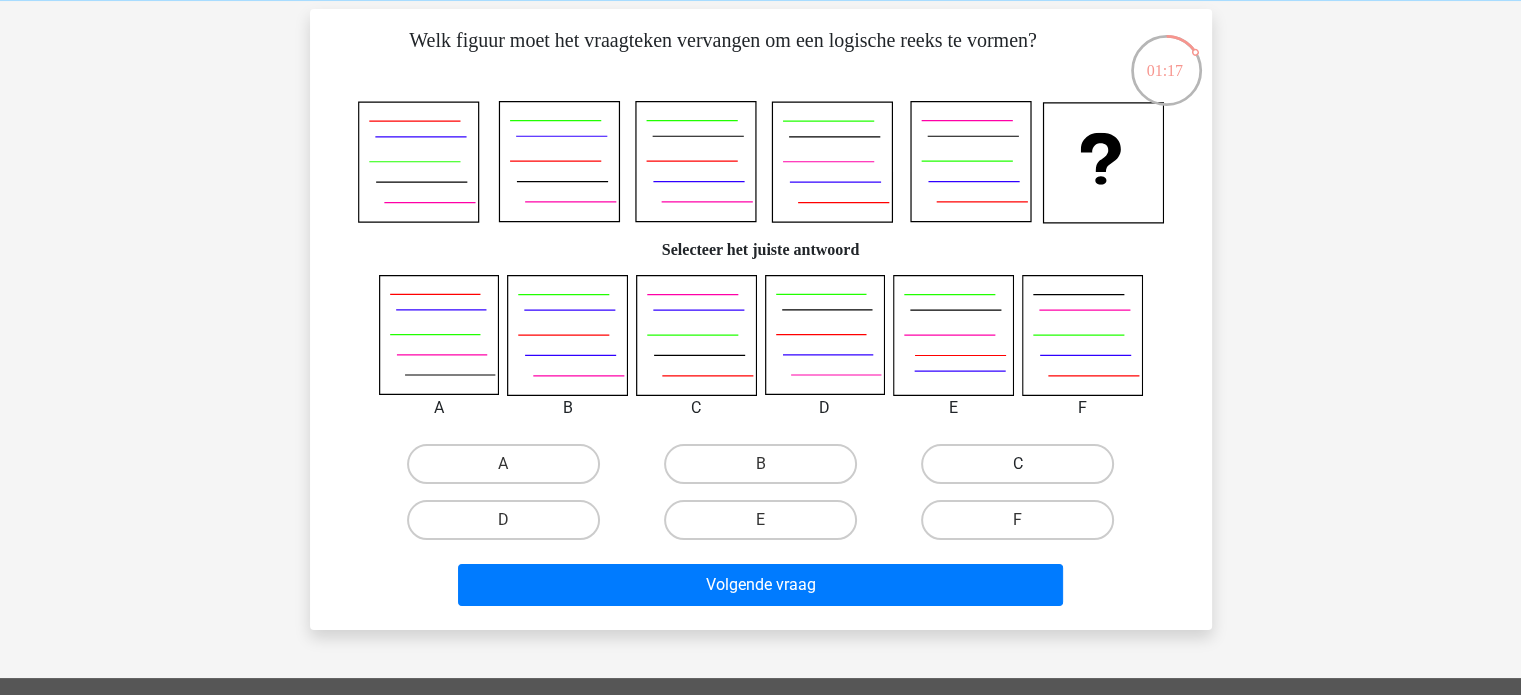 click on "C" at bounding box center (1017, 464) 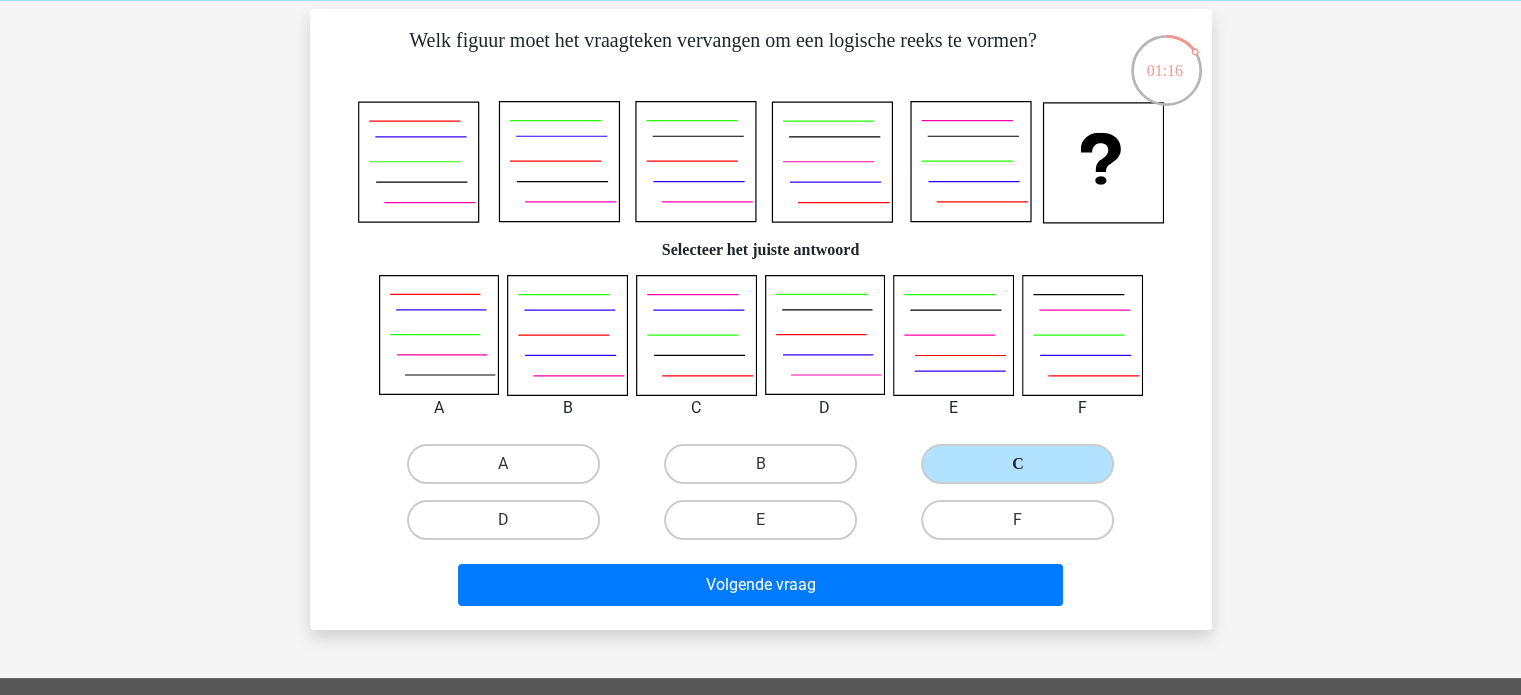 click on "C" at bounding box center (1017, 464) 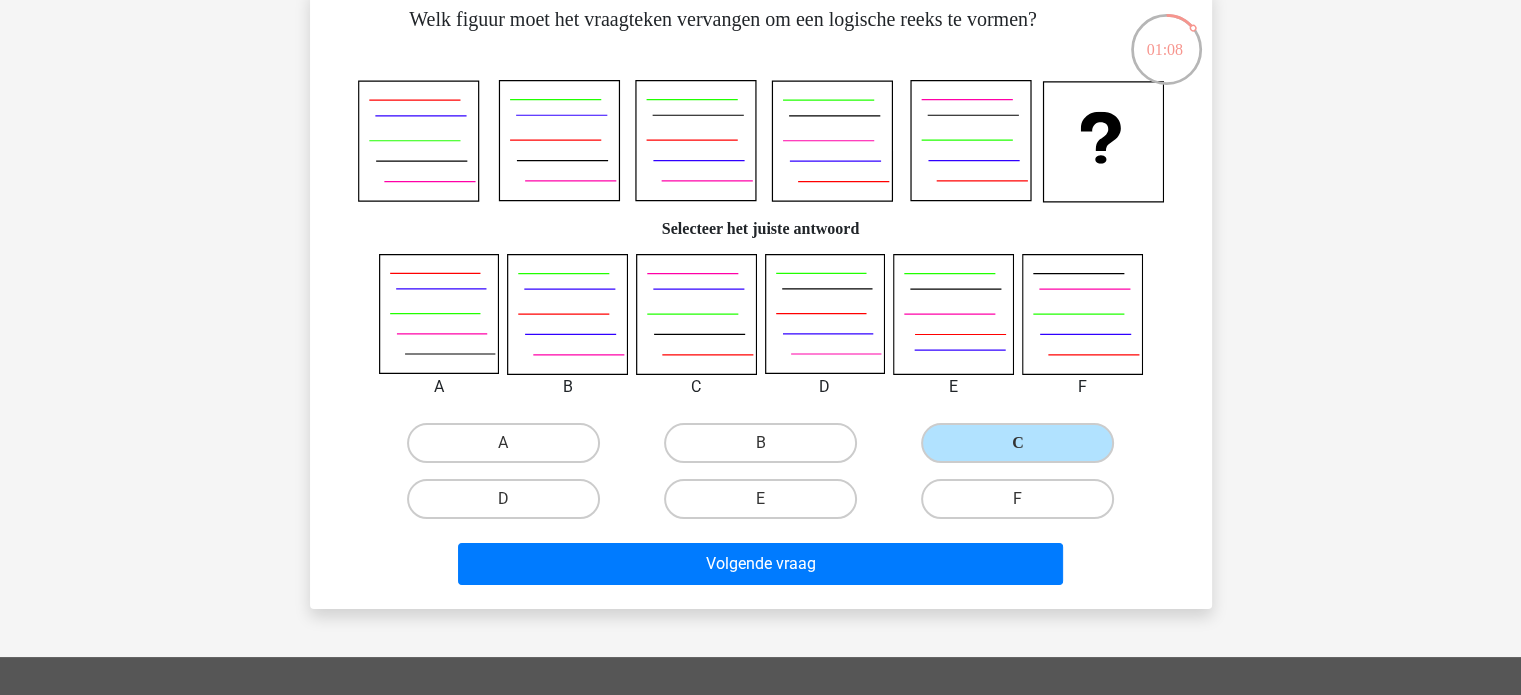 scroll, scrollTop: 108, scrollLeft: 0, axis: vertical 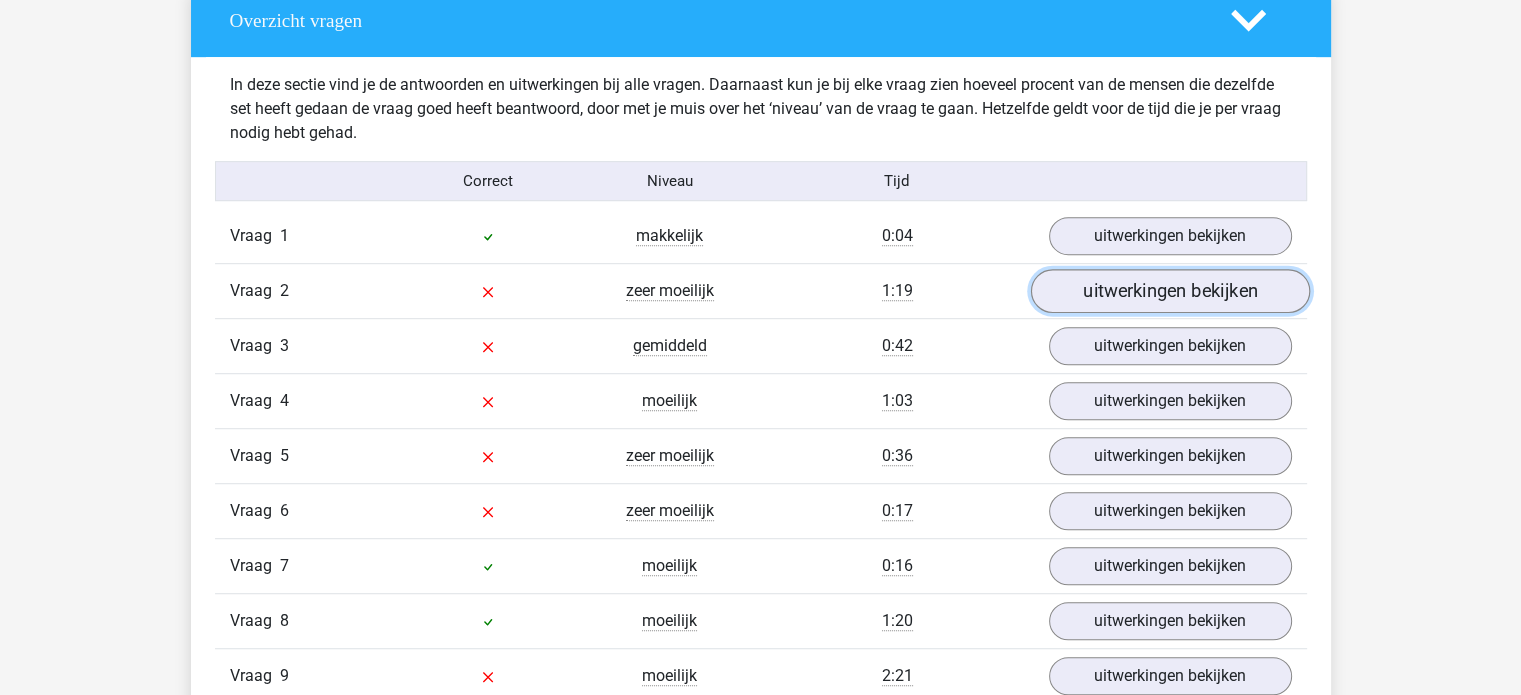 click on "uitwerkingen bekijken" at bounding box center [1169, 292] 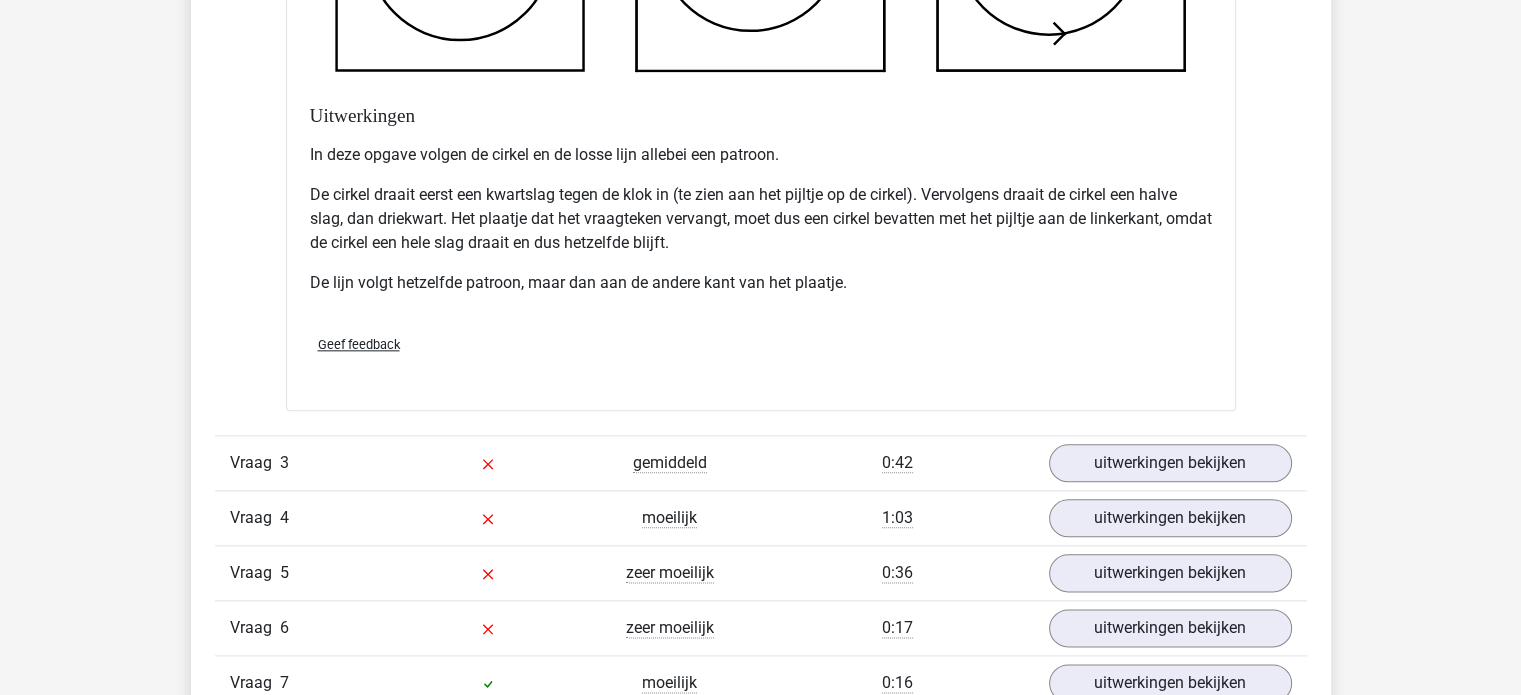 scroll, scrollTop: 2295, scrollLeft: 0, axis: vertical 